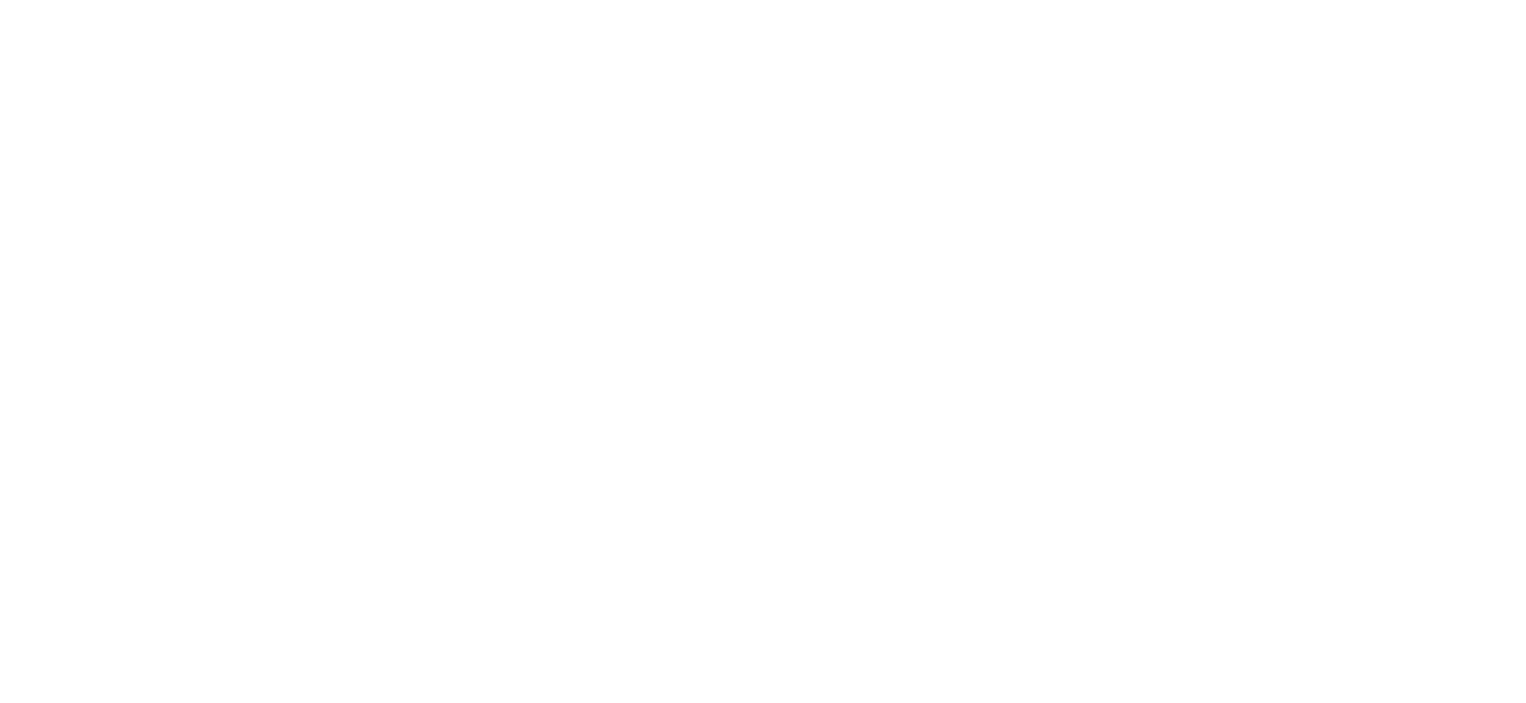 scroll, scrollTop: 0, scrollLeft: 0, axis: both 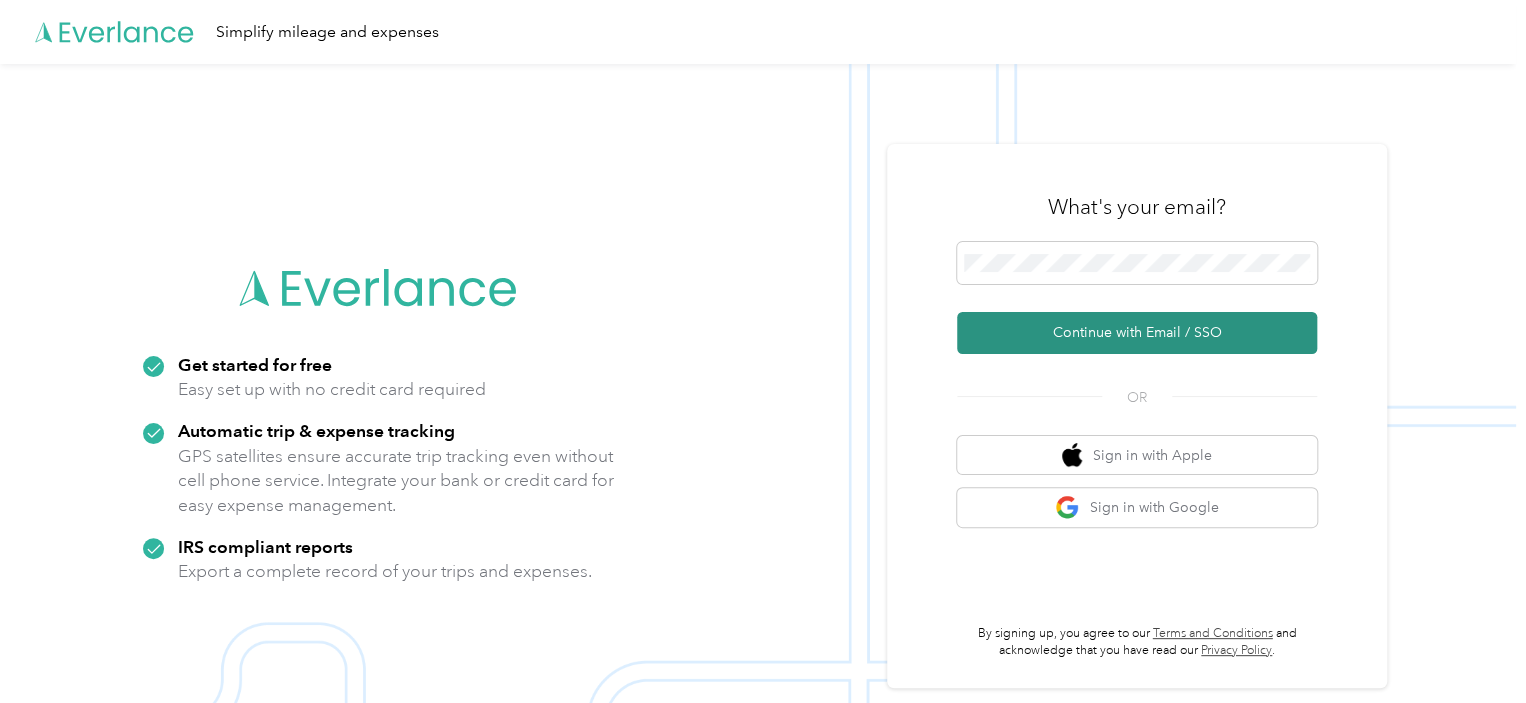 click on "Continue with Email / SSO" at bounding box center [1137, 333] 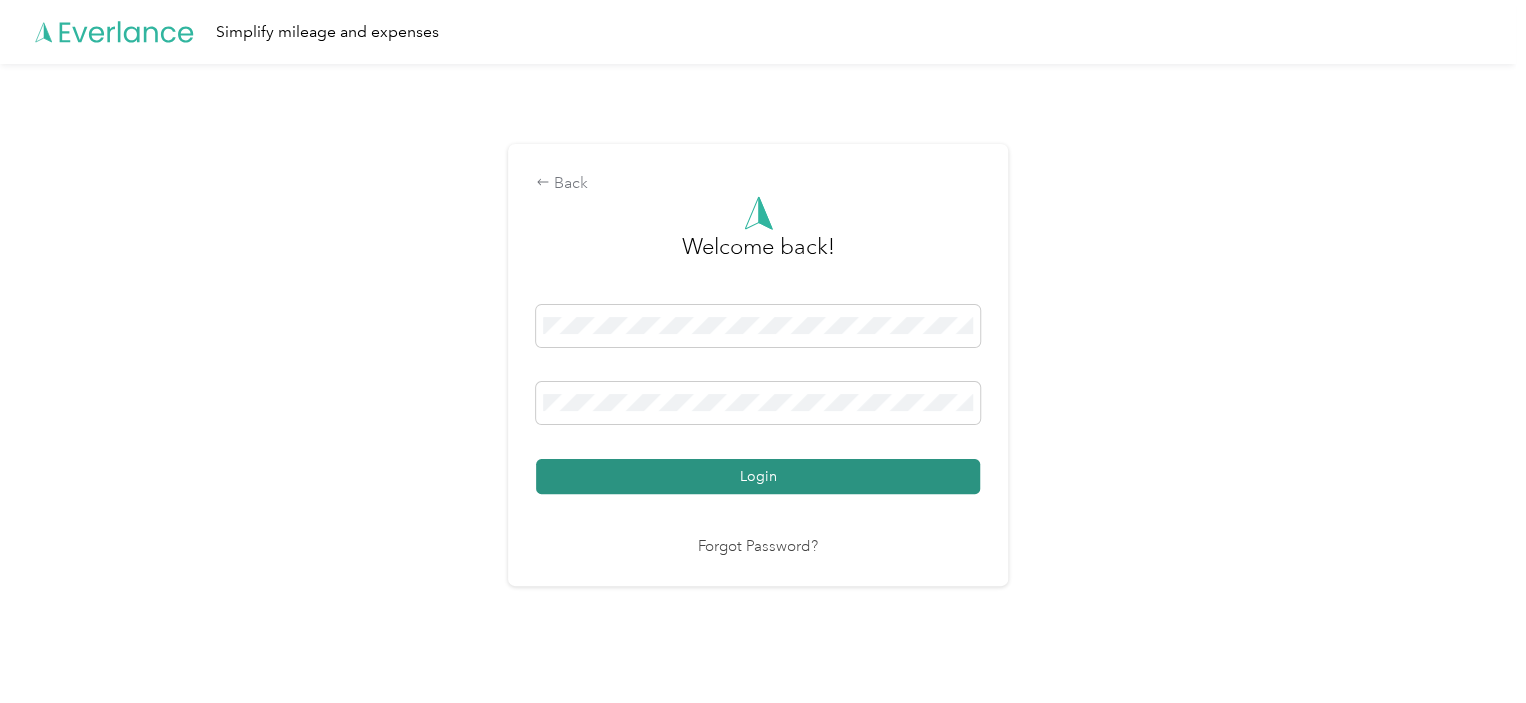 click on "Login" at bounding box center (758, 476) 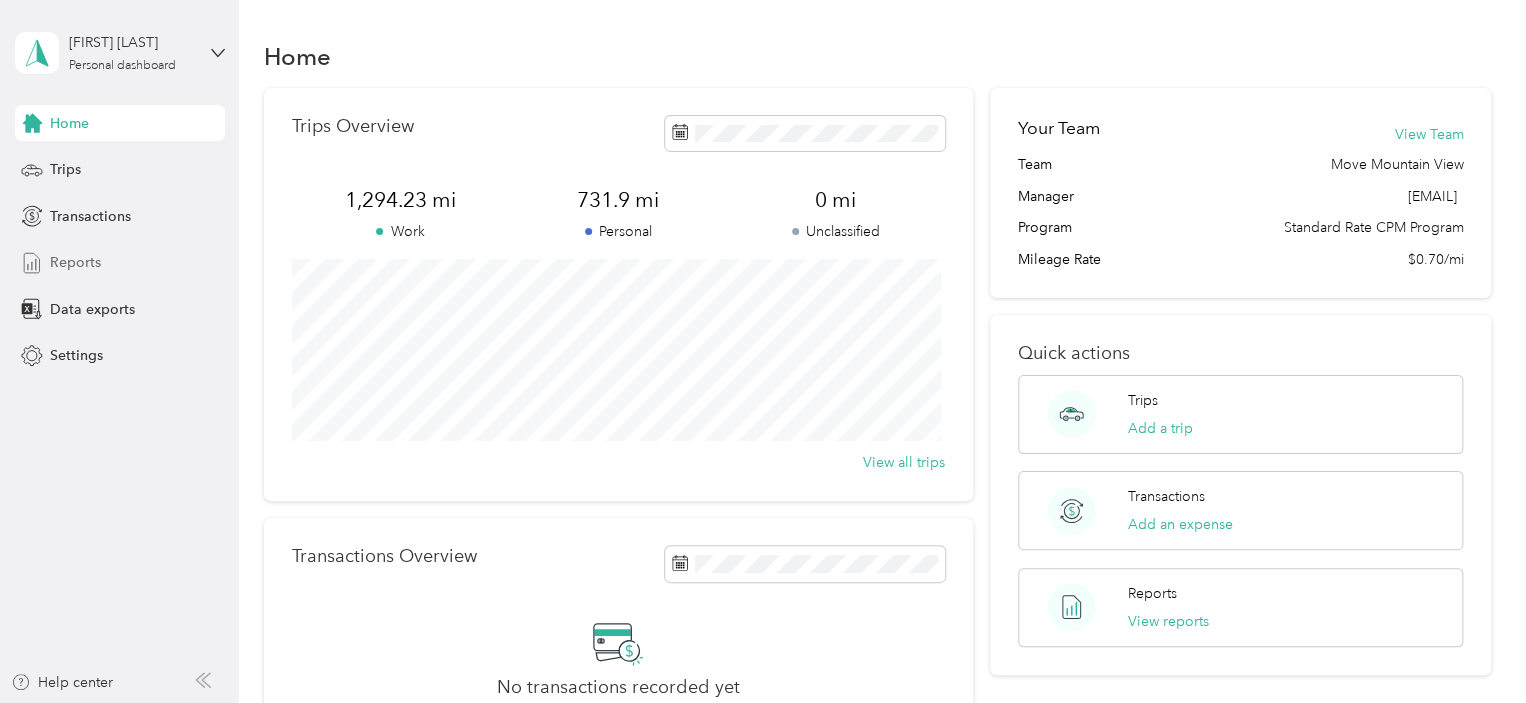 click on "Reports" at bounding box center [75, 262] 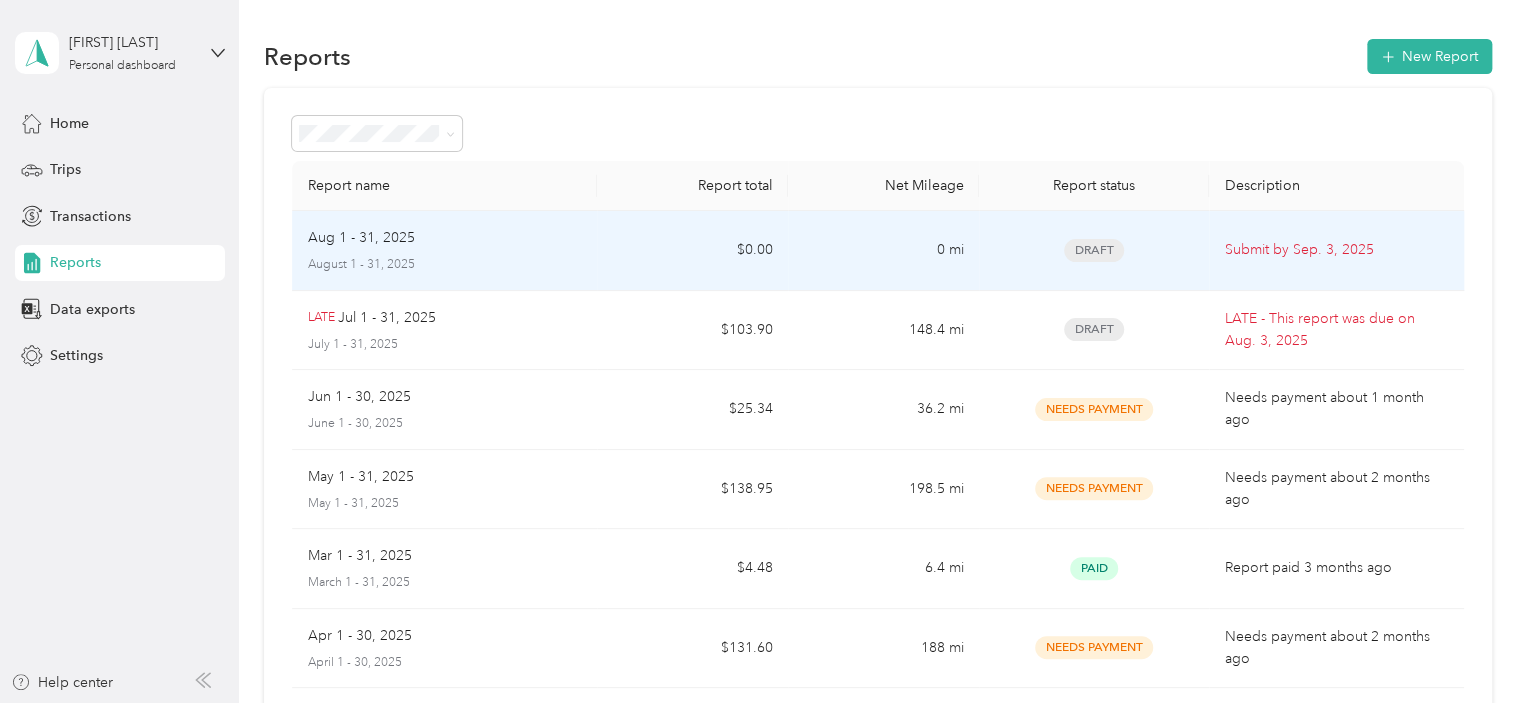 click on "Aug 1 - 31, 2025" at bounding box center [361, 238] 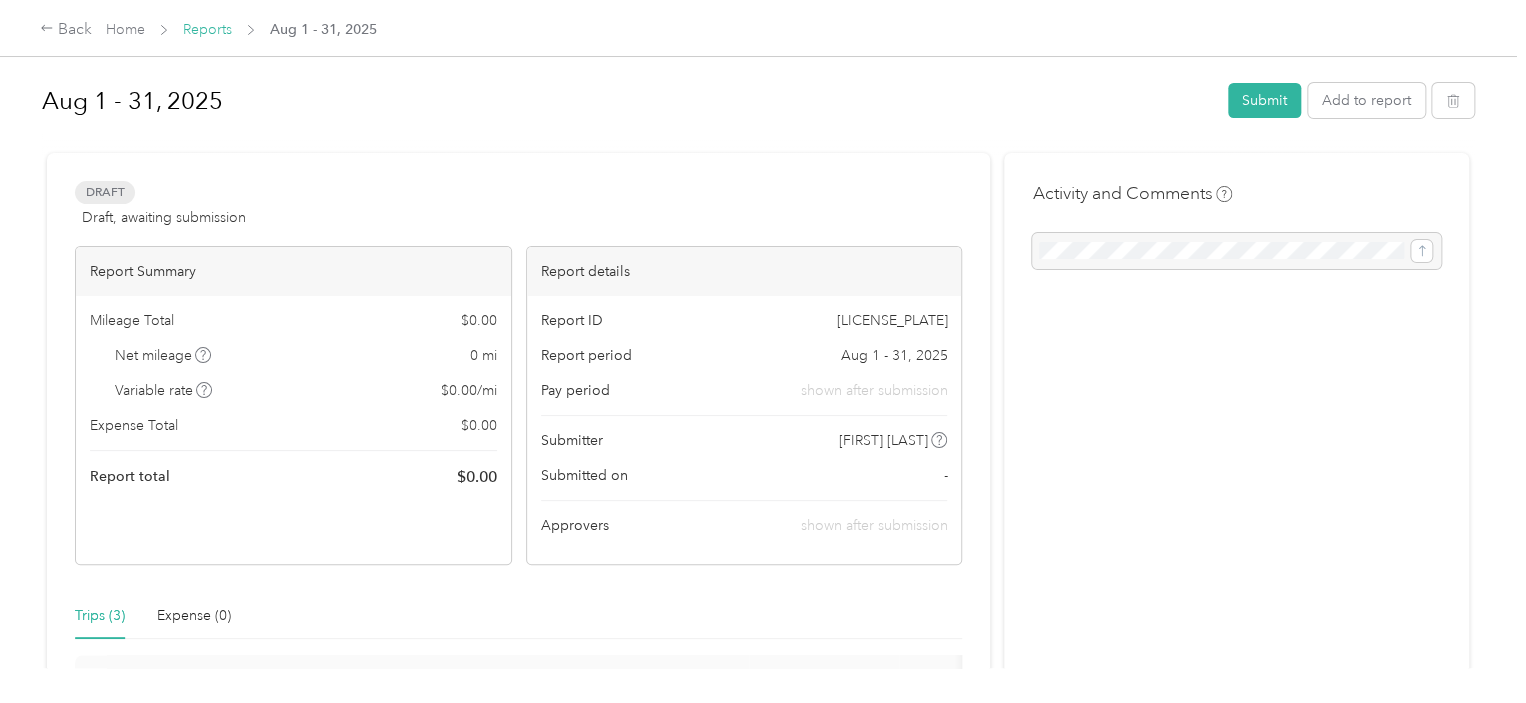 click on "Reports" at bounding box center (207, 29) 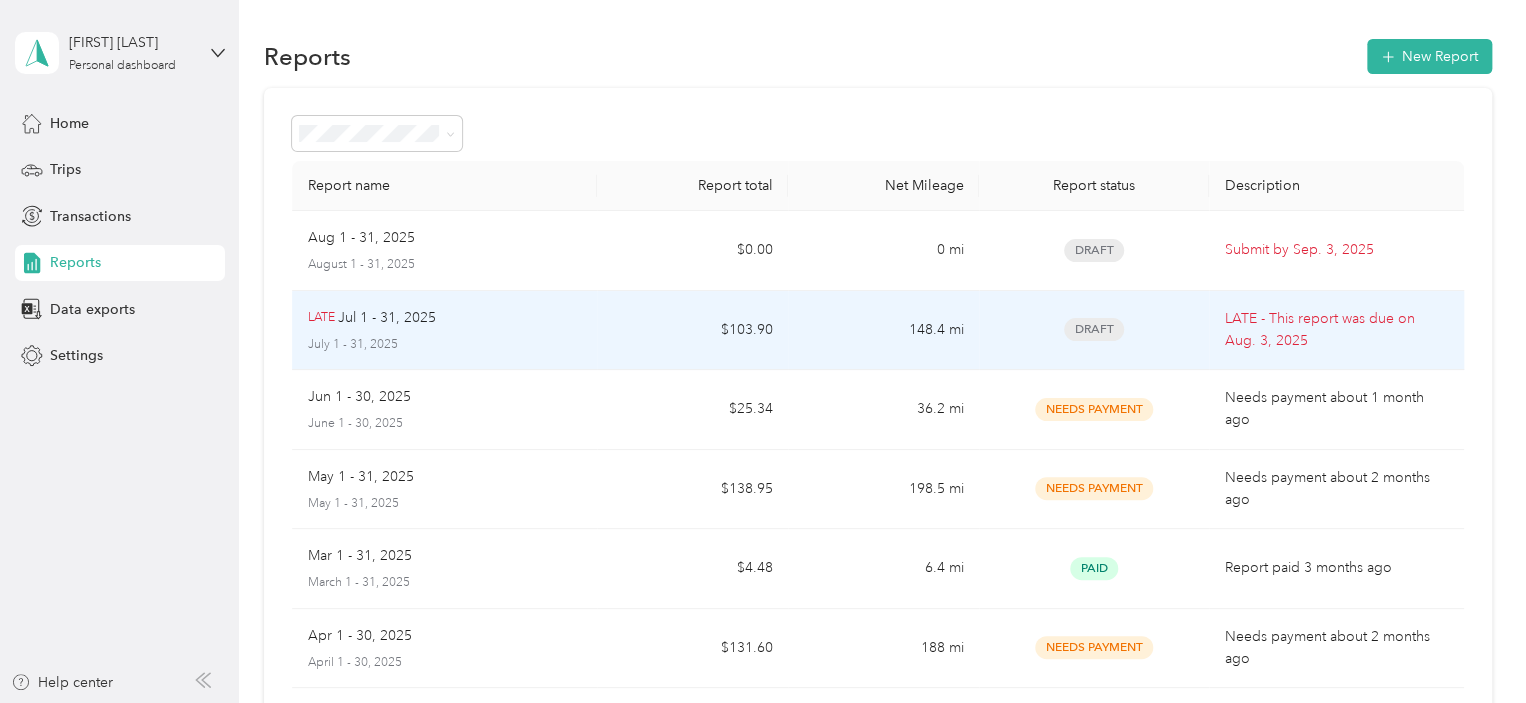 click on "Jul 1 - 31, 2025" at bounding box center (387, 318) 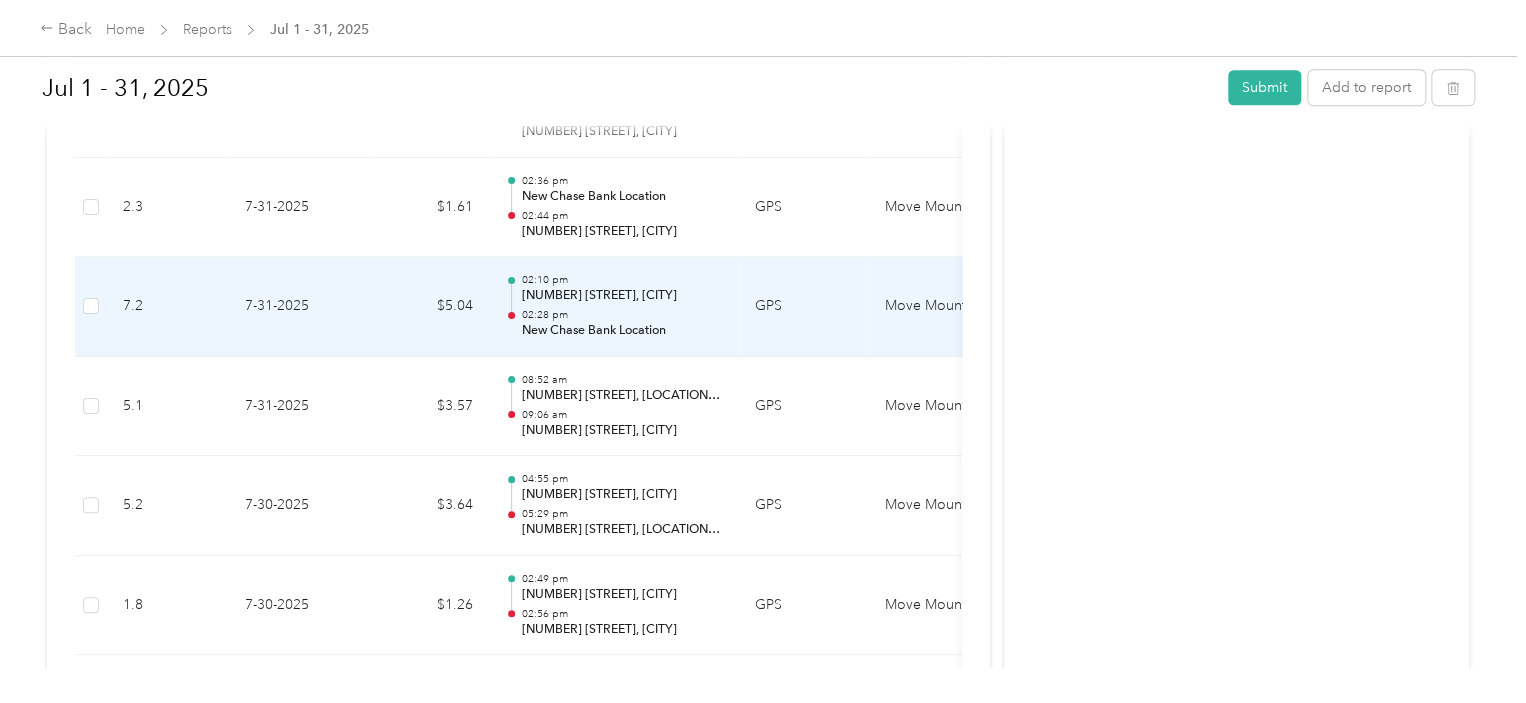 scroll, scrollTop: 900, scrollLeft: 0, axis: vertical 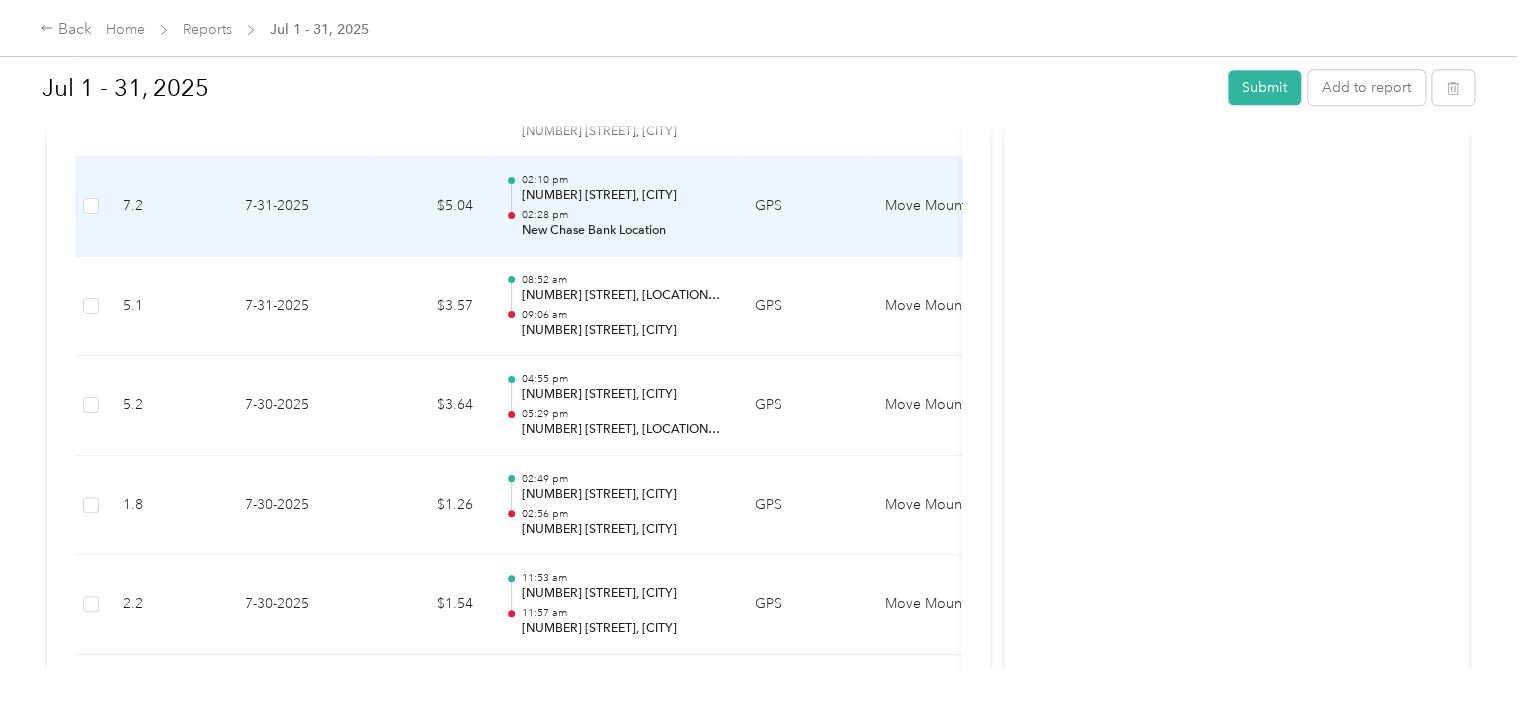 click at bounding box center [511, 208] 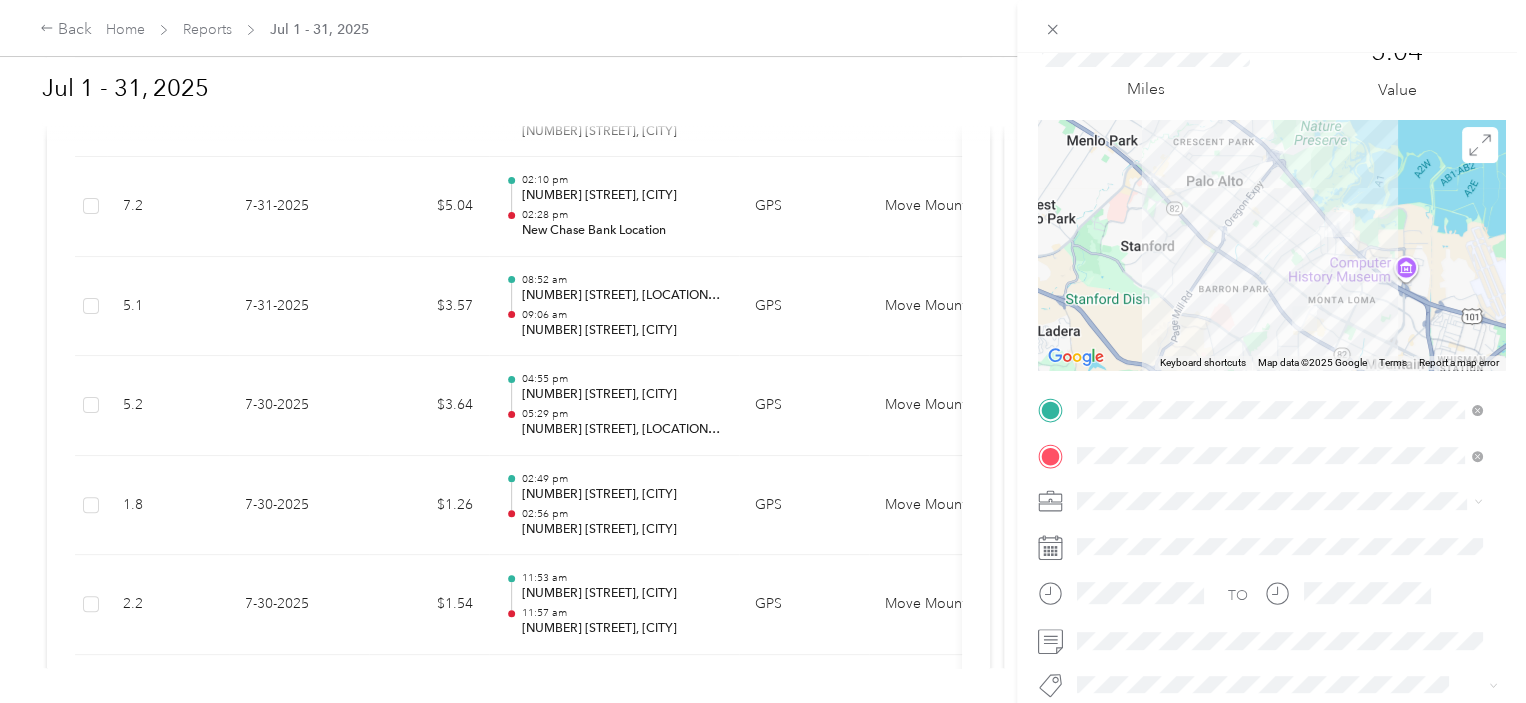 scroll, scrollTop: 0, scrollLeft: 0, axis: both 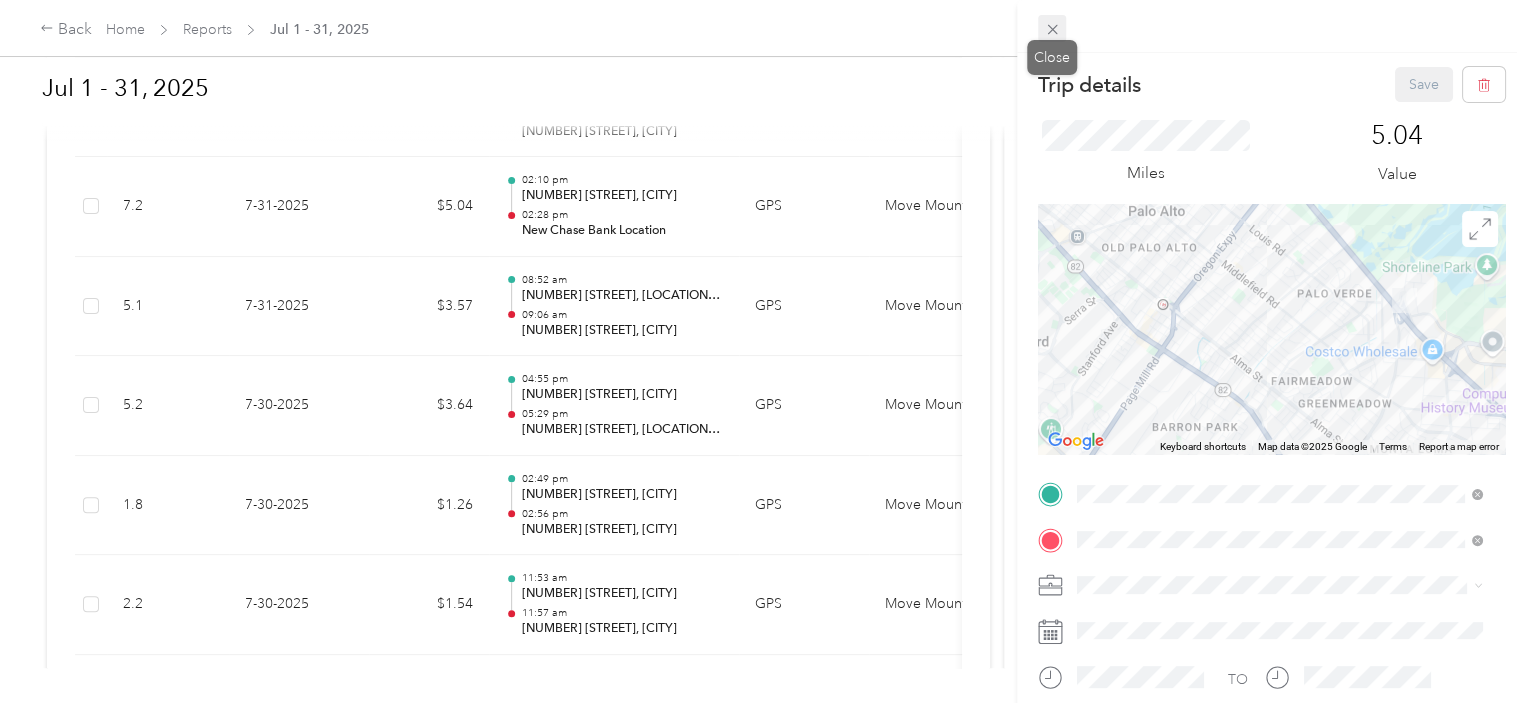 click 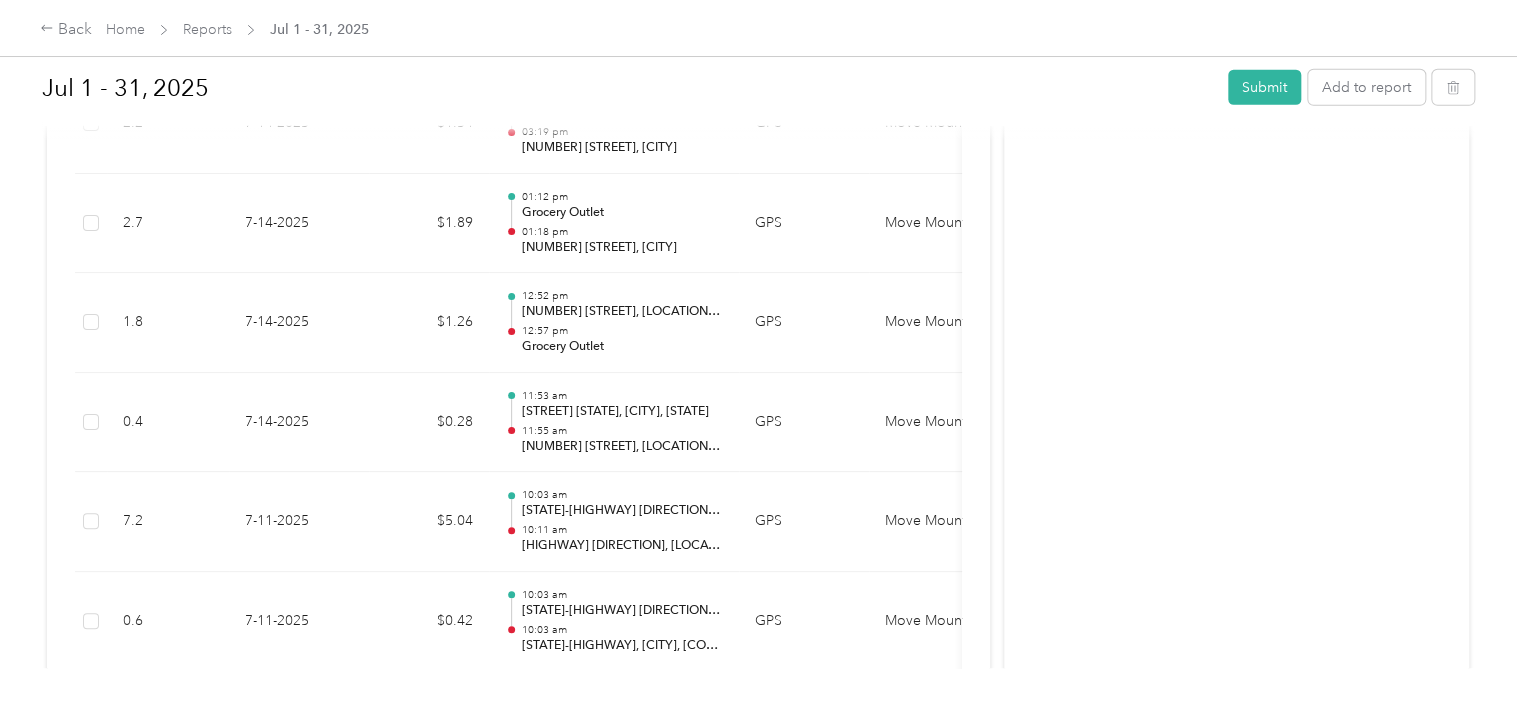 scroll, scrollTop: 6600, scrollLeft: 0, axis: vertical 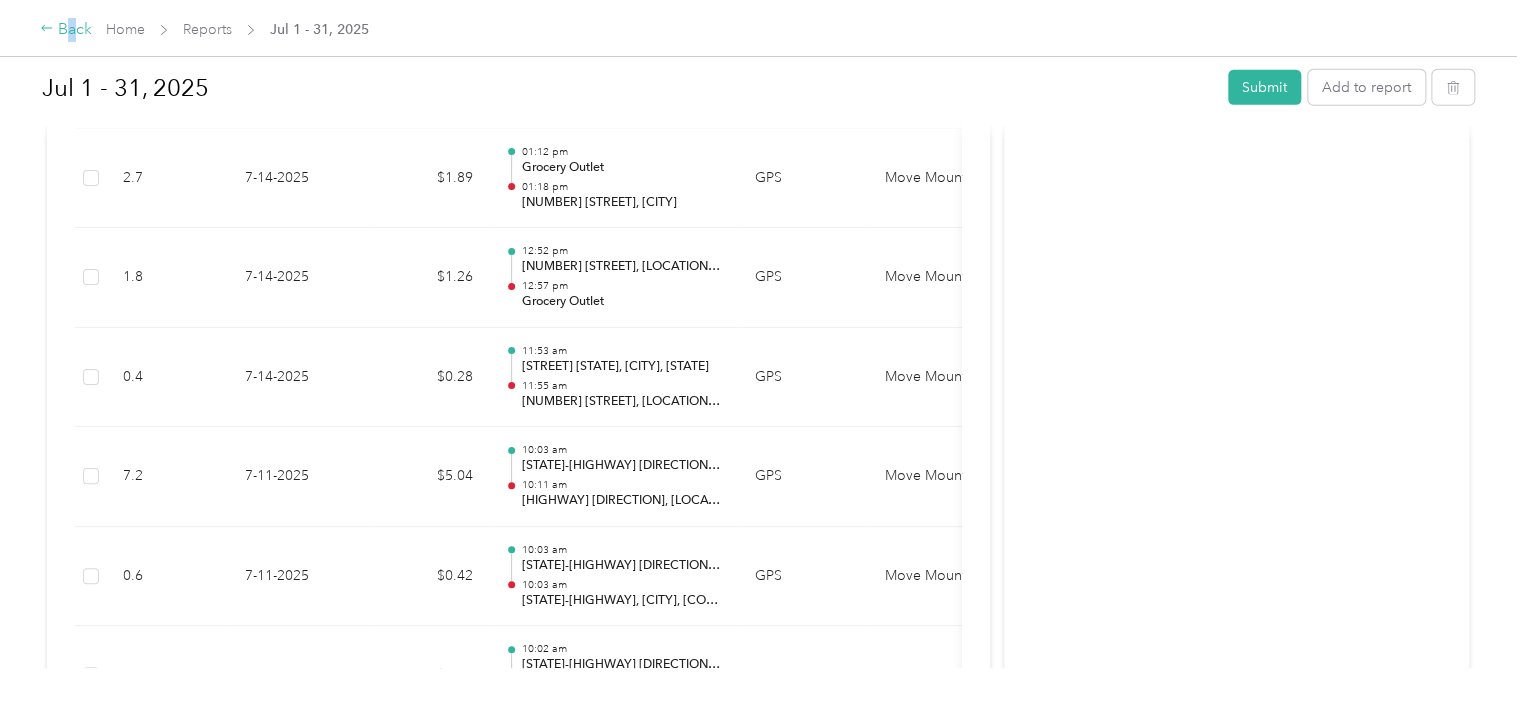 click on "Back" at bounding box center (66, 30) 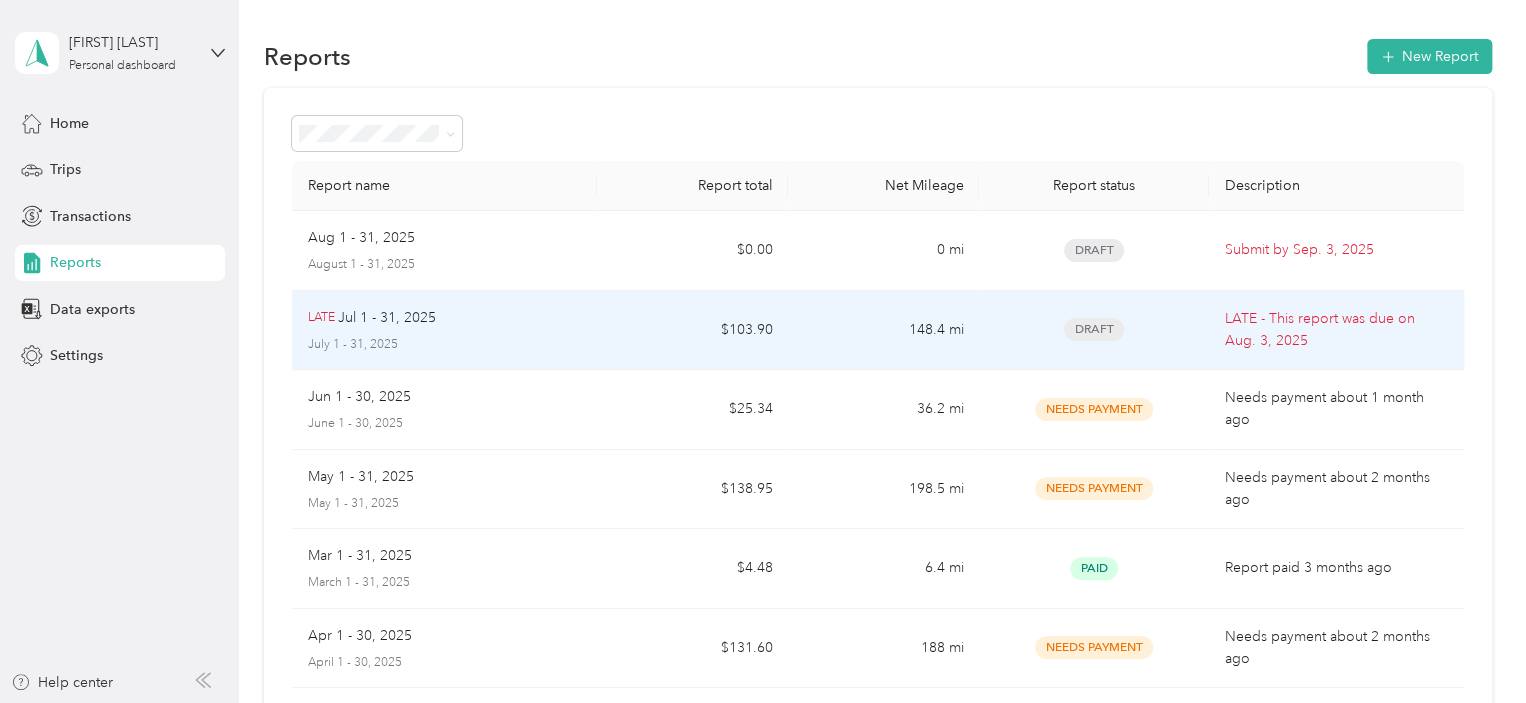 click on "LATE - This report was due on [MONTH] [DAY], [YEAR]" at bounding box center [1336, 330] 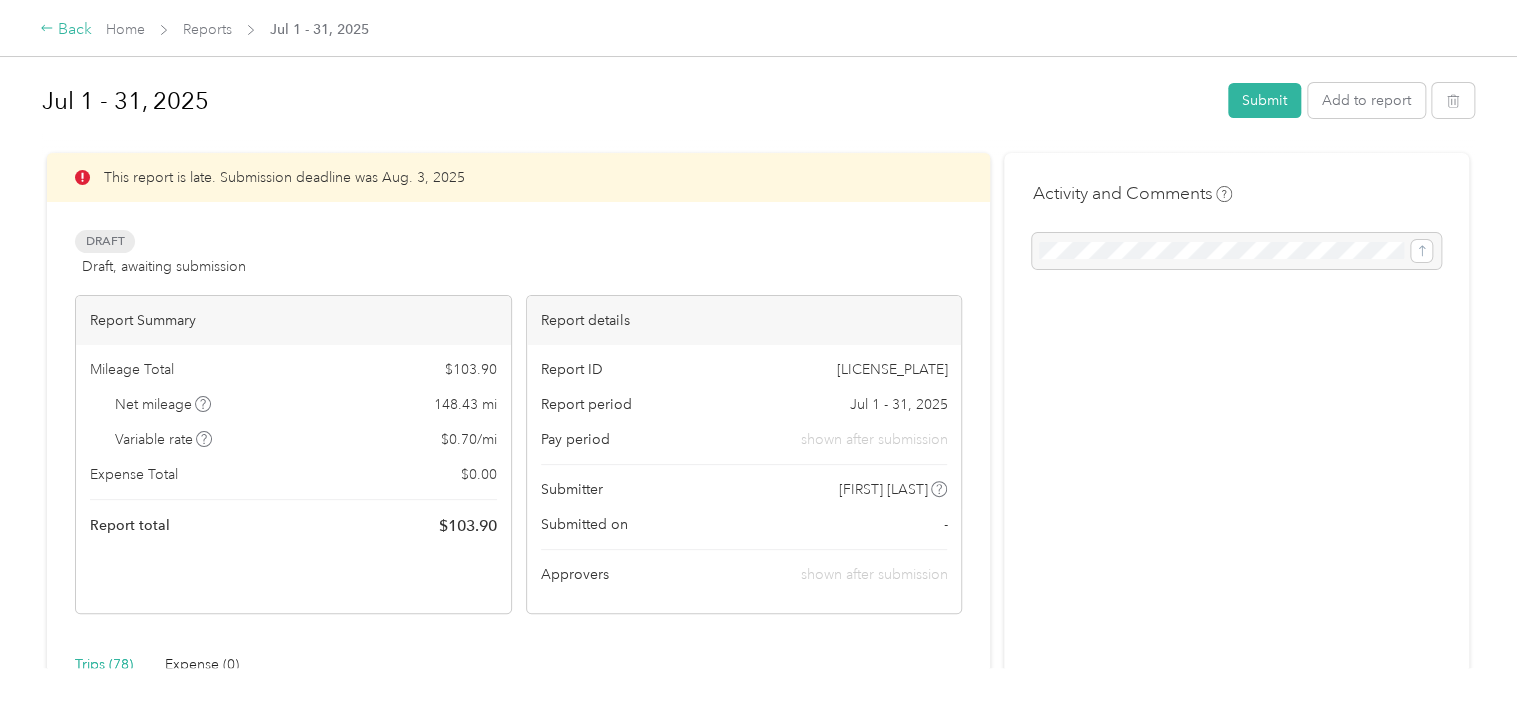 click on "Back" at bounding box center [66, 30] 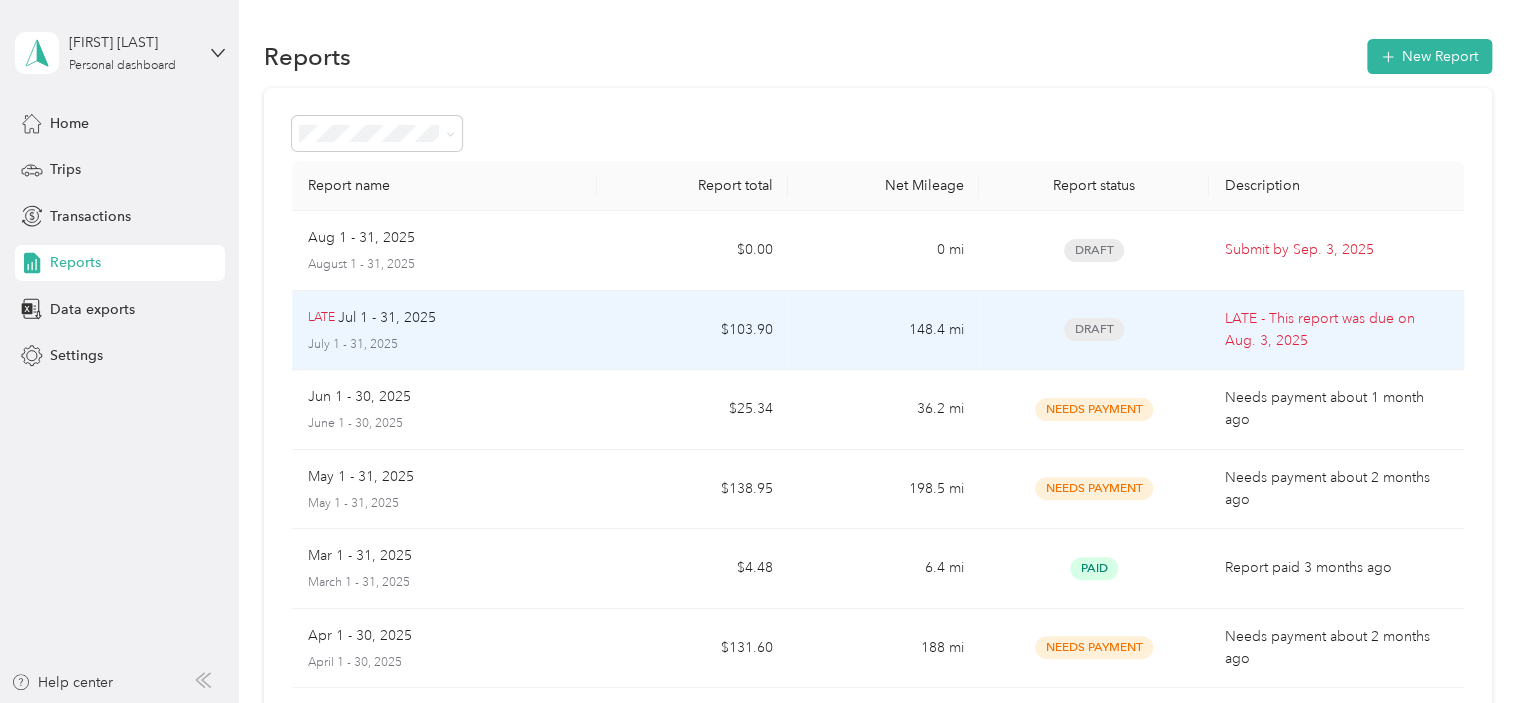 click on "Jul 1 - 31, 2025" at bounding box center [387, 318] 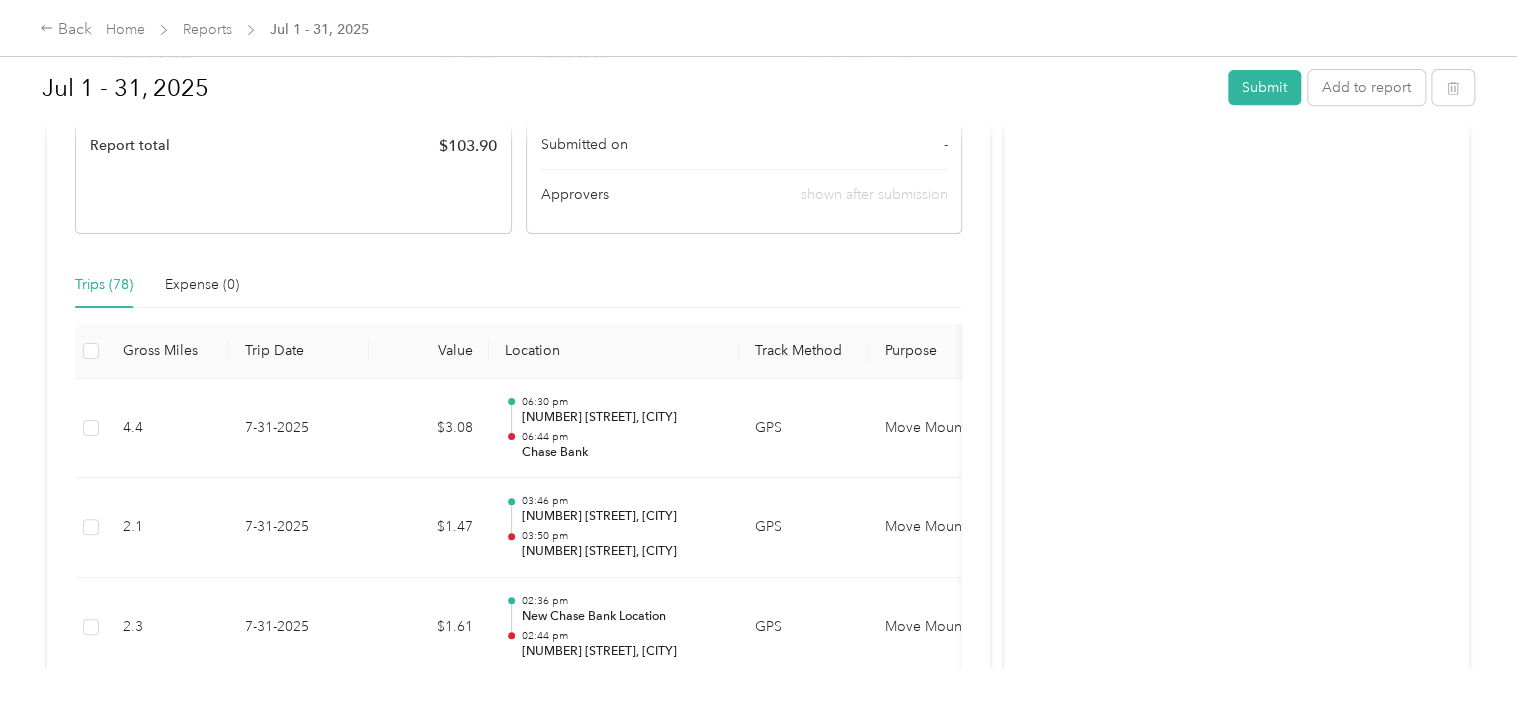 scroll, scrollTop: 400, scrollLeft: 0, axis: vertical 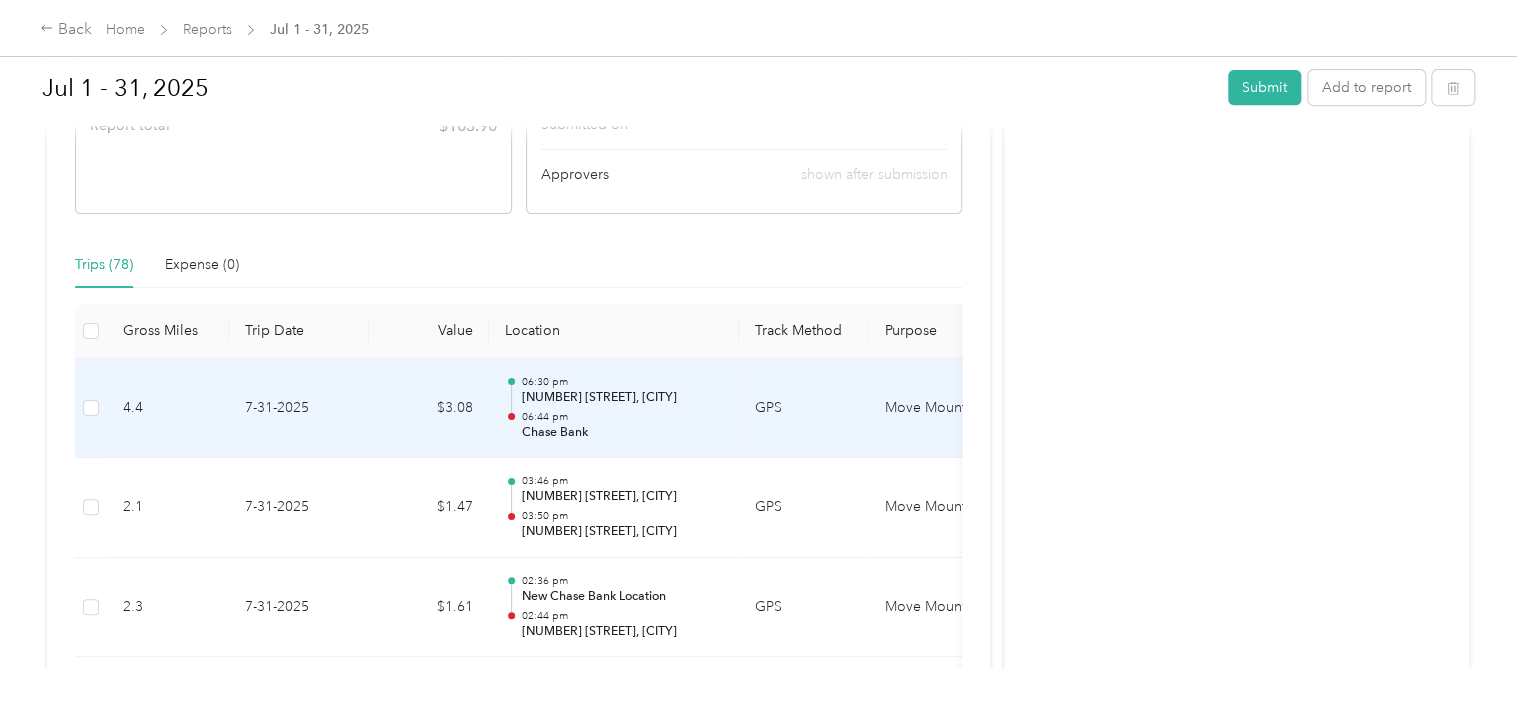click on "Move Mountain View" at bounding box center (944, 409) 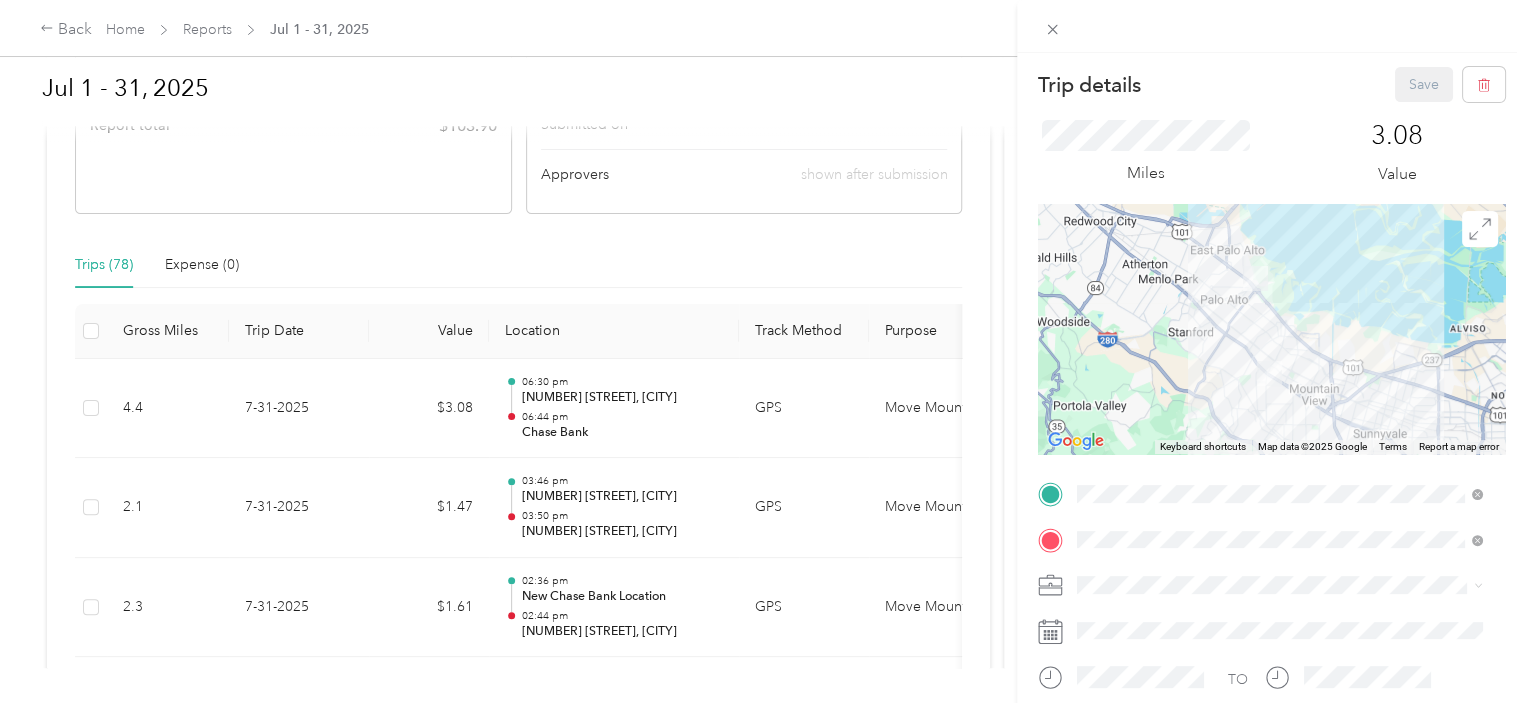 click on "Trip details Save This trip cannot be edited because it is either under review, approved, or paid. Contact your Team Manager to edit it. Miles 3.08 Value  ← Move left → Move right ↑ Move up ↓ Move down + Zoom in - Zoom out Home Jump left by 75% End Jump right by 75% Page Up Jump up by 75% Page Down Jump down by 75% Keyboard shortcuts Map Data Map data ©2025 Google Map data ©2025 Google 2 km  Click to toggle between metric and imperial units Terms Report a map error TO Add photo" at bounding box center [763, 351] 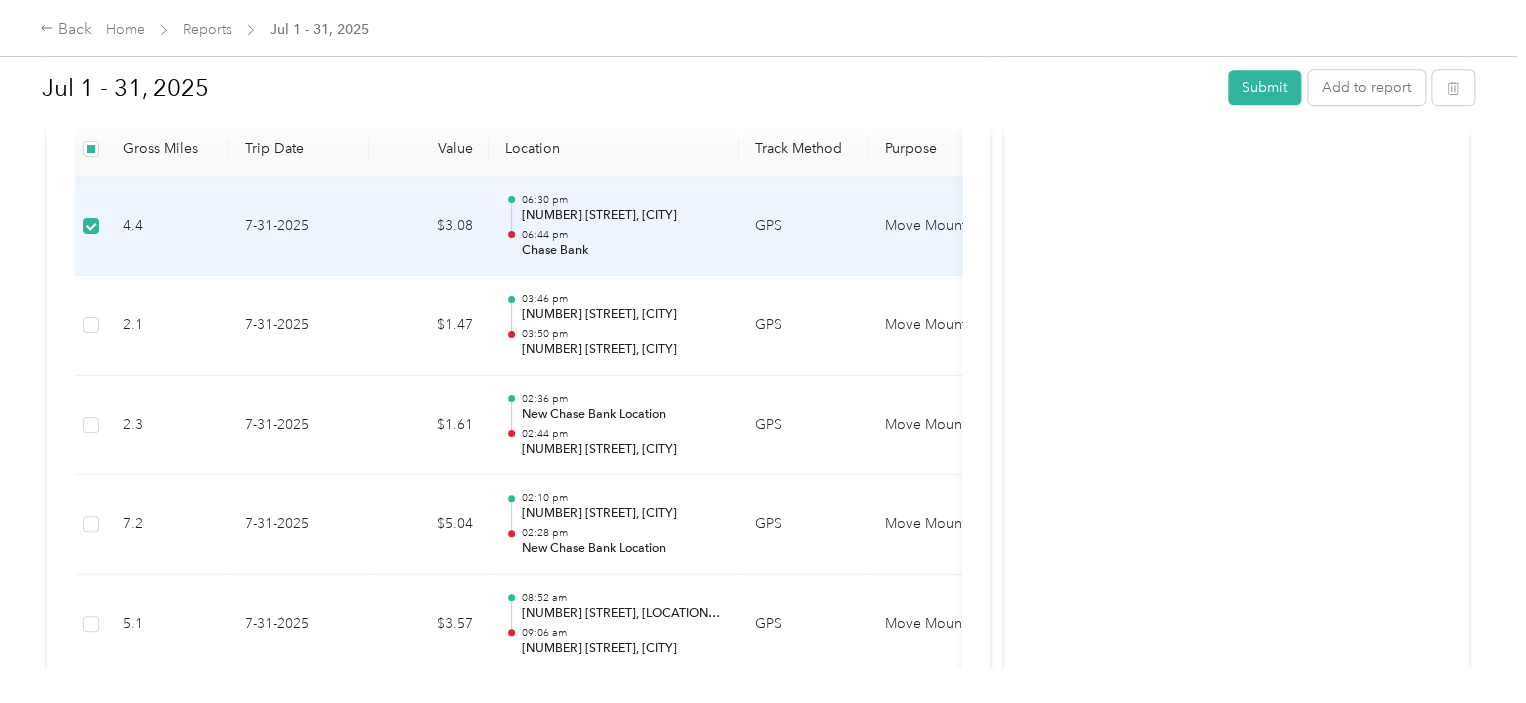 scroll, scrollTop: 600, scrollLeft: 0, axis: vertical 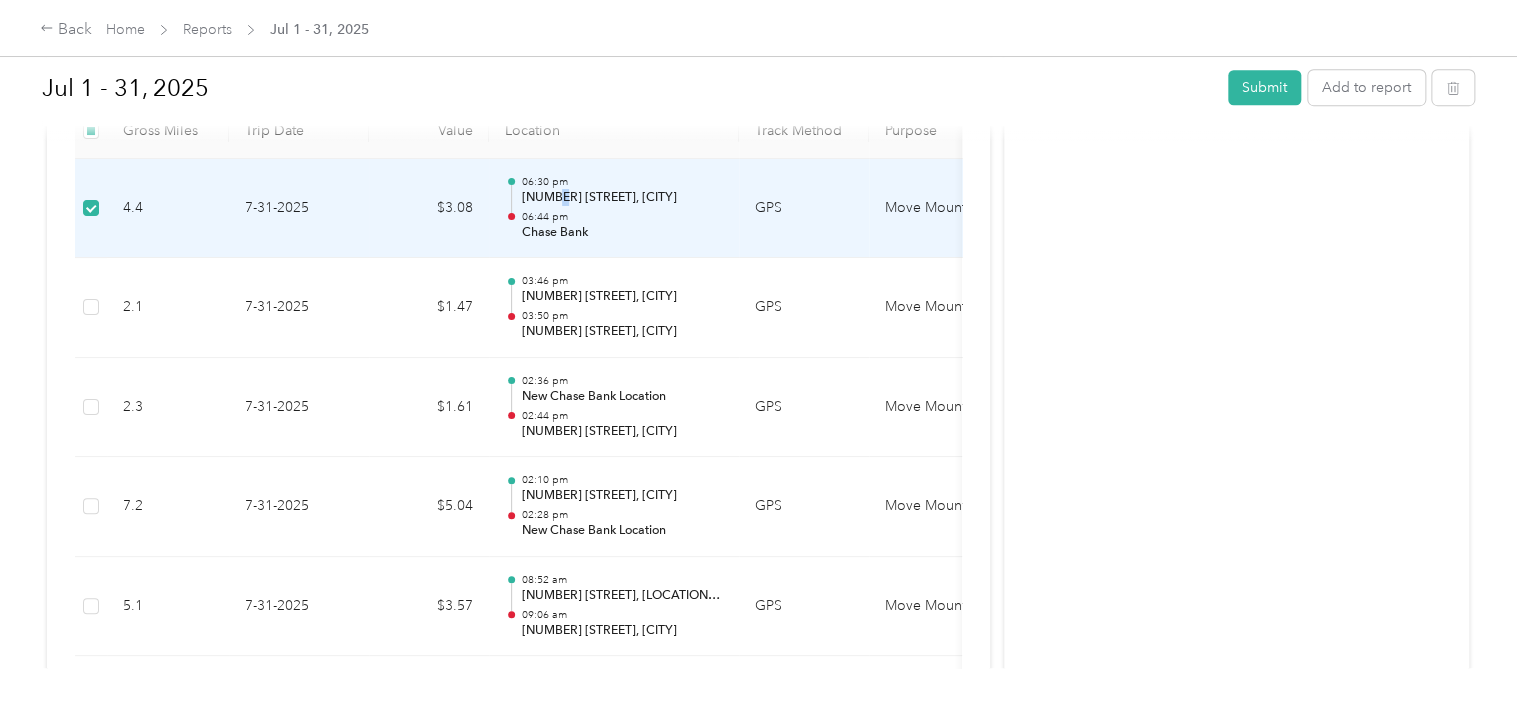 click on "[NUMBER] [STREET], [CITY]" at bounding box center [622, 198] 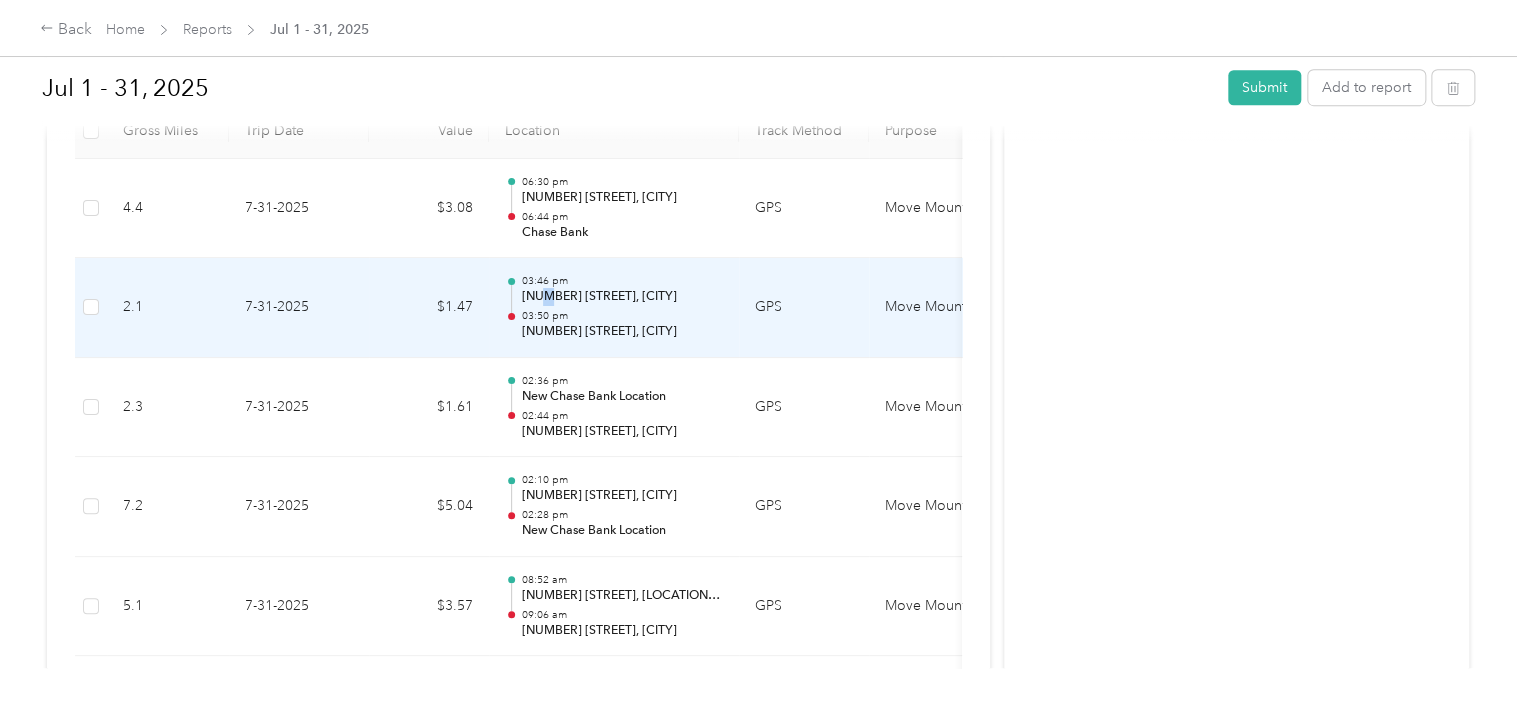 click on "[NUMBER] [STREET], [CITY]" at bounding box center [622, 297] 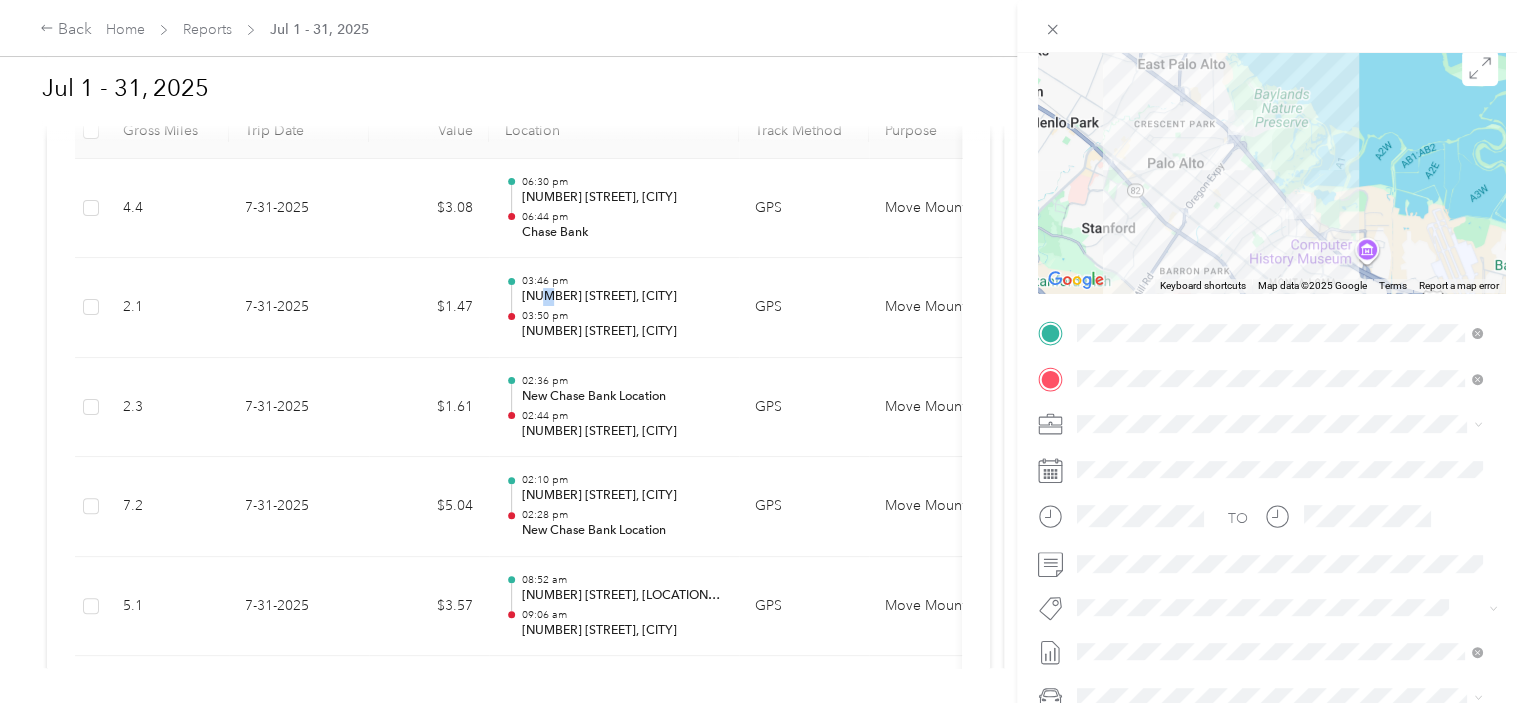 scroll, scrollTop: 0, scrollLeft: 0, axis: both 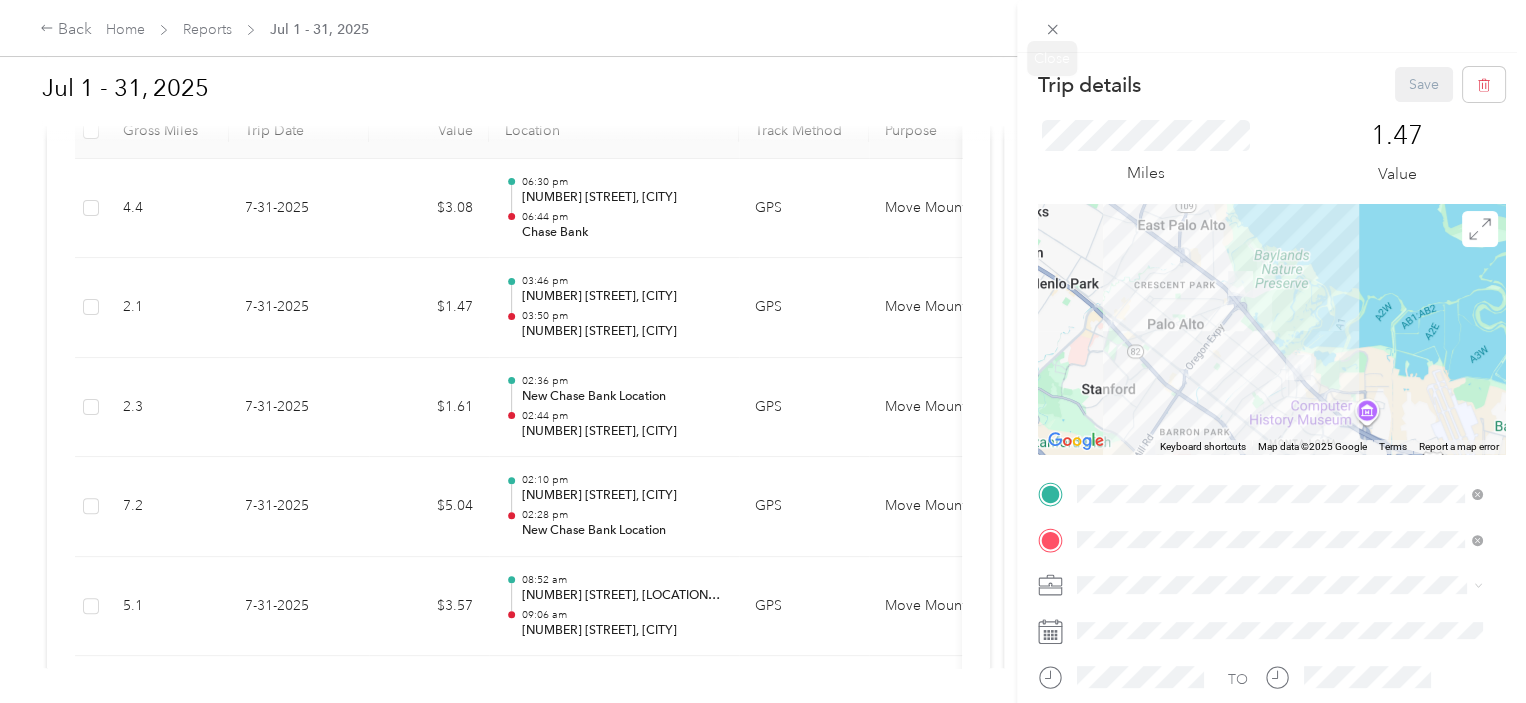 drag, startPoint x: 1052, startPoint y: 28, endPoint x: 1069, endPoint y: 50, distance: 27.802877 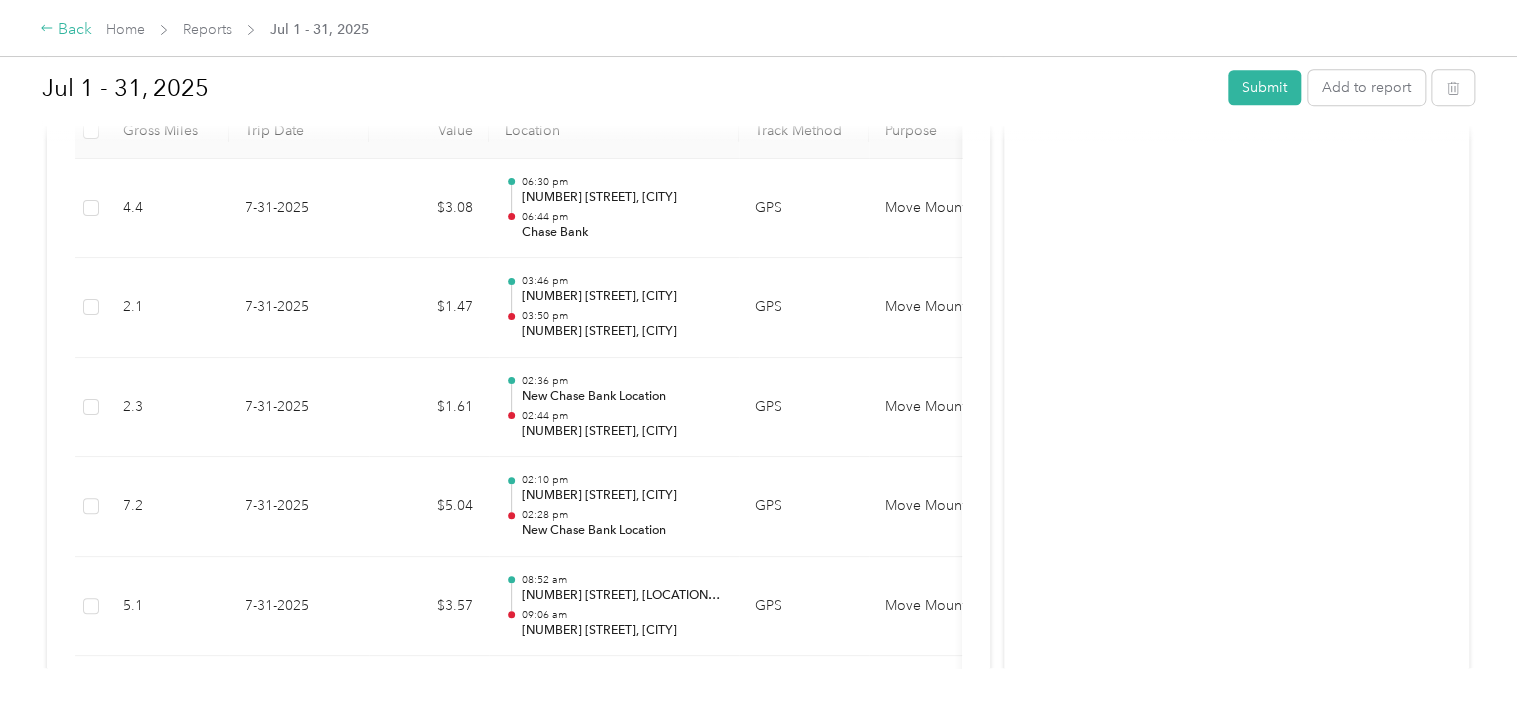 click on "Back" at bounding box center [66, 30] 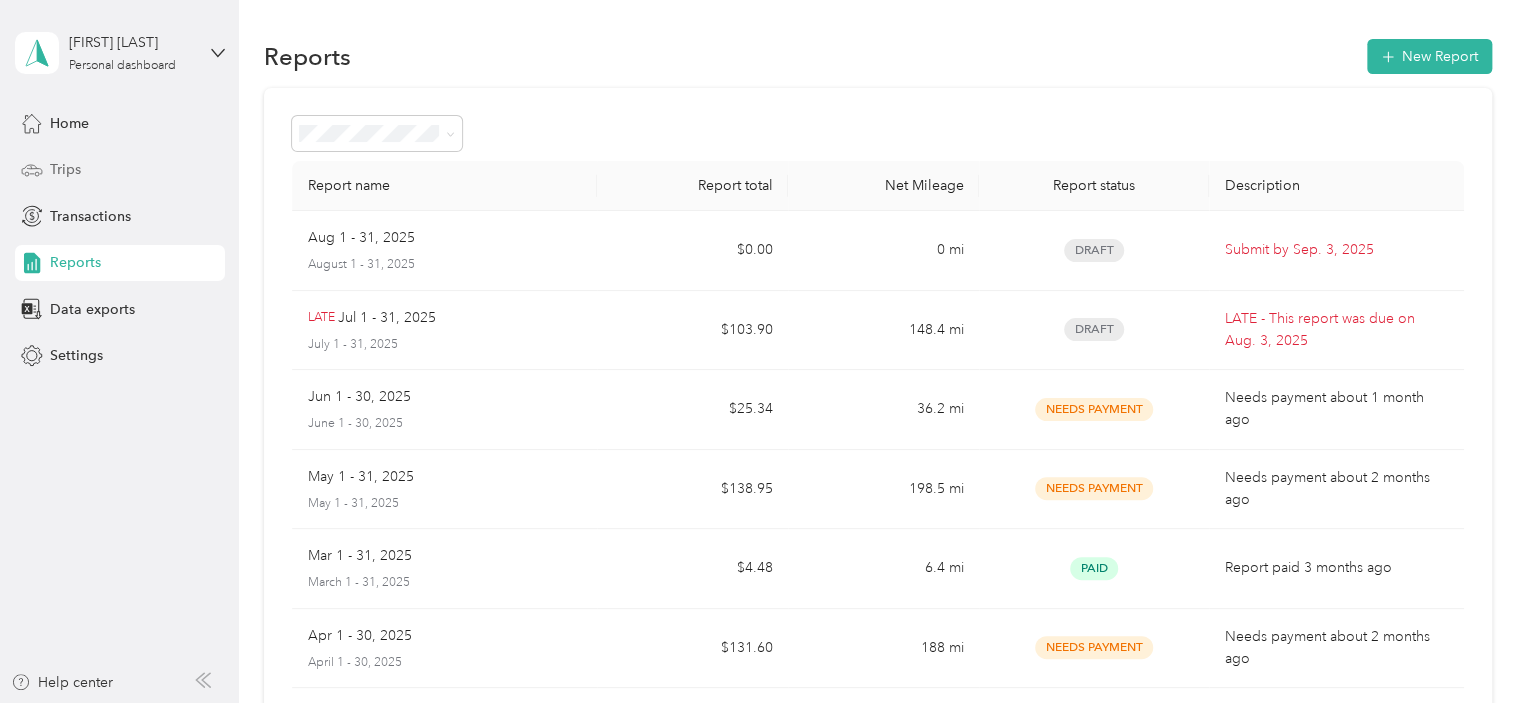 click on "Trips" at bounding box center [65, 169] 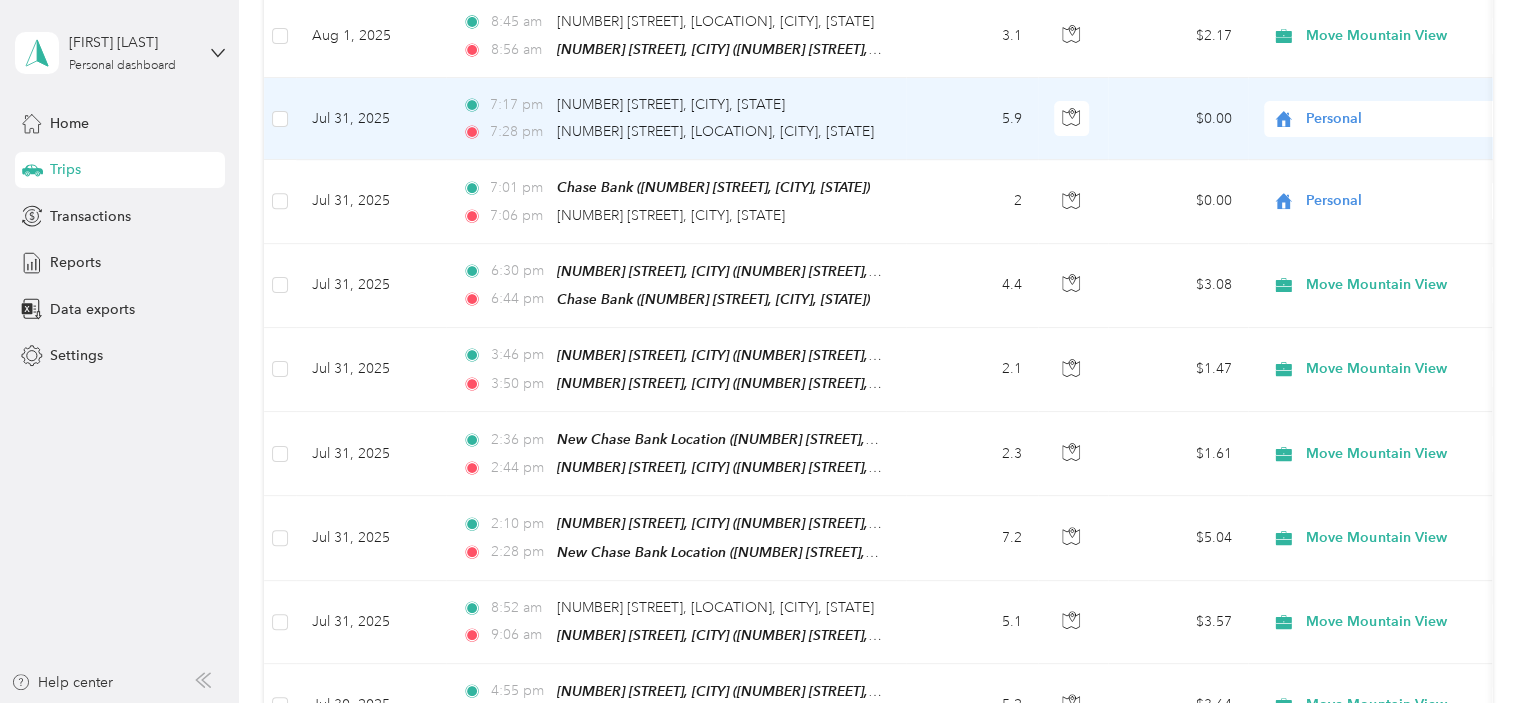 scroll, scrollTop: 600, scrollLeft: 0, axis: vertical 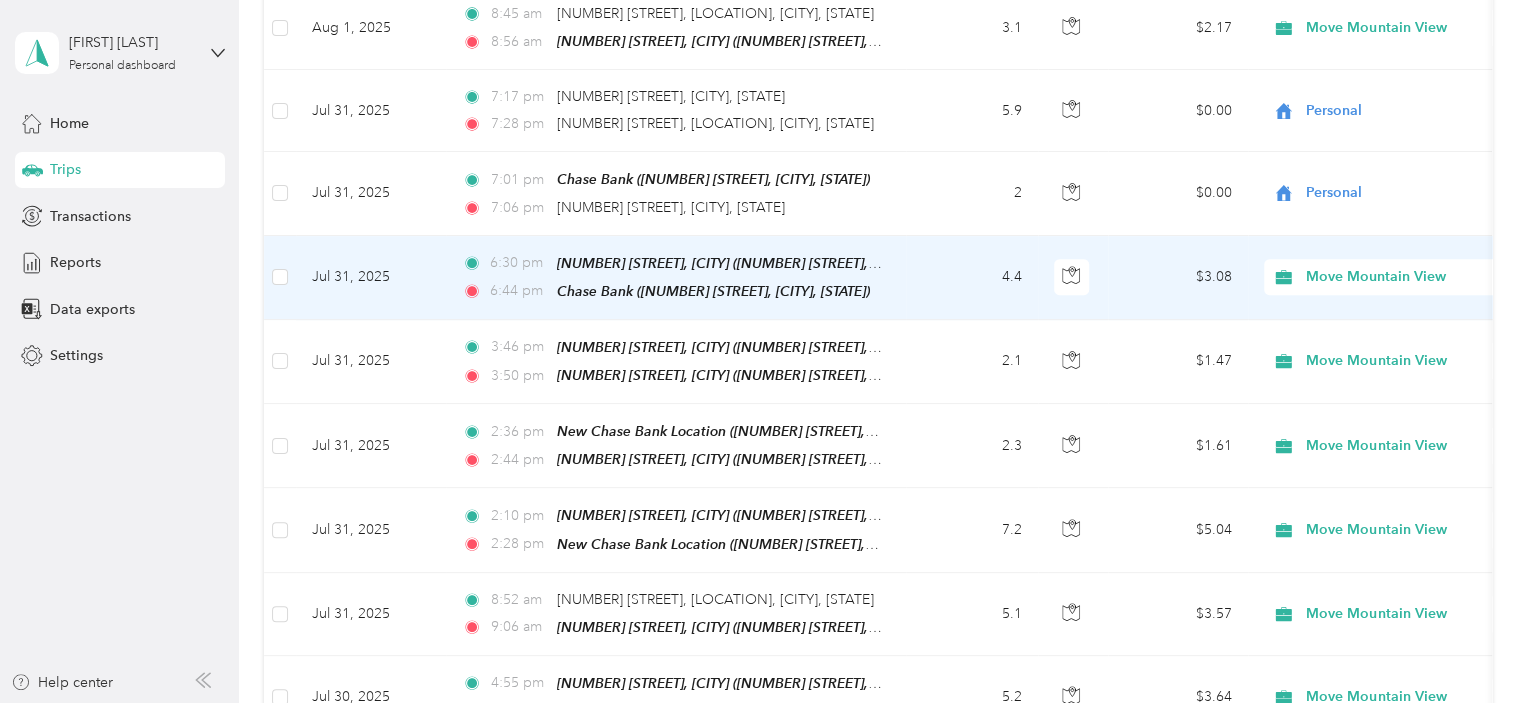 click on "Move Mountain View" at bounding box center (1397, 277) 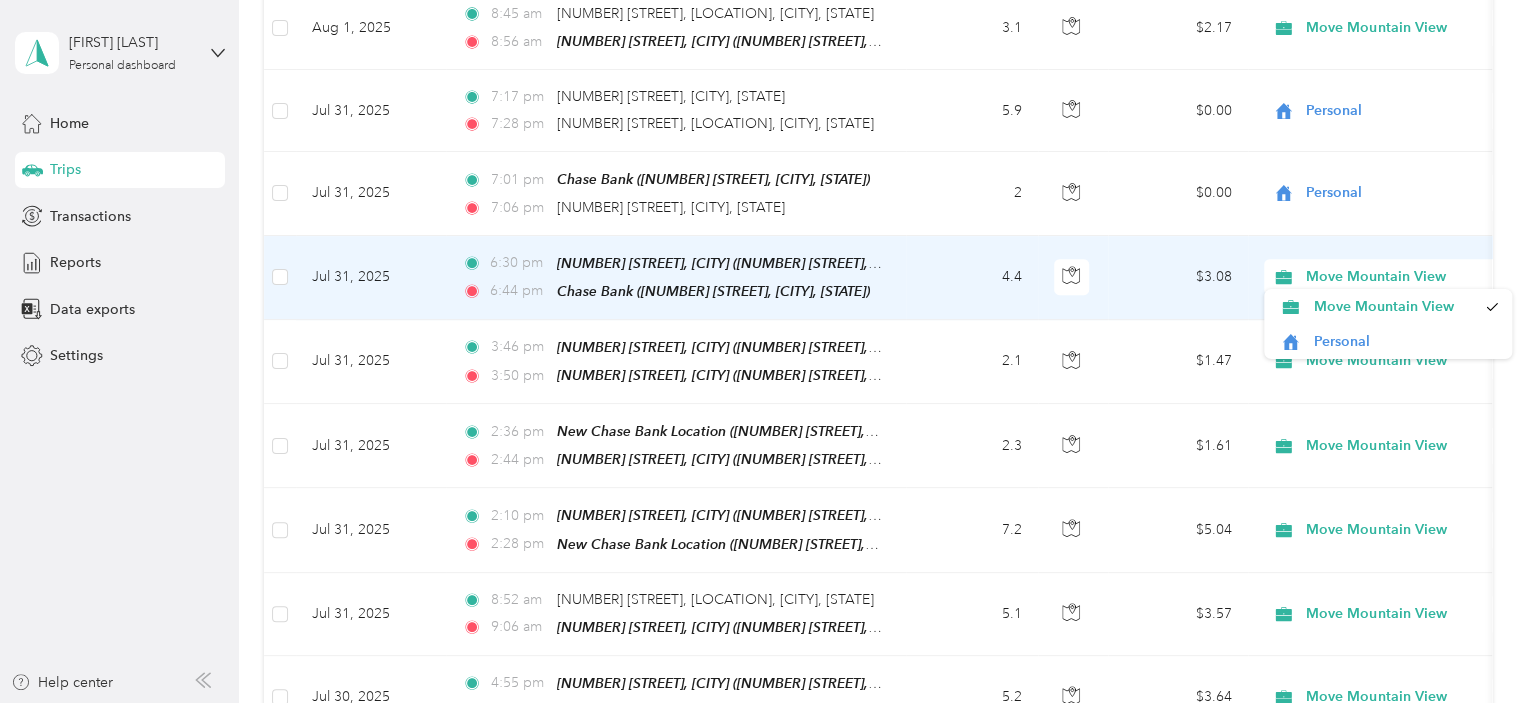 click on "Move Mountain View" at bounding box center [1397, 277] 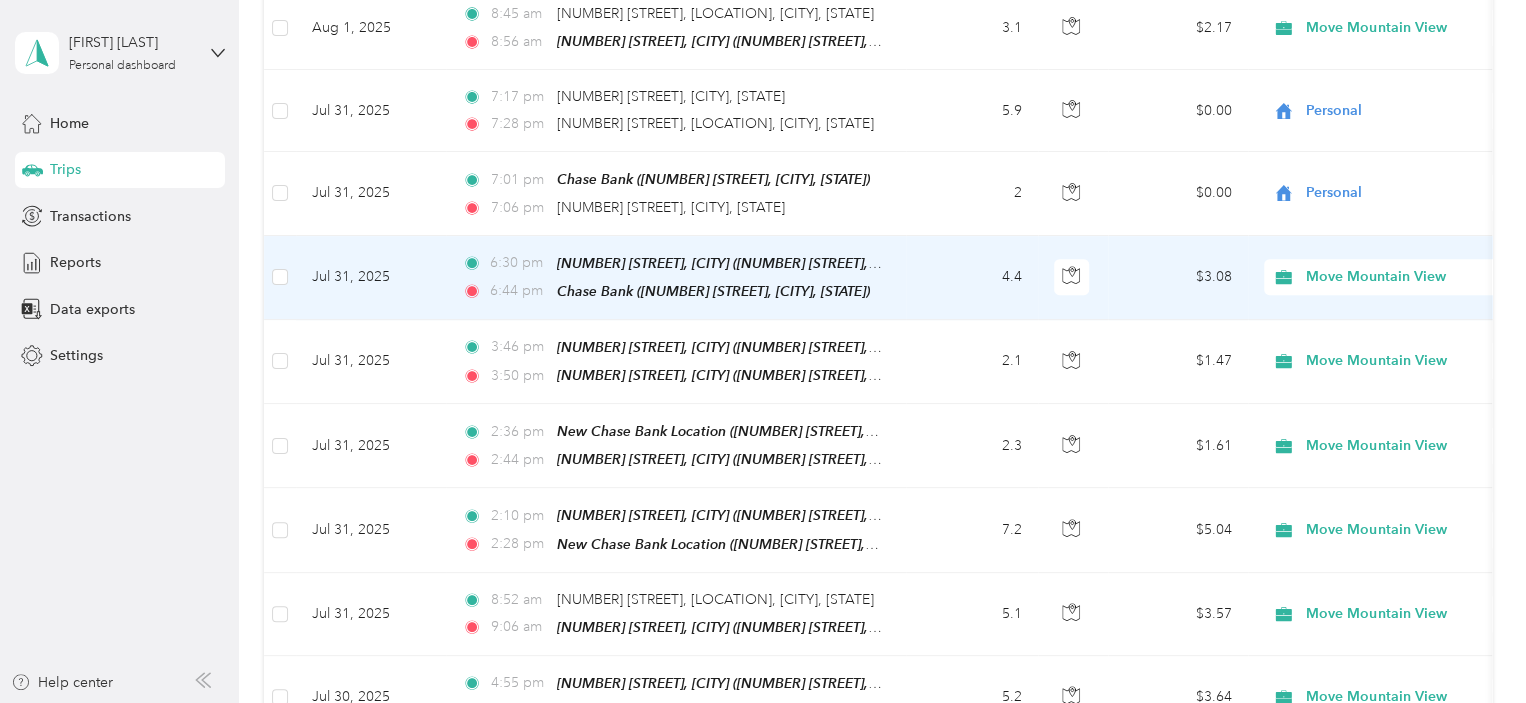 click on "Move Mountain View" at bounding box center (1388, 306) 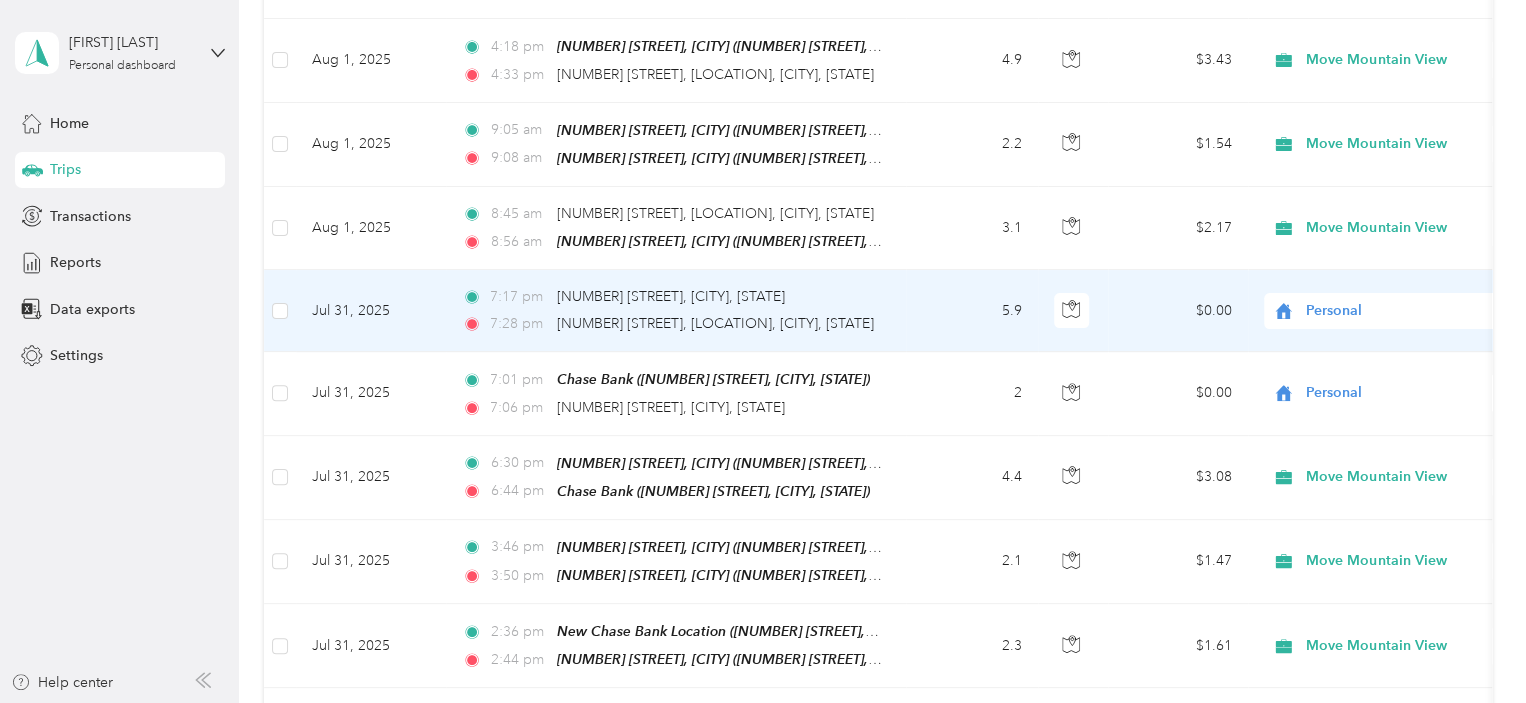 scroll, scrollTop: 500, scrollLeft: 0, axis: vertical 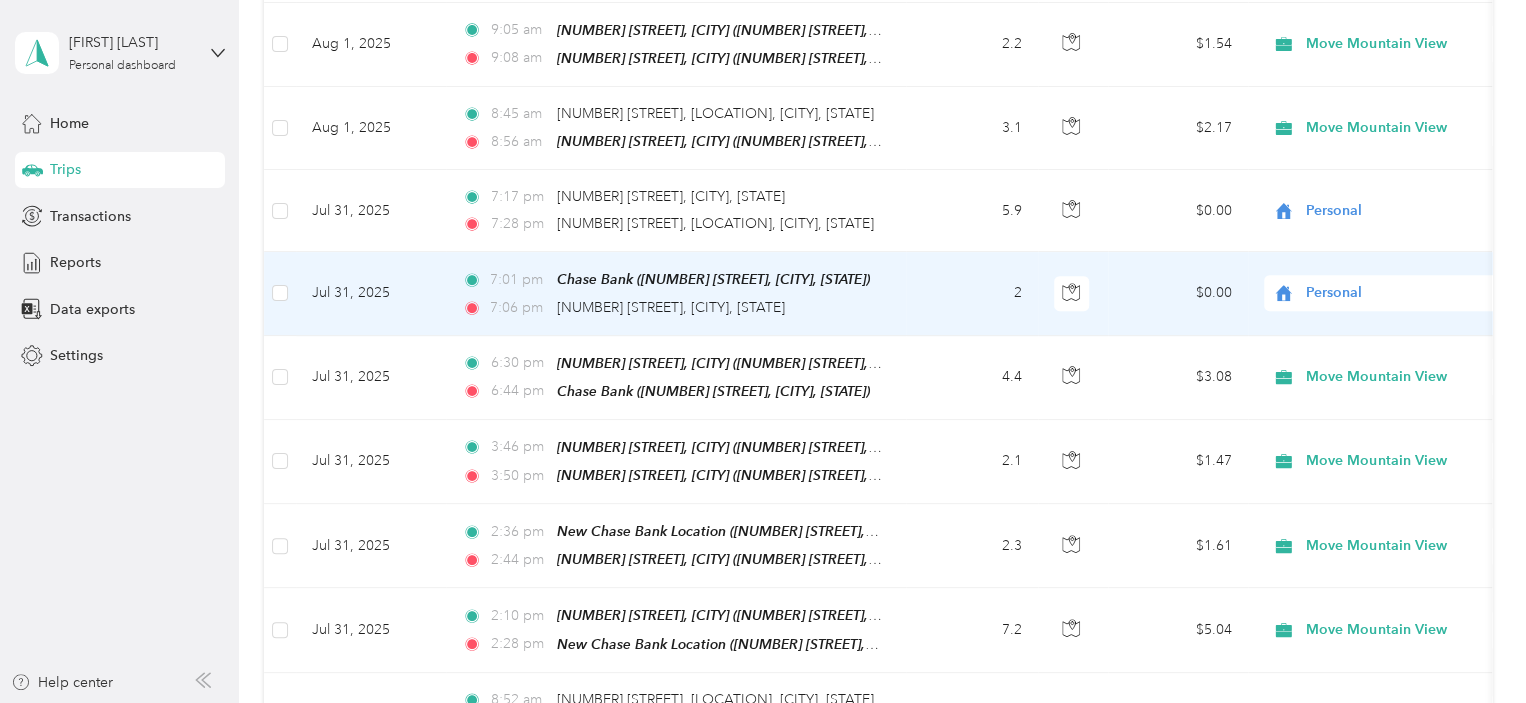 click on "Personal" at bounding box center (1397, 293) 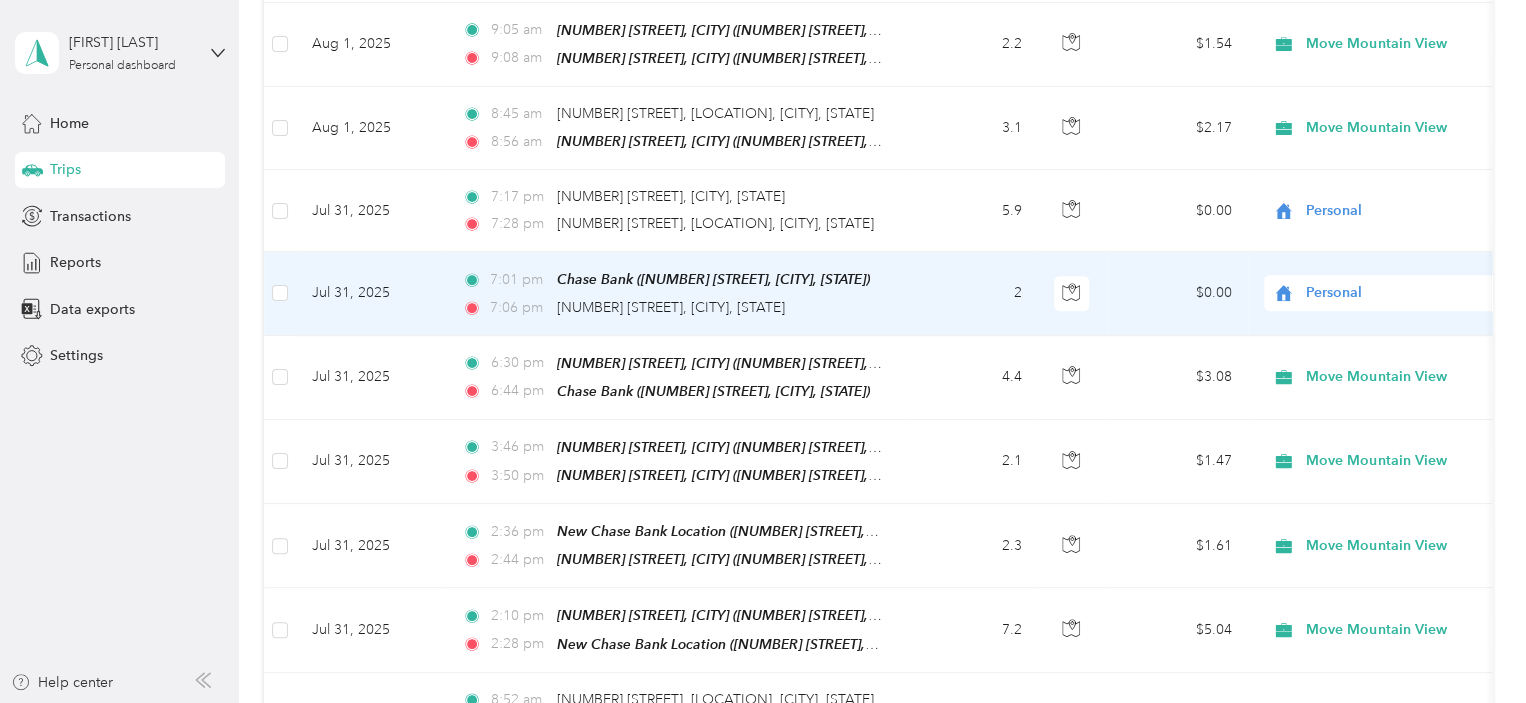 click on "Move Mountain View" at bounding box center (1388, 324) 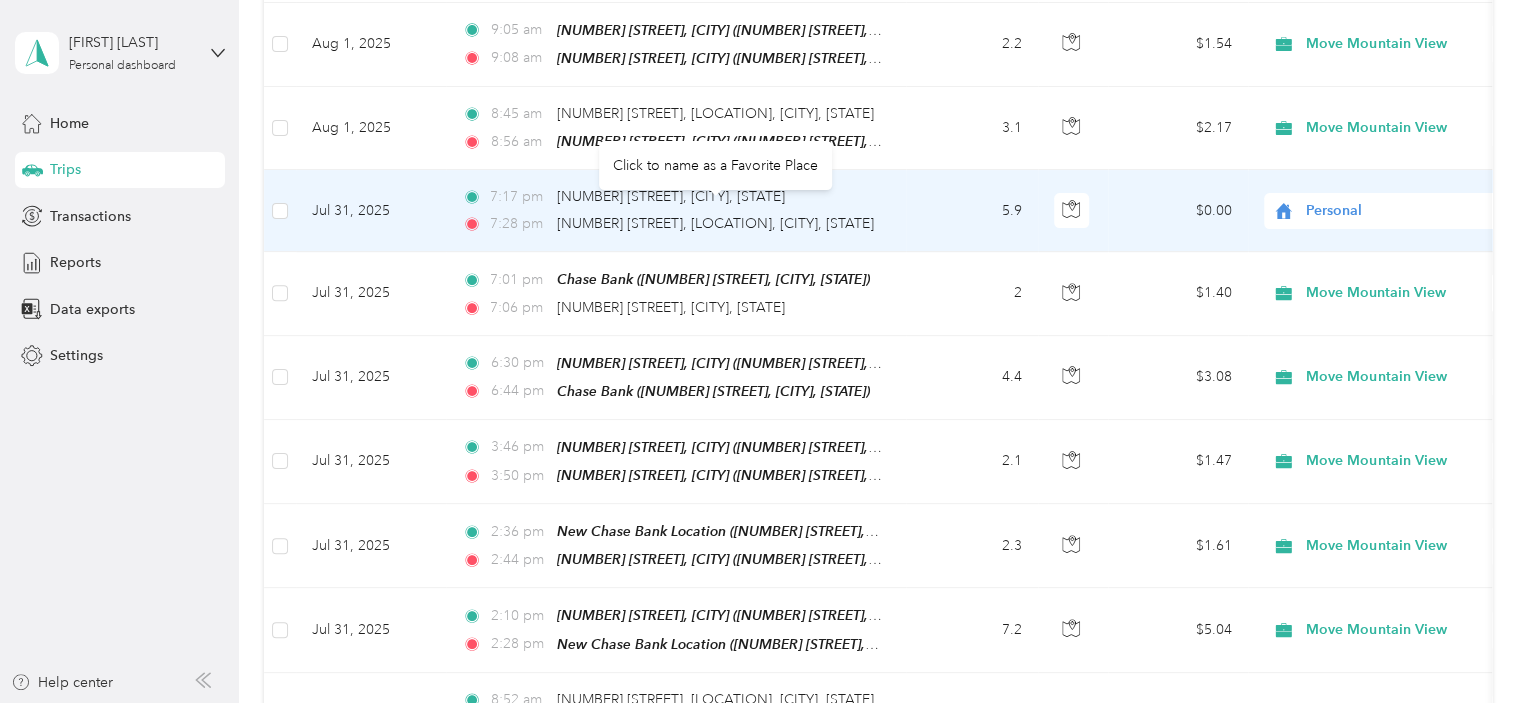 scroll, scrollTop: 600, scrollLeft: 0, axis: vertical 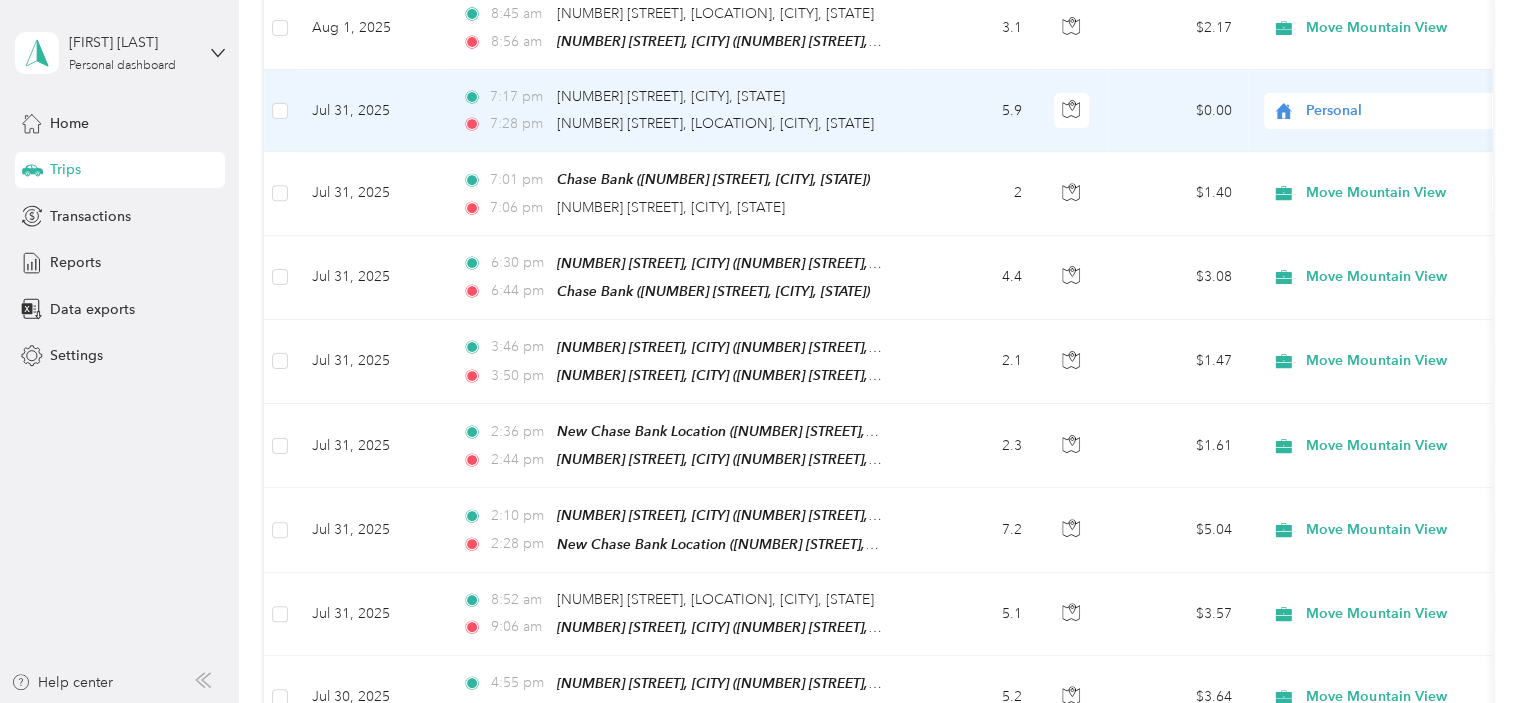 click on "Personal" at bounding box center (1397, 111) 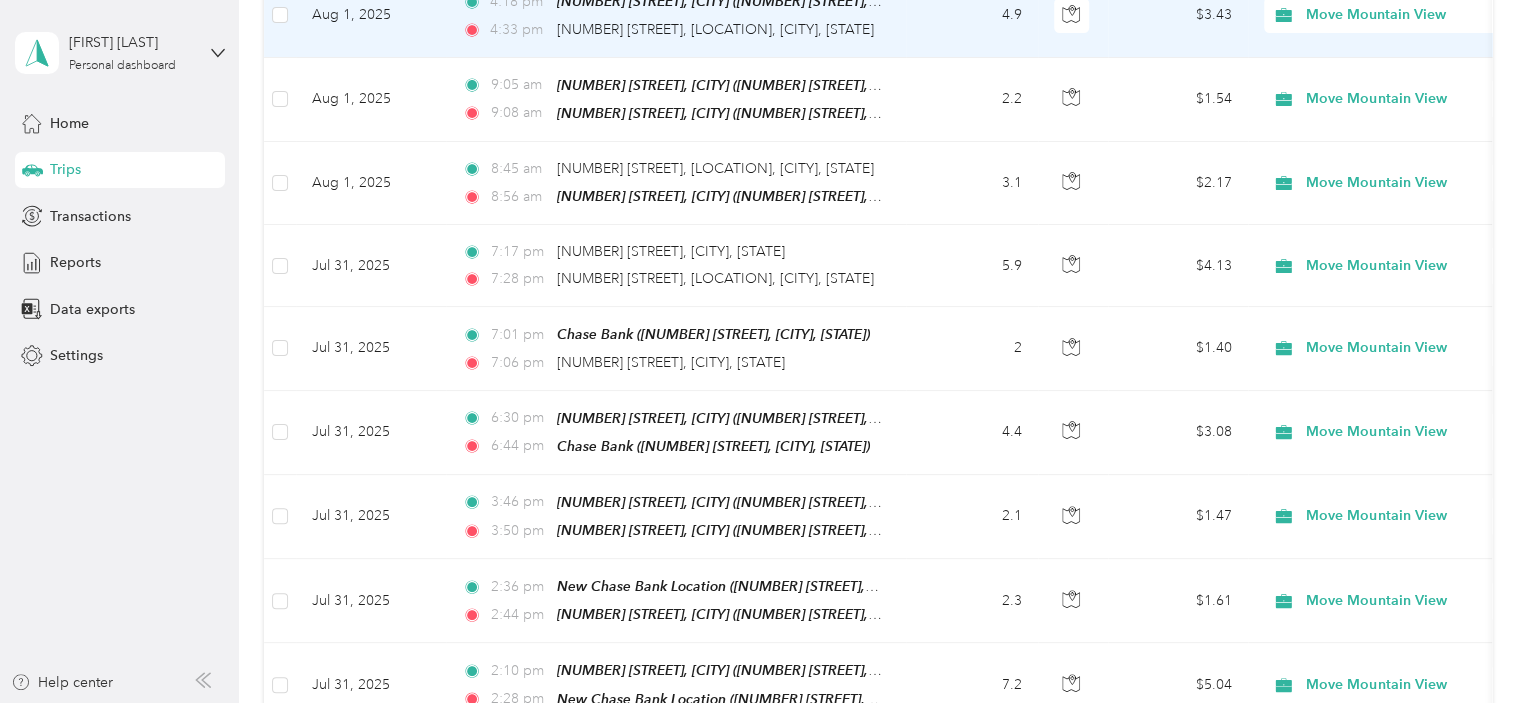 scroll, scrollTop: 500, scrollLeft: 0, axis: vertical 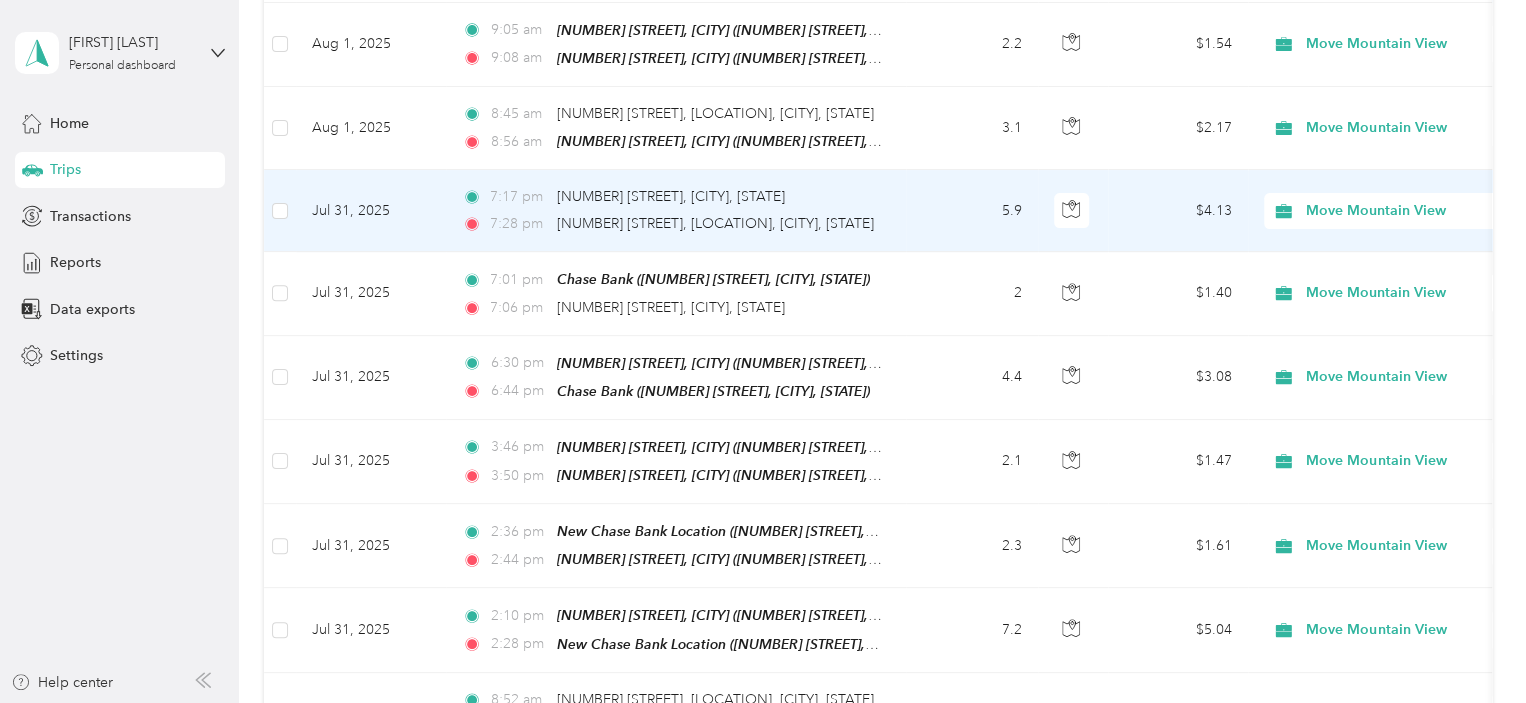 click on "Move Mountain View" at bounding box center [1397, 211] 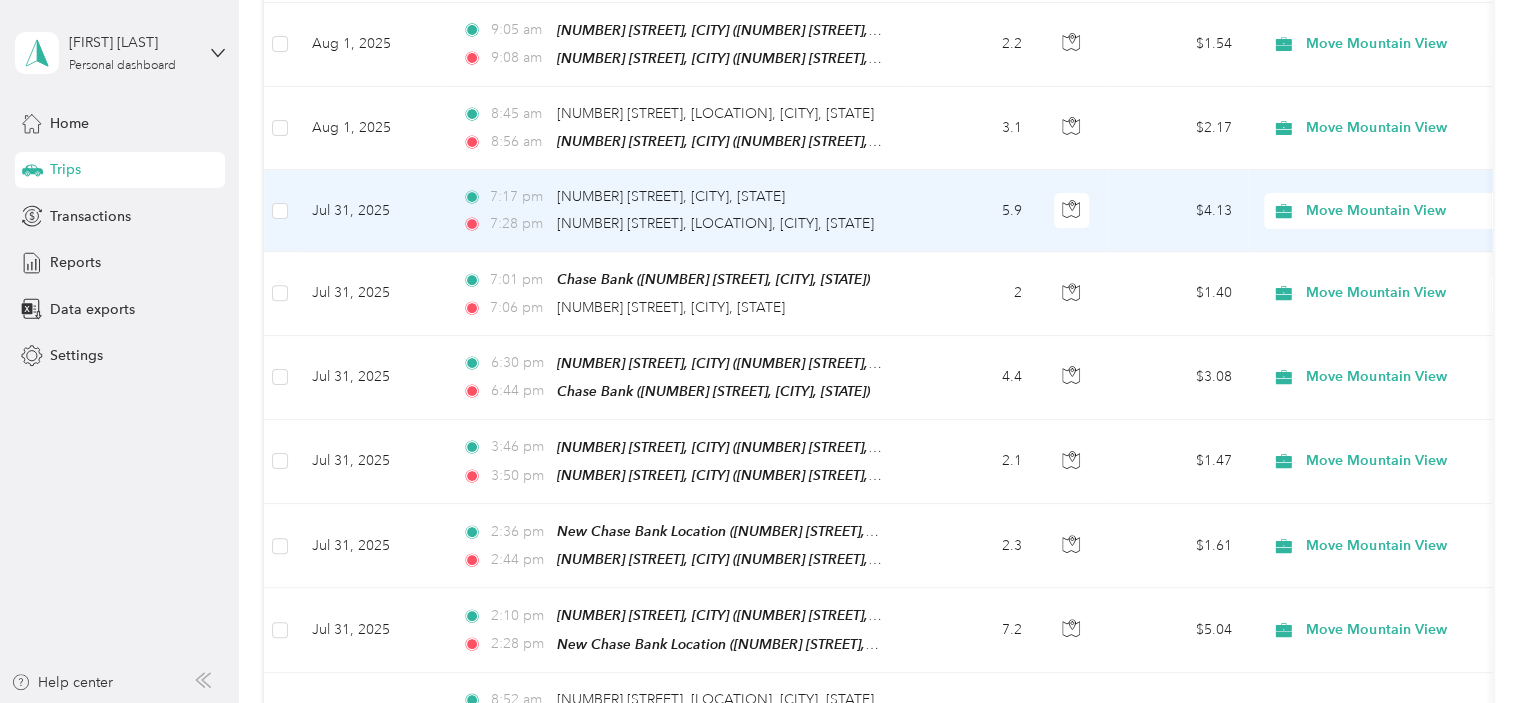 click on "Personal" at bounding box center [1405, 277] 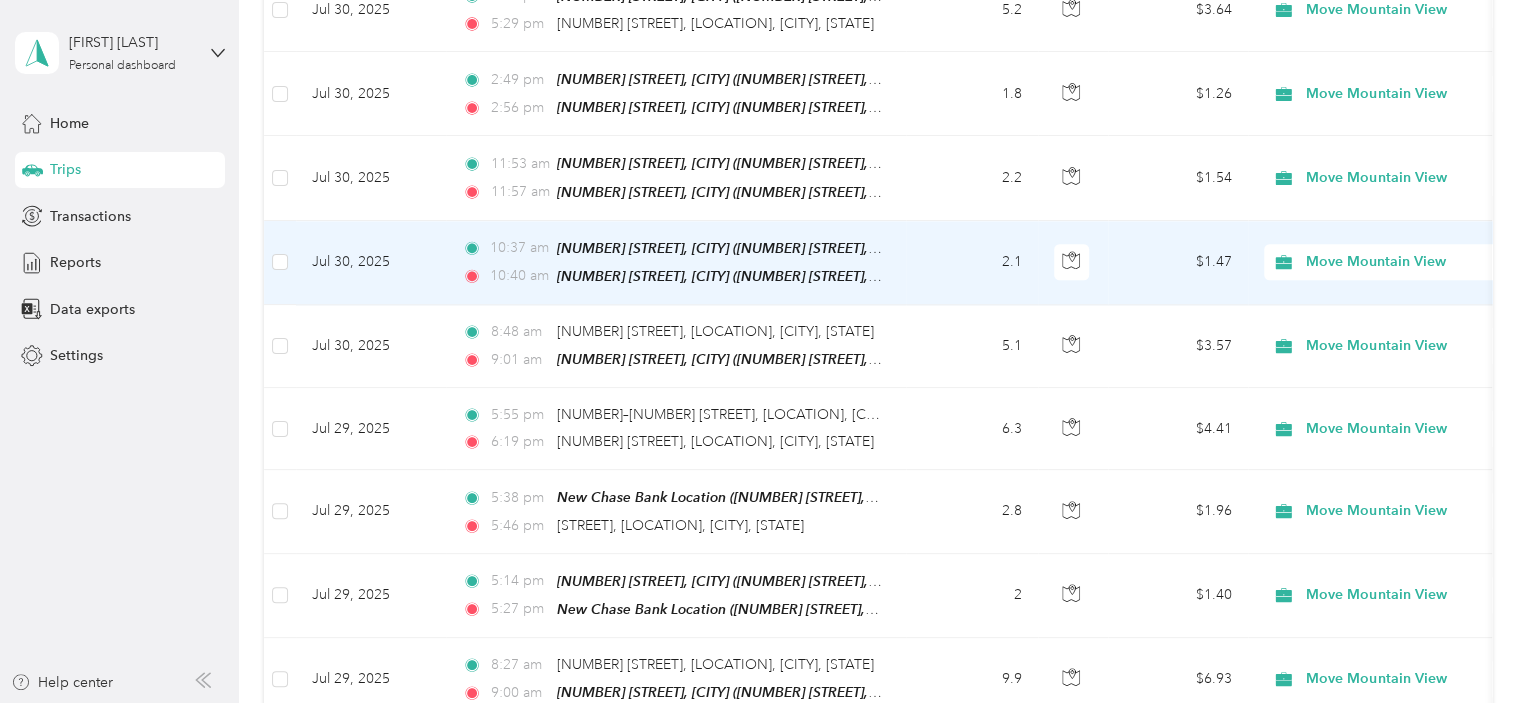 scroll, scrollTop: 1300, scrollLeft: 0, axis: vertical 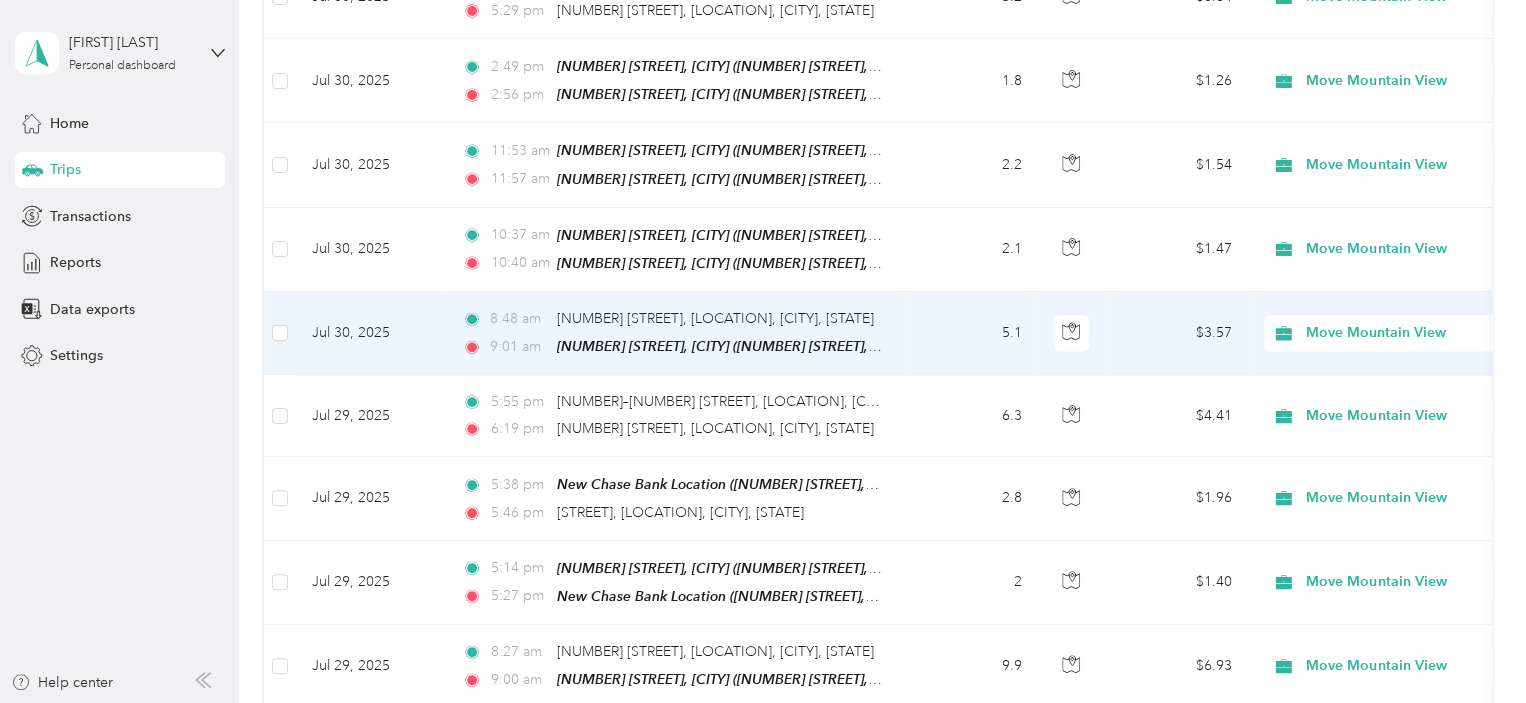click on "Move Mountain View" at bounding box center (1397, 333) 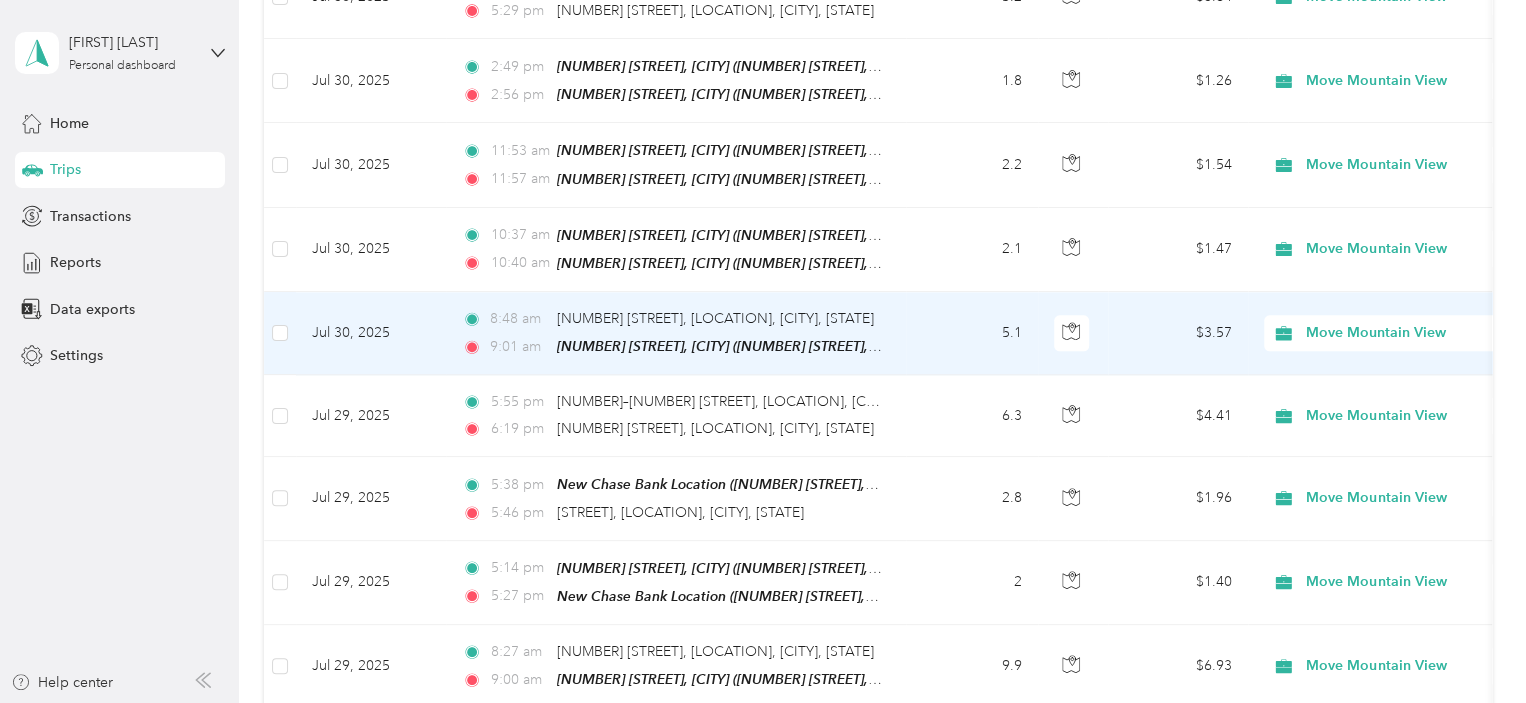 click on "Personal" at bounding box center [1405, 380] 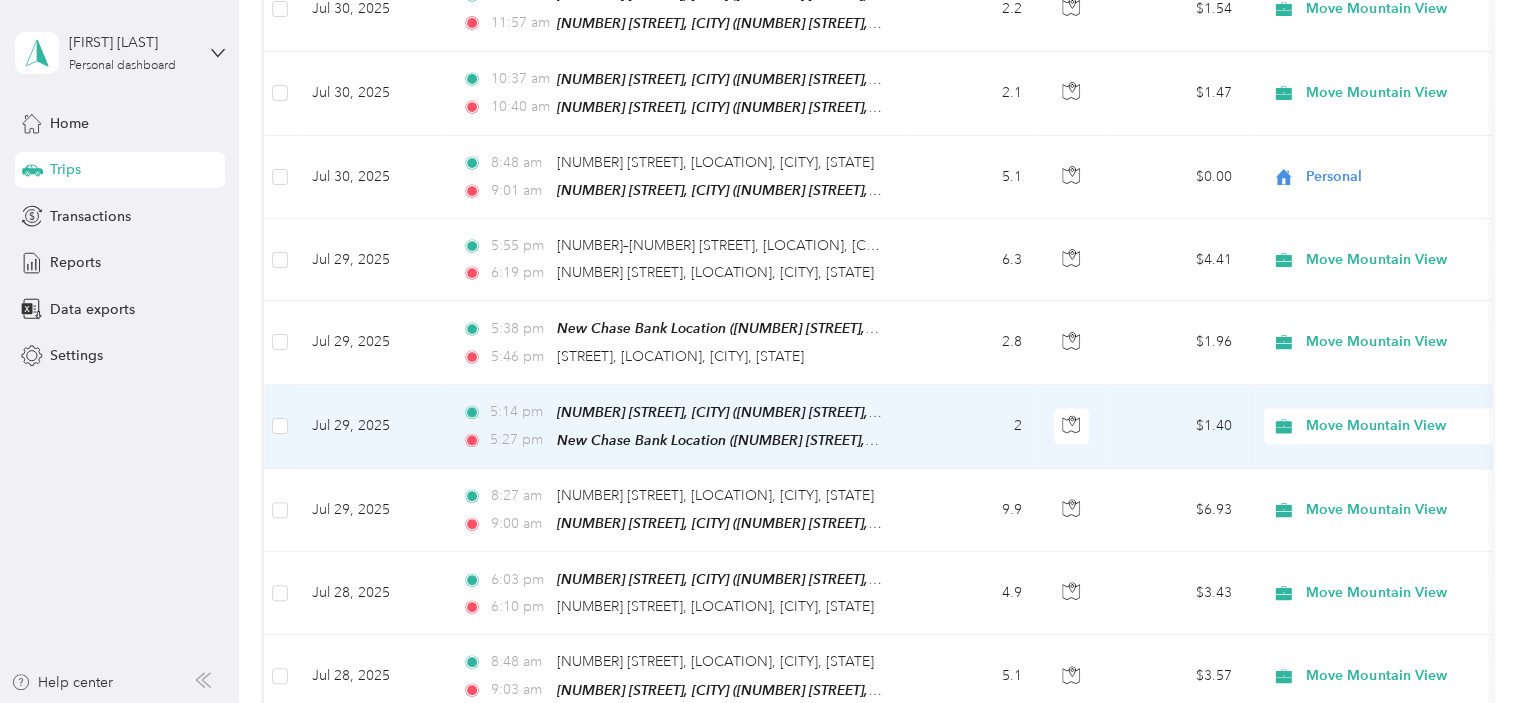 scroll, scrollTop: 1500, scrollLeft: 0, axis: vertical 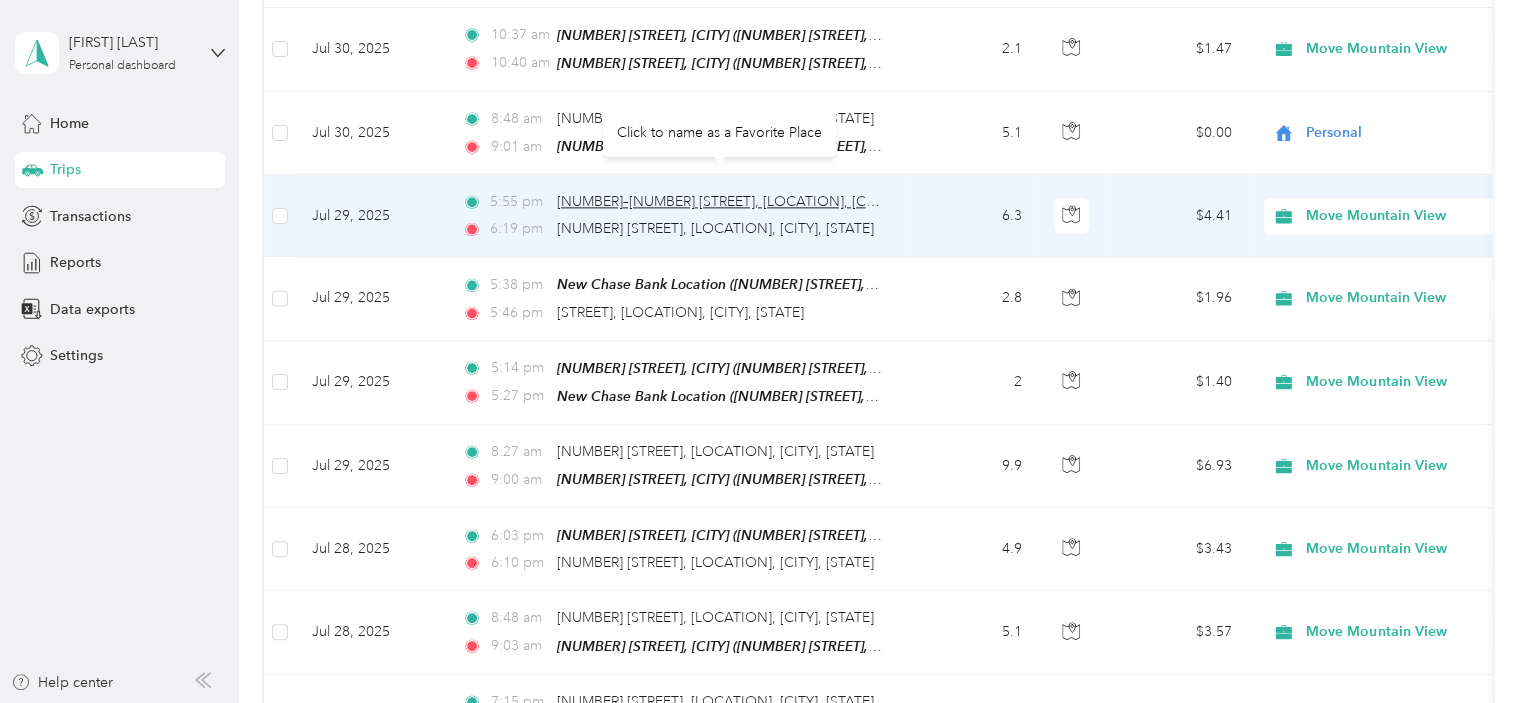 click on "[NUMBER]–[NUMBER] [STREET], [LOCATION], [CITY], [STATE]" at bounding box center [751, 201] 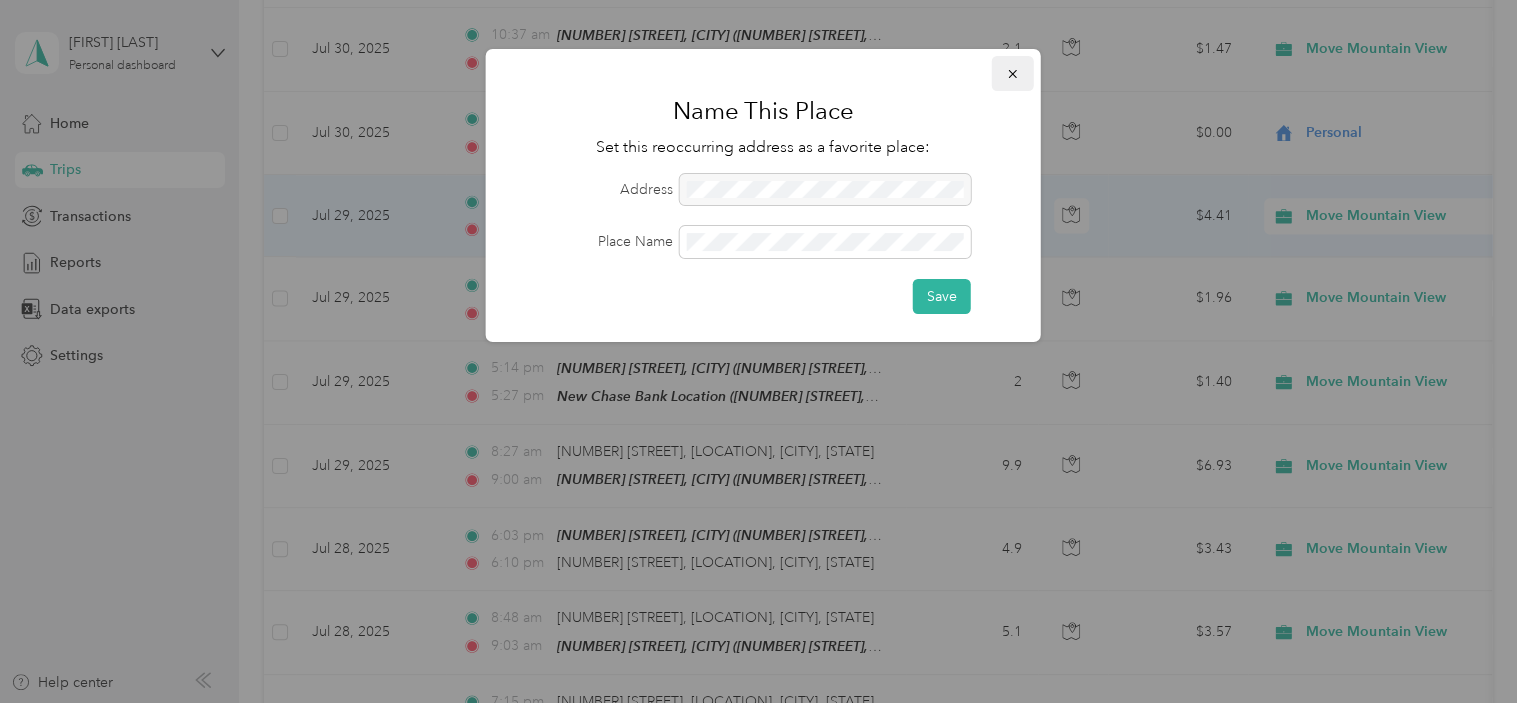 click 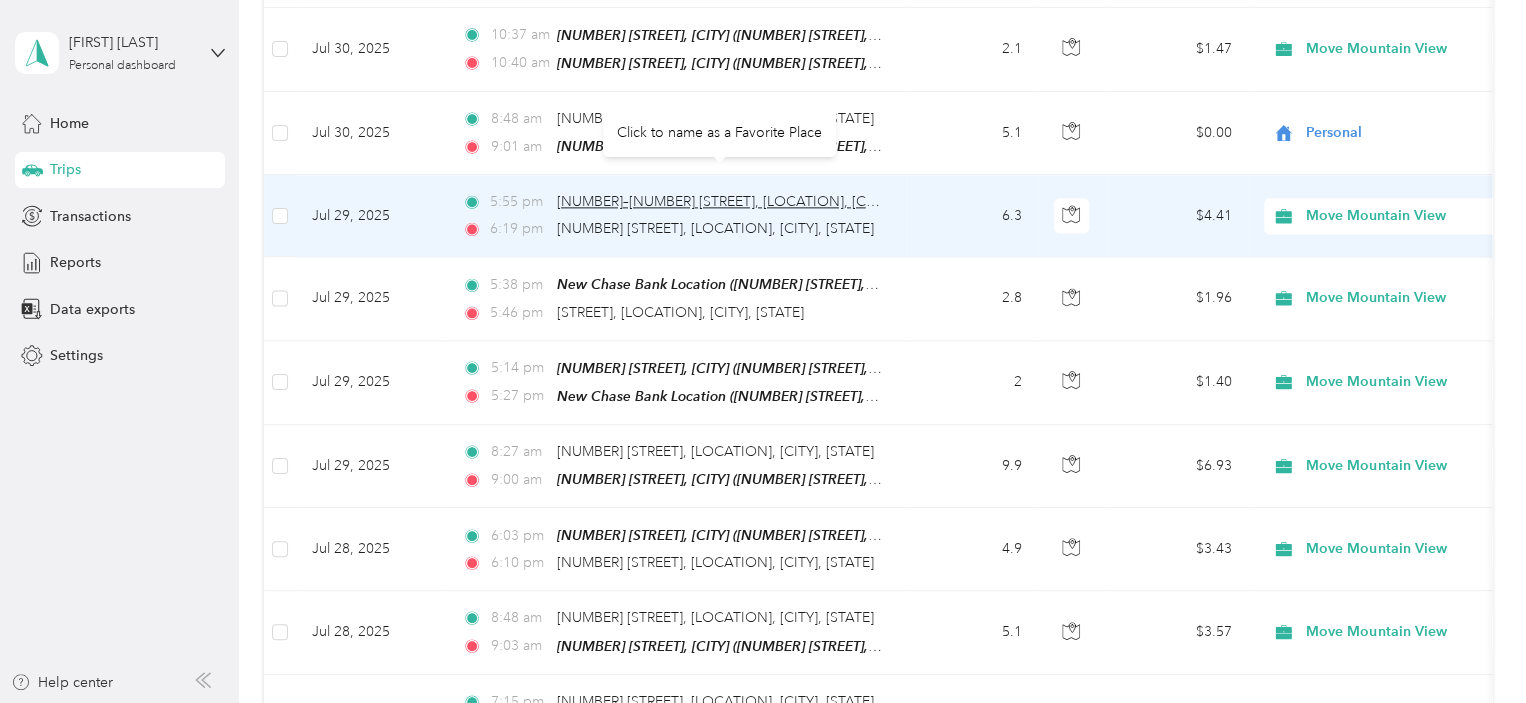 click on "[NUMBER]–[NUMBER] [STREET], [LOCATION], [CITY], [STATE]" at bounding box center [751, 201] 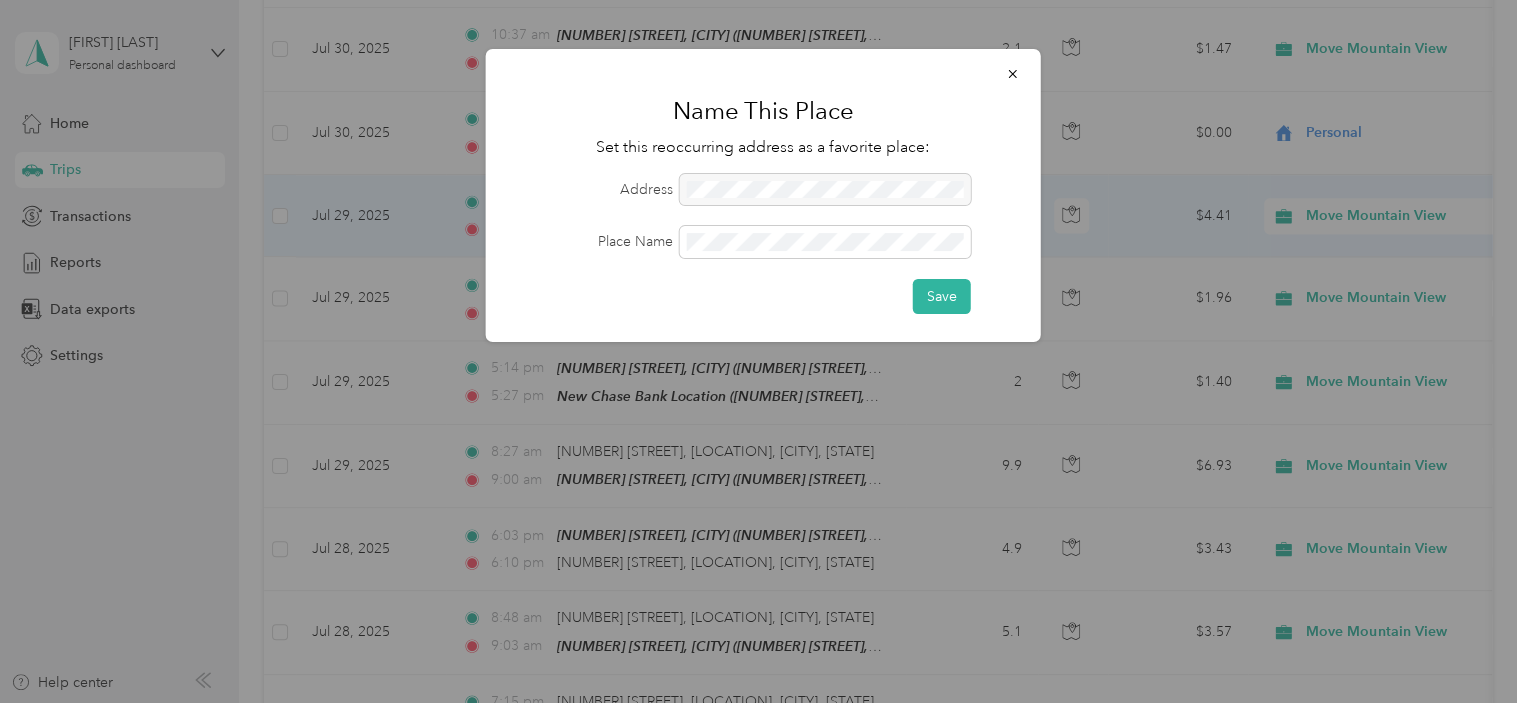 click at bounding box center (825, 190) 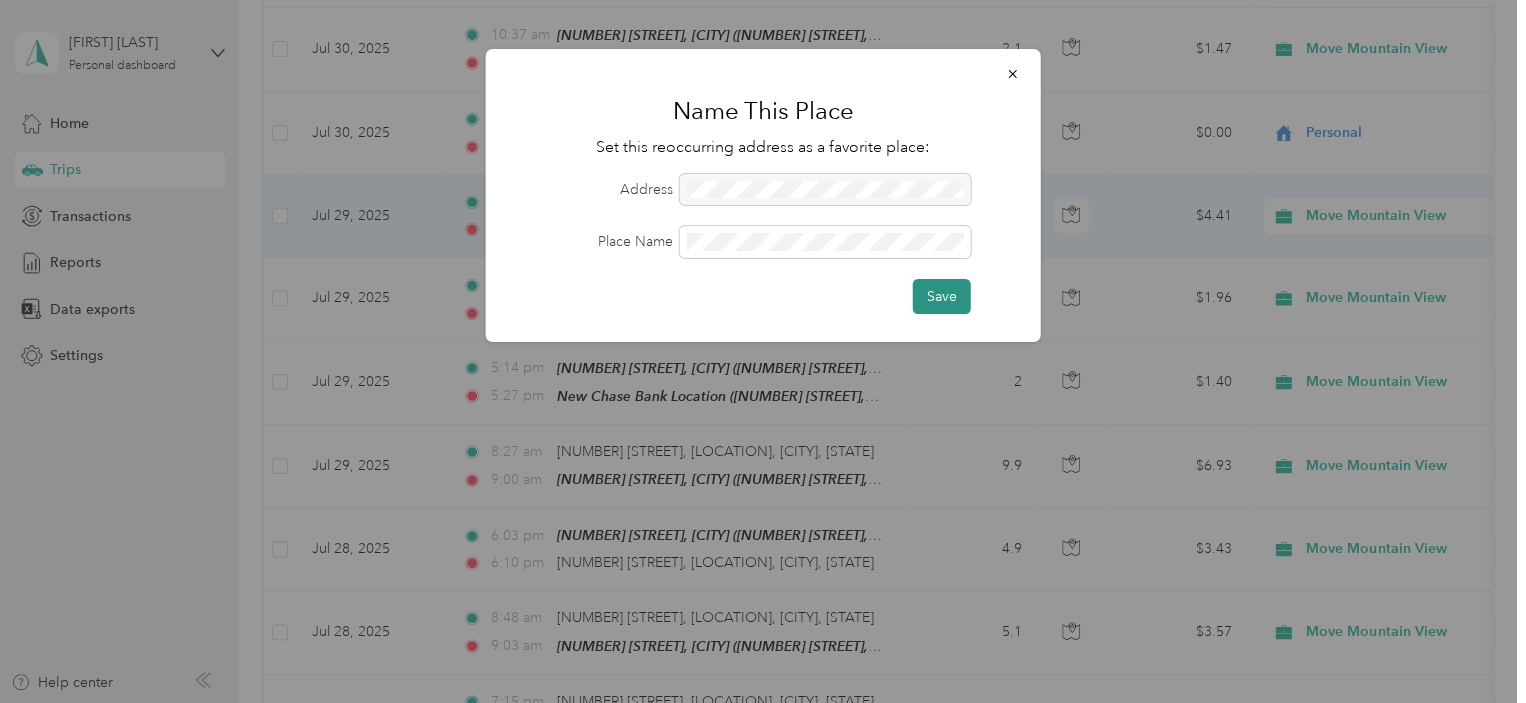 click on "Save" at bounding box center (942, 296) 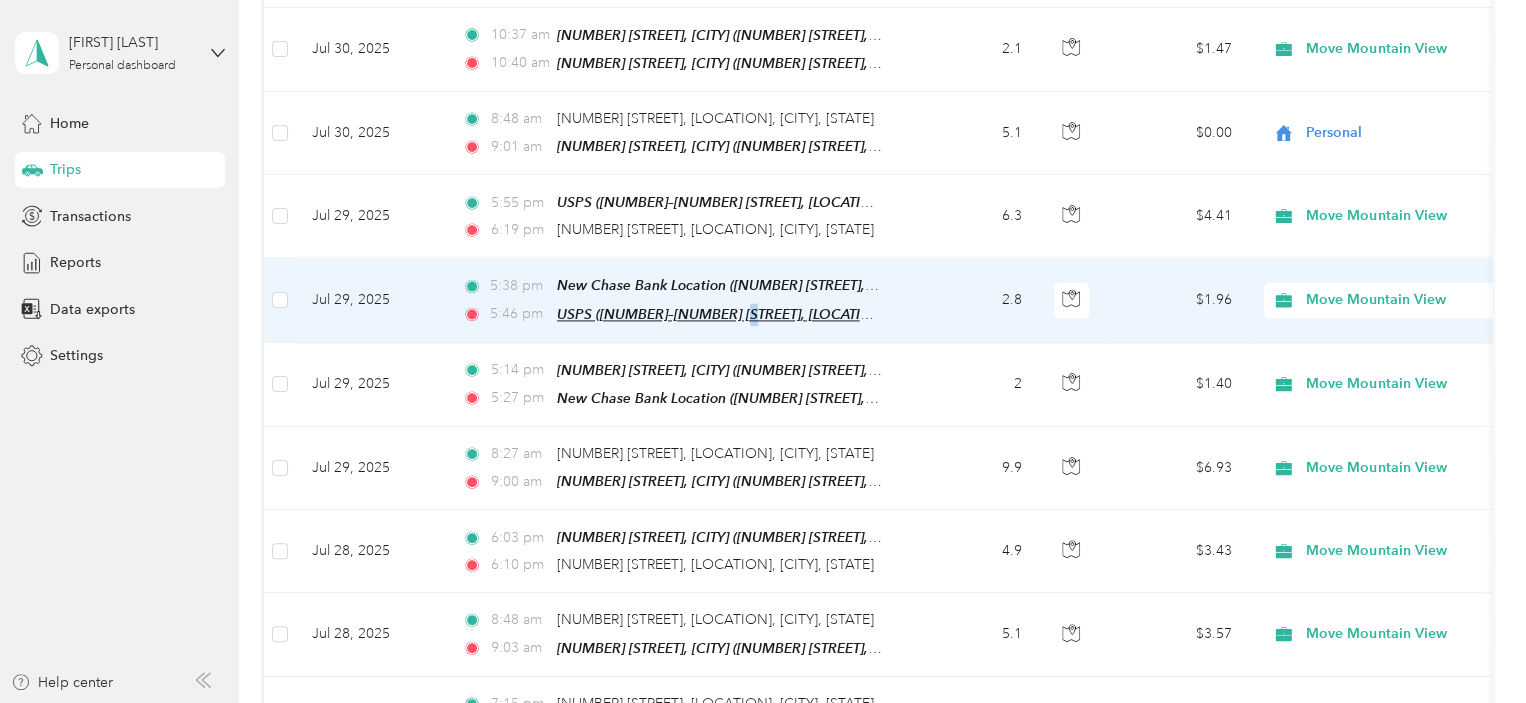 click on "USPS ([NUMBER]–[NUMBER] [STREET], [LOCATION], [CITY], [STATE])" at bounding box center [773, 314] 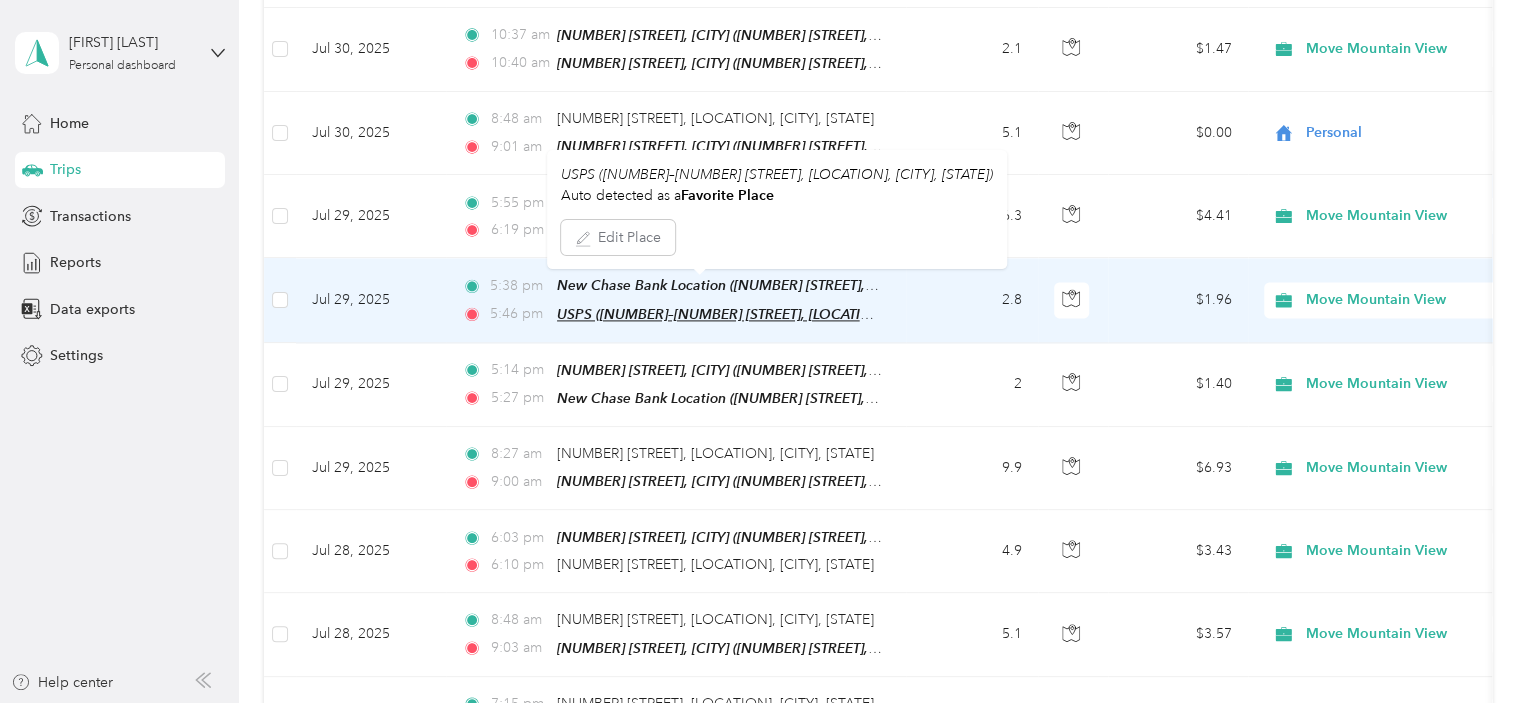click on "USPS ([NUMBER]–[NUMBER] [STREET], [LOCATION], [CITY], [STATE])" at bounding box center [773, 314] 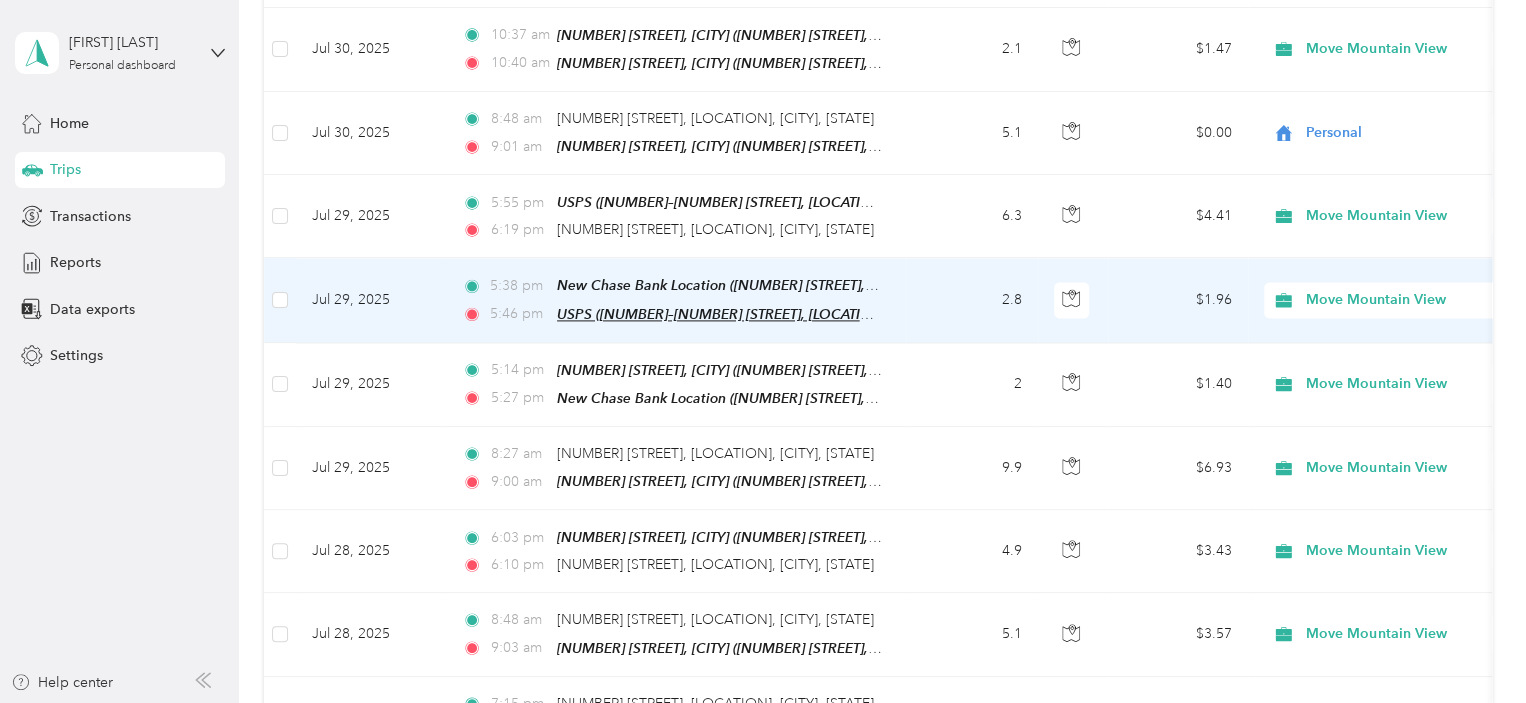 click on "USPS ([NUMBER]–[NUMBER] [STREET], [LOCATION], [CITY], [STATE])" at bounding box center (773, 314) 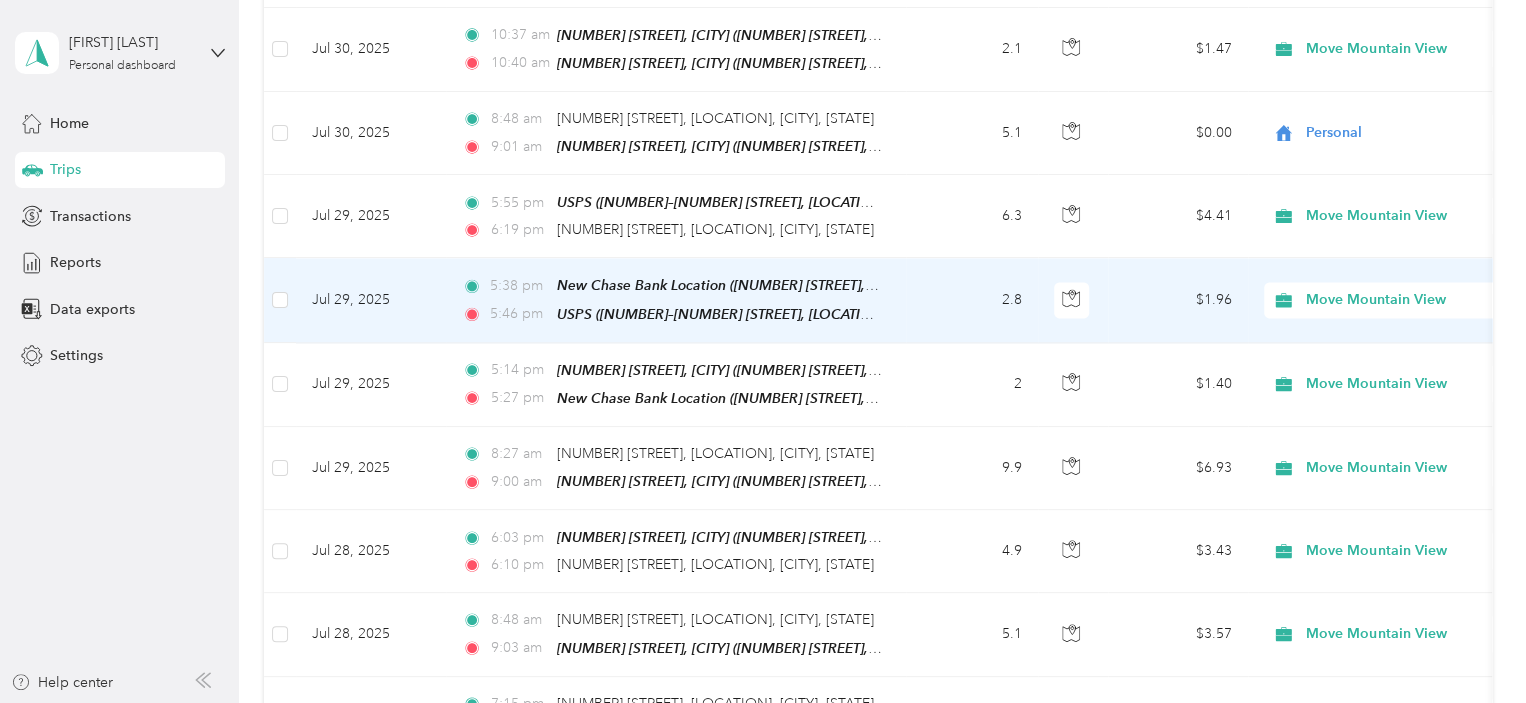 click on "Edit Place" at bounding box center (618, 236) 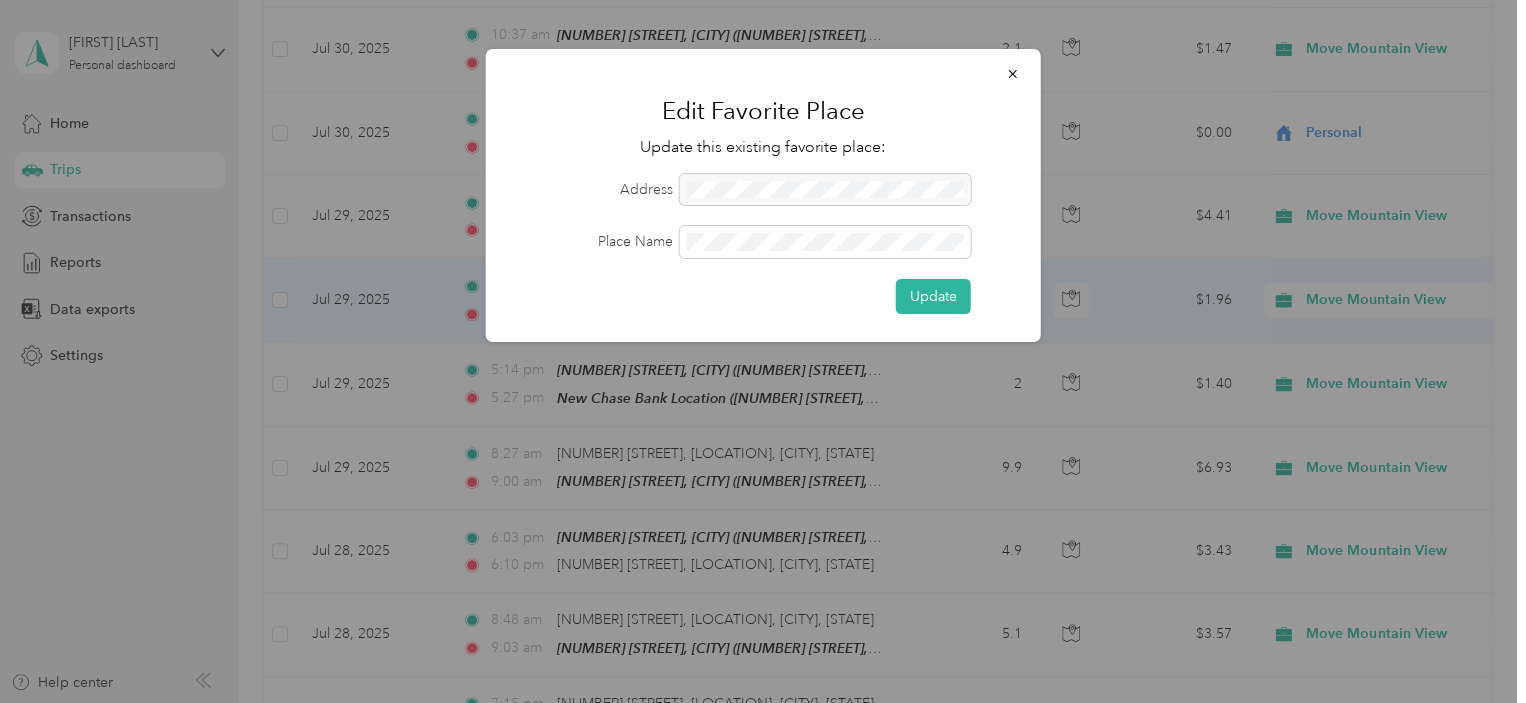 click at bounding box center (825, 190) 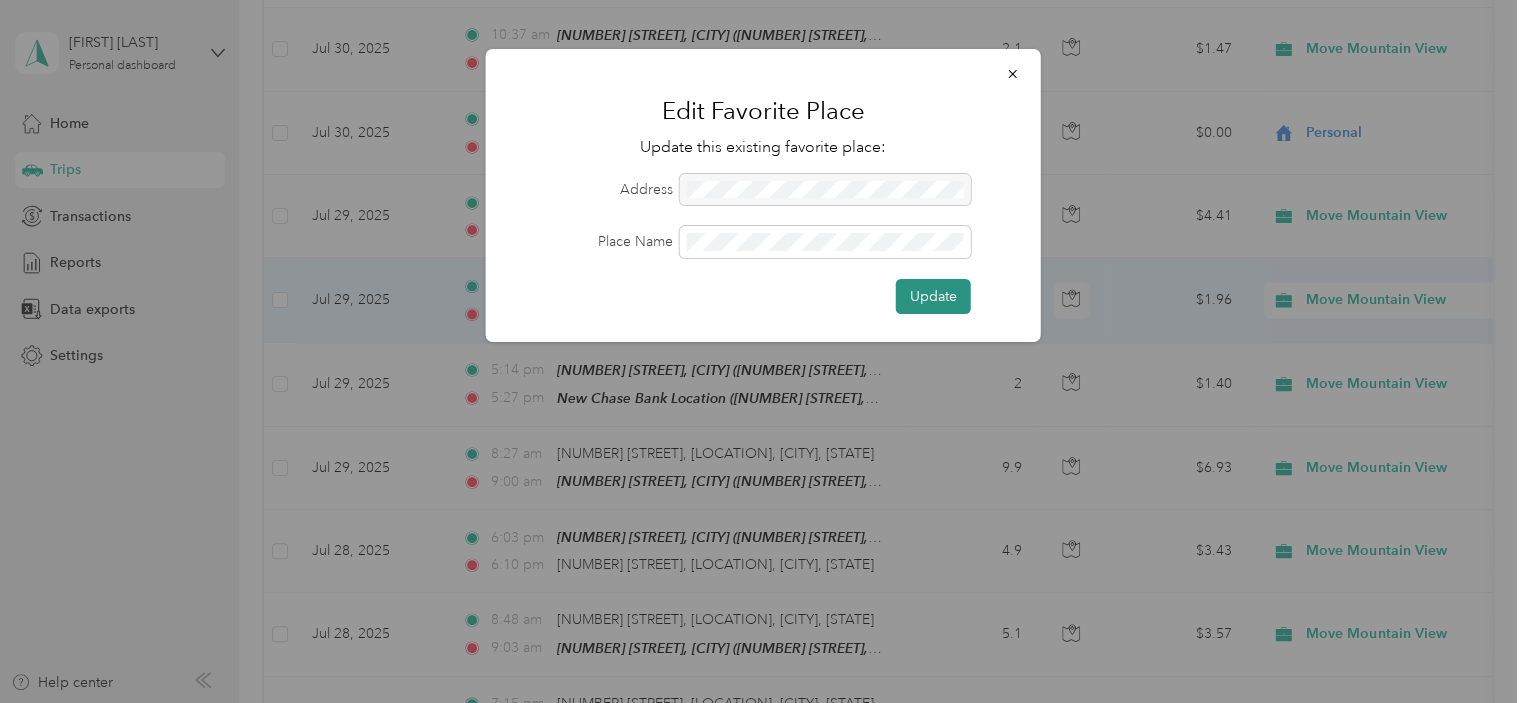 drag, startPoint x: 705, startPoint y: 187, endPoint x: 932, endPoint y: 295, distance: 251.38217 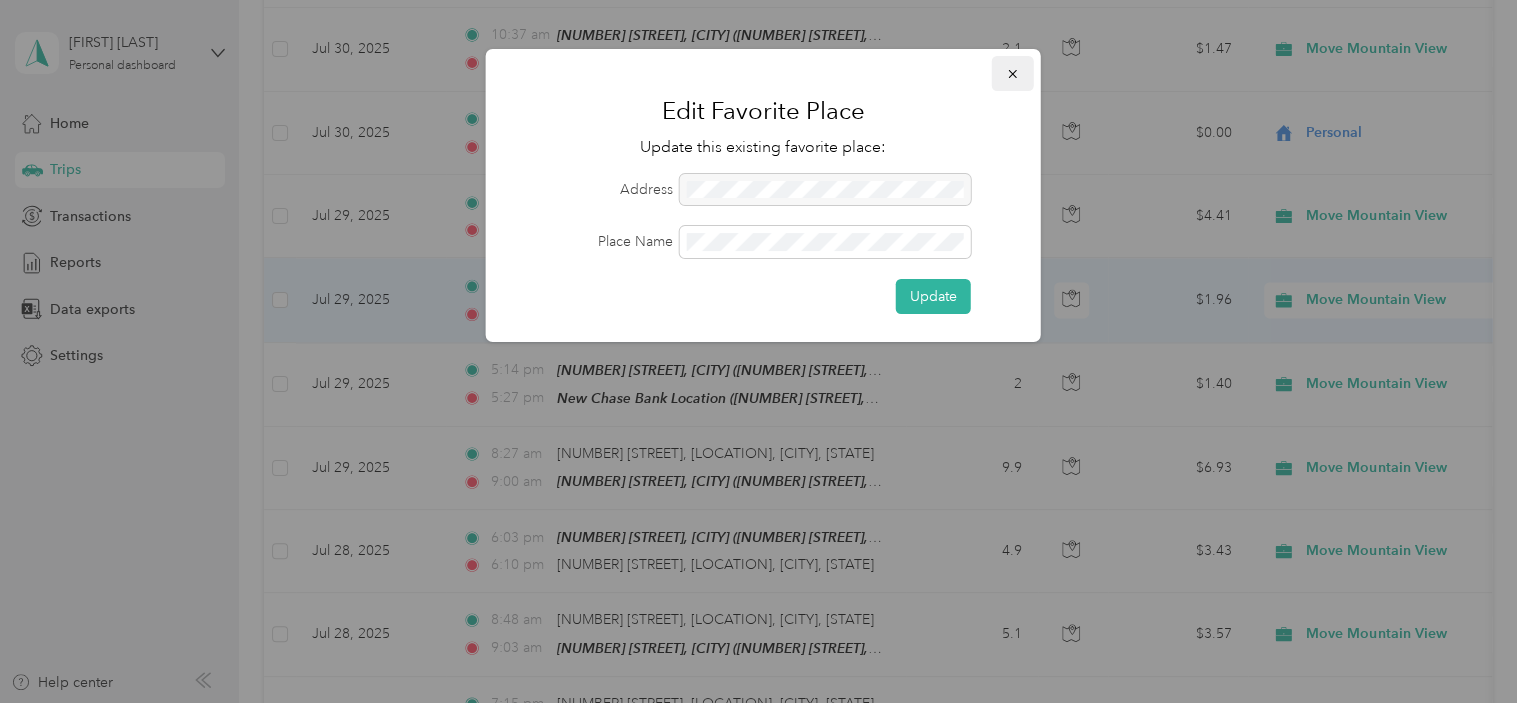 click 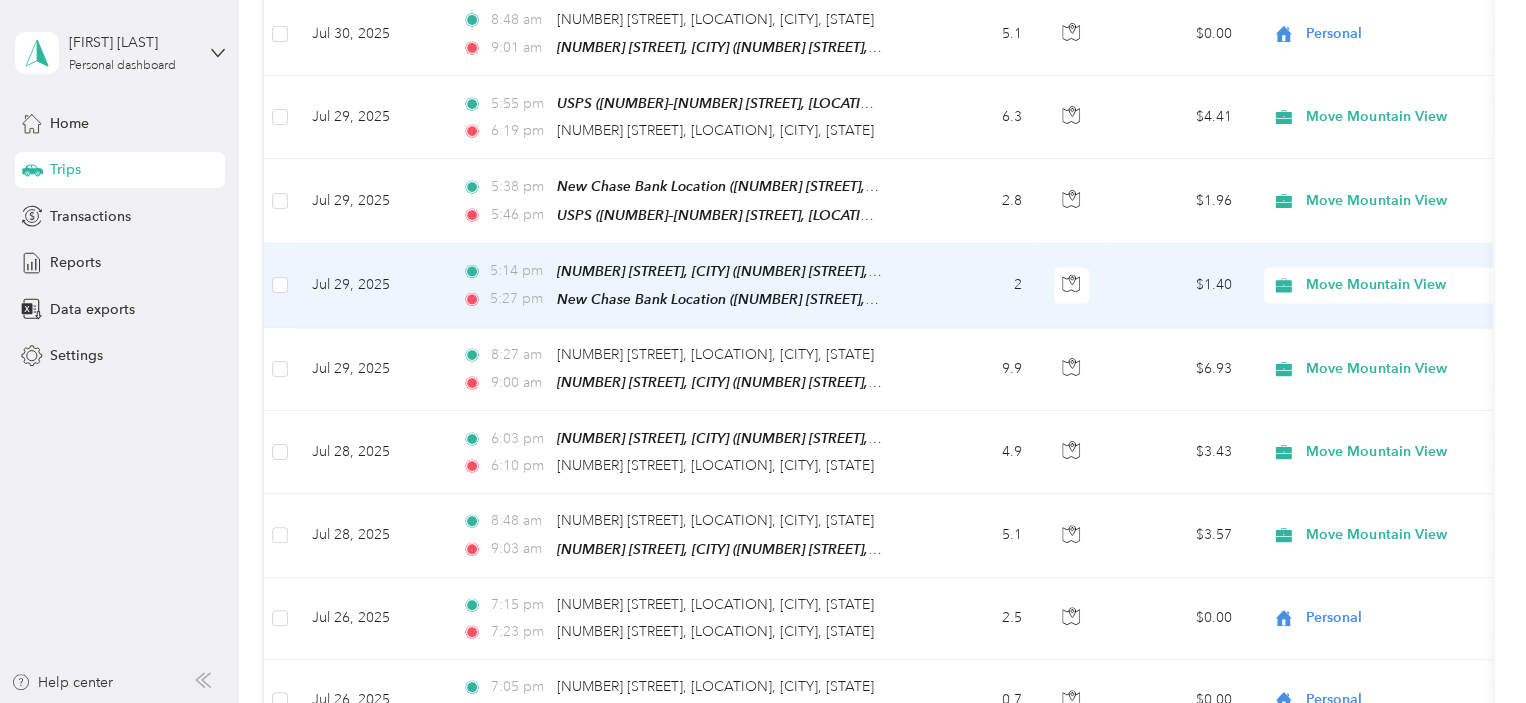 scroll, scrollTop: 1600, scrollLeft: 0, axis: vertical 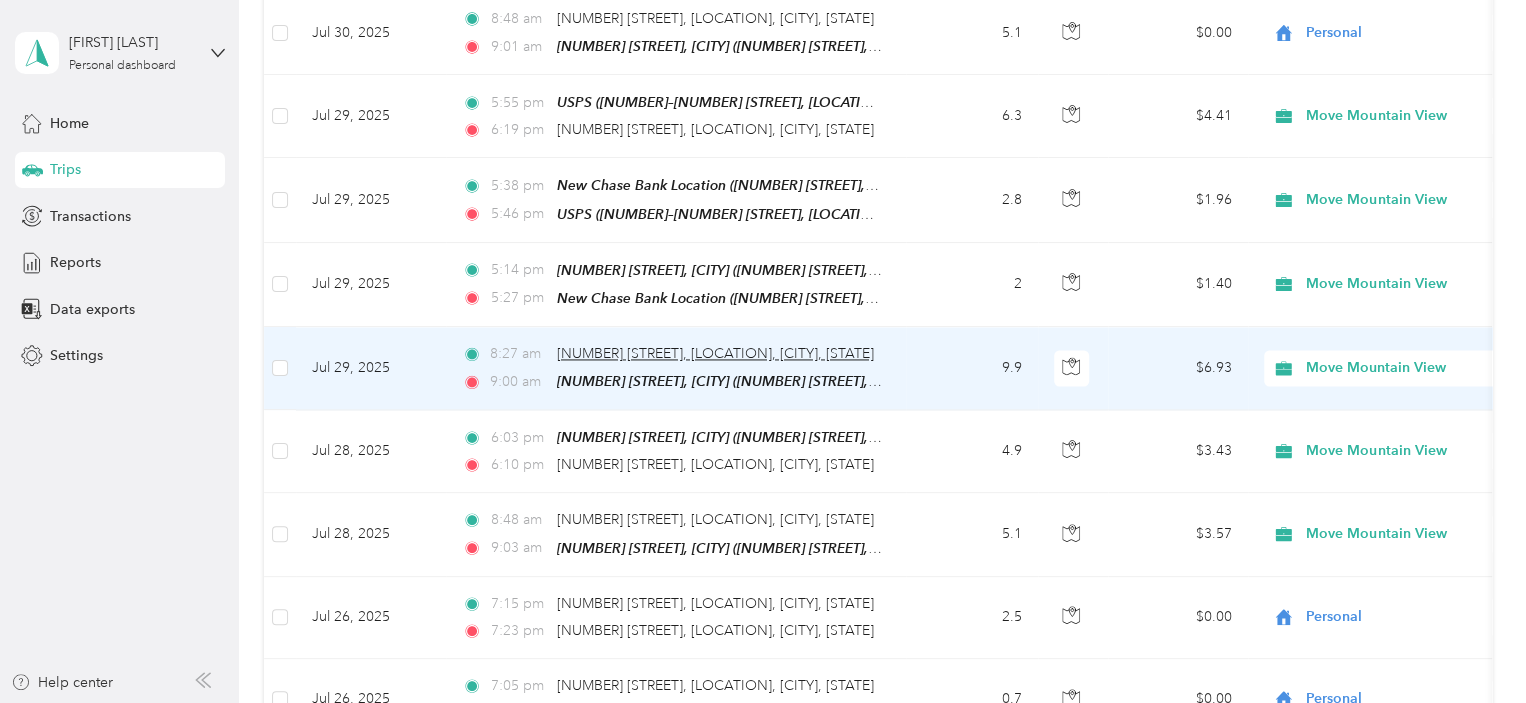 click on "[NUMBER] [STREET], [LOCATION], [CITY], [STATE]" at bounding box center [715, 353] 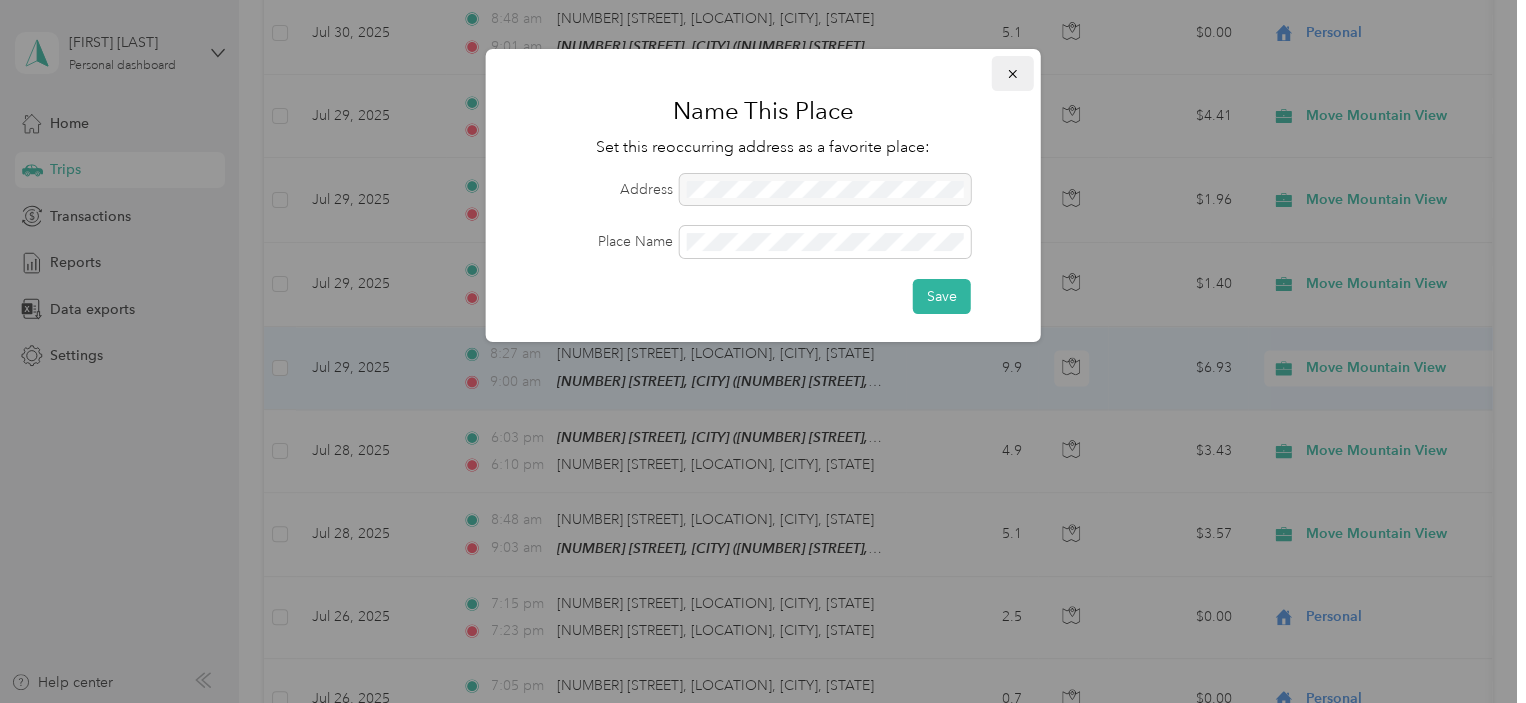 click 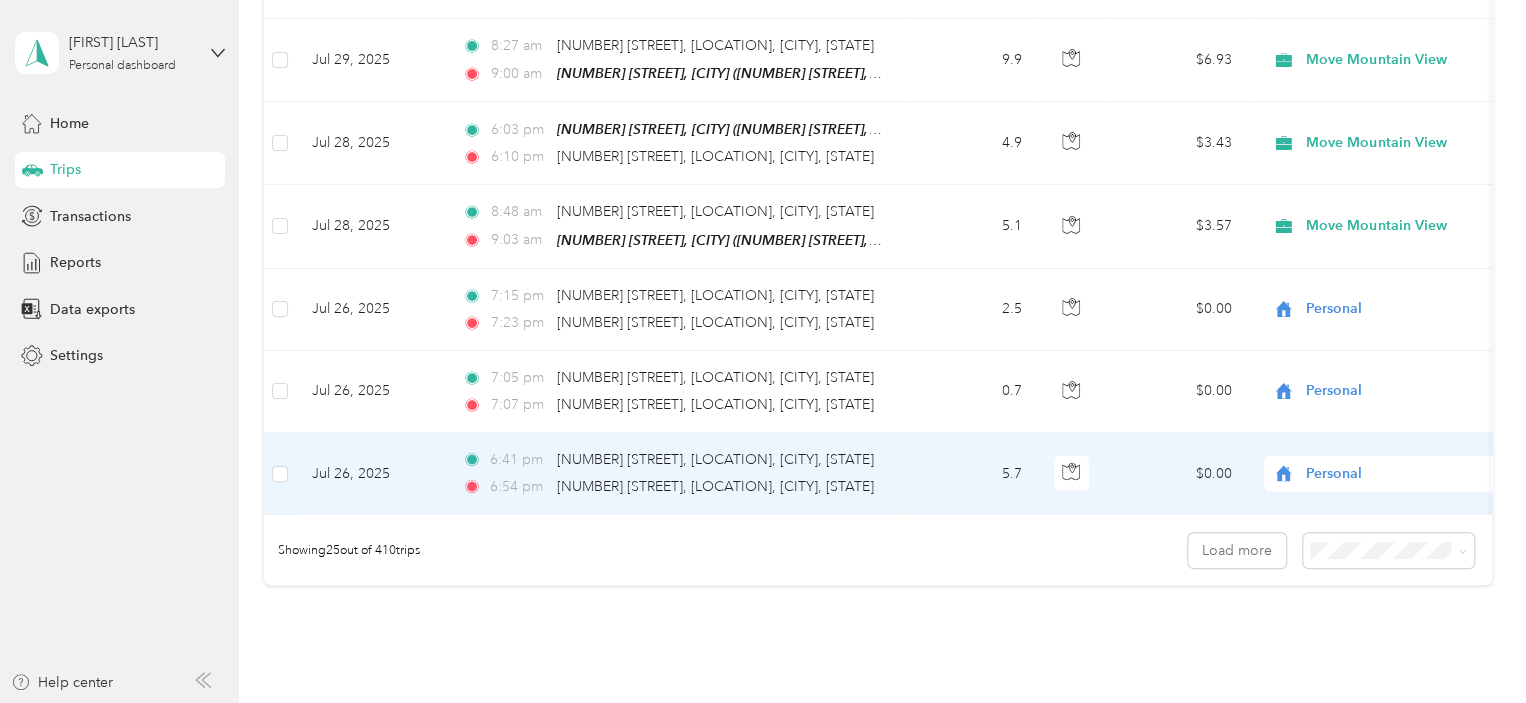 scroll, scrollTop: 2000, scrollLeft: 0, axis: vertical 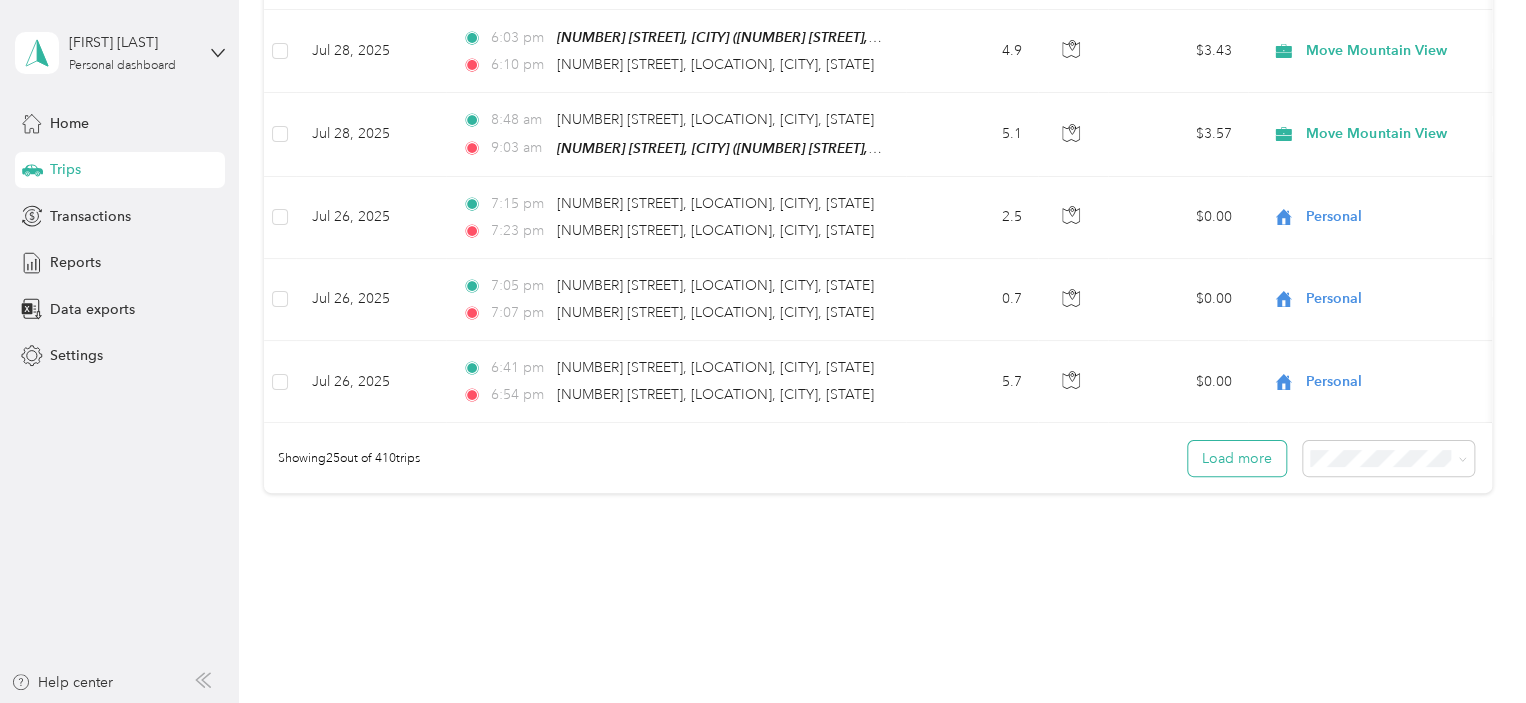 click on "Load more" at bounding box center [1237, 458] 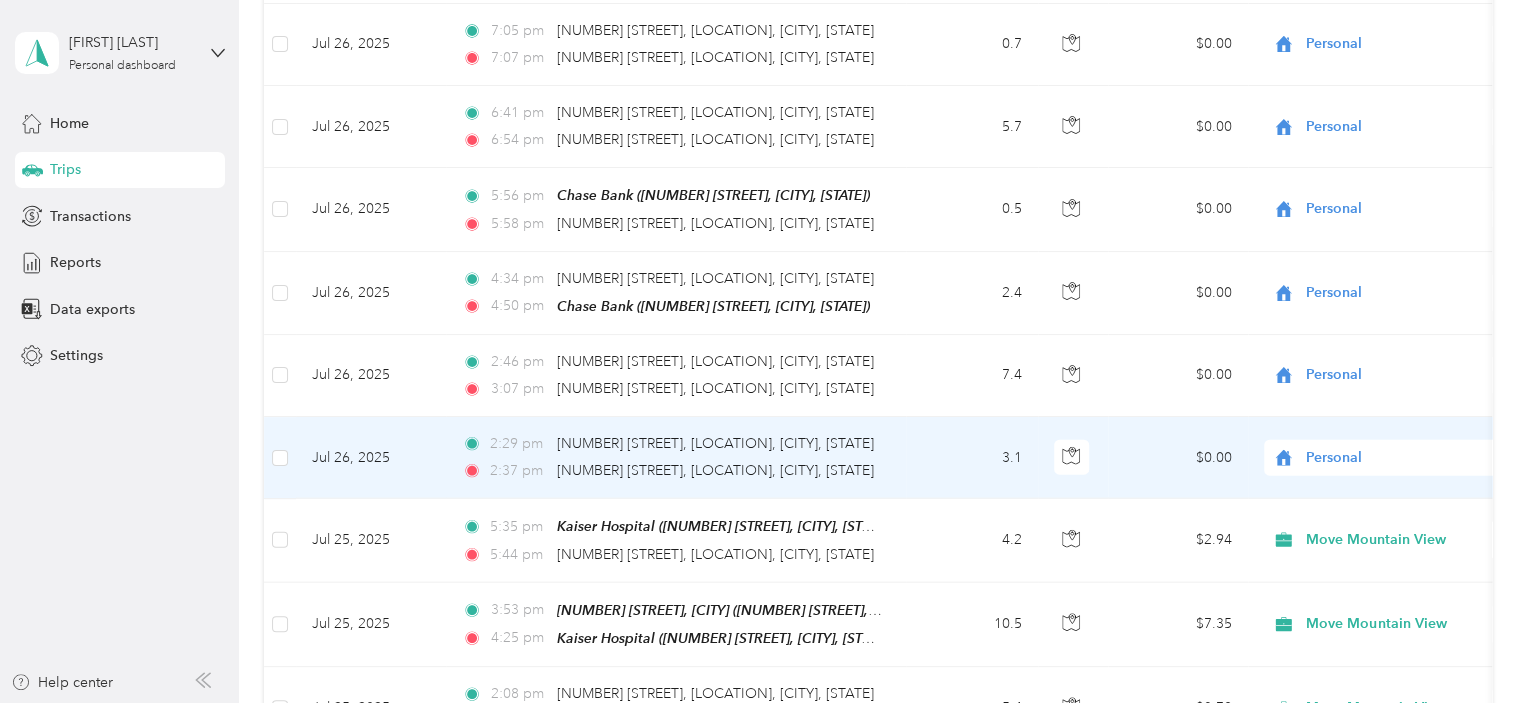 scroll, scrollTop: 2300, scrollLeft: 0, axis: vertical 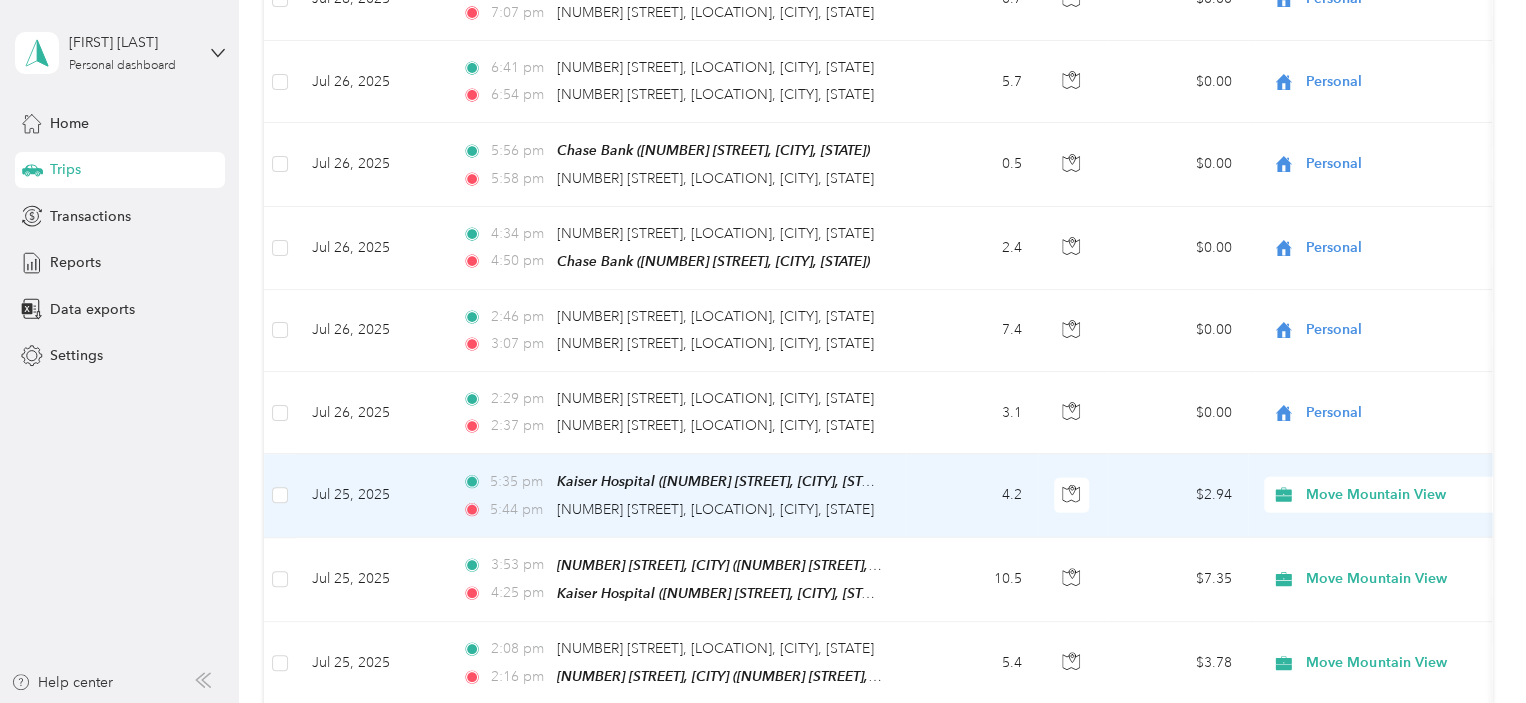 click on "Move Mountain View" at bounding box center [1397, 495] 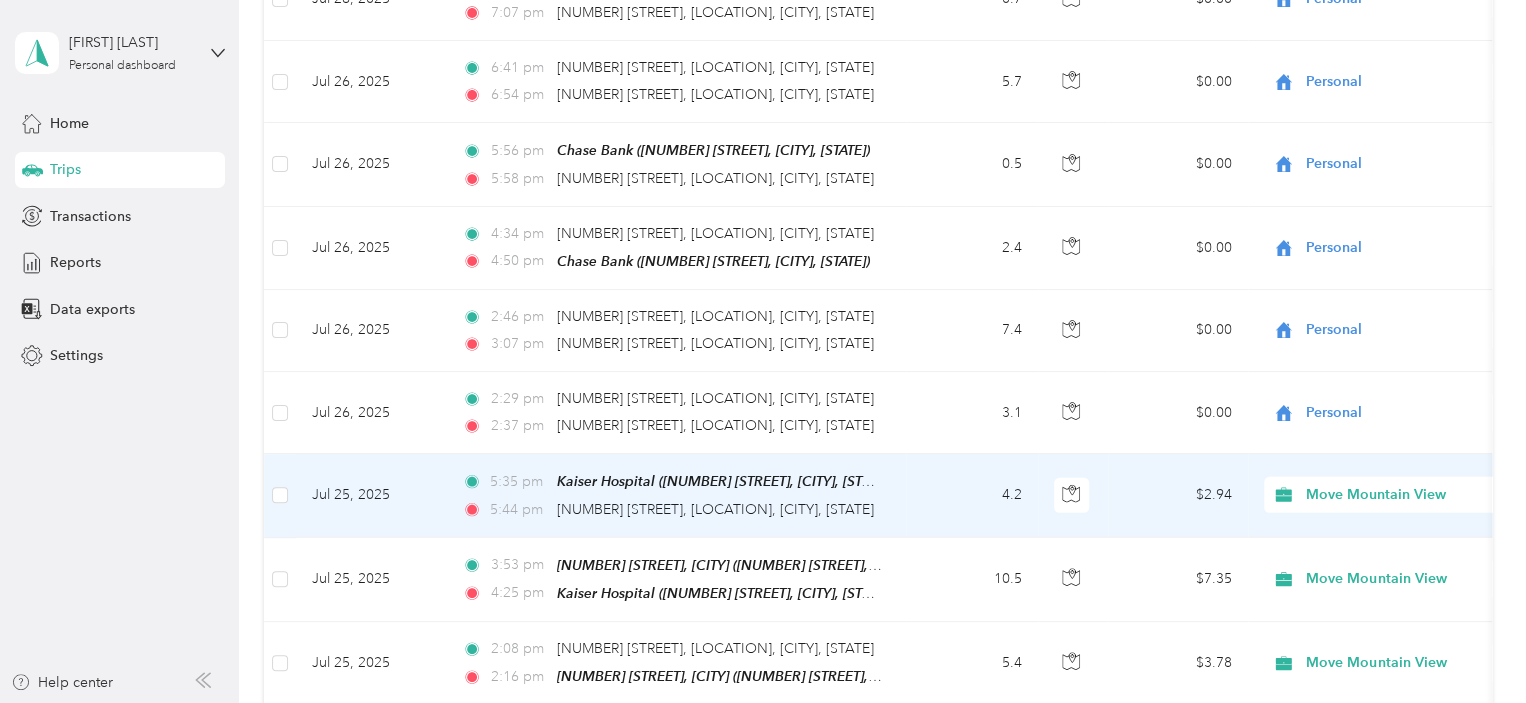 click on "Personal" at bounding box center (1388, 528) 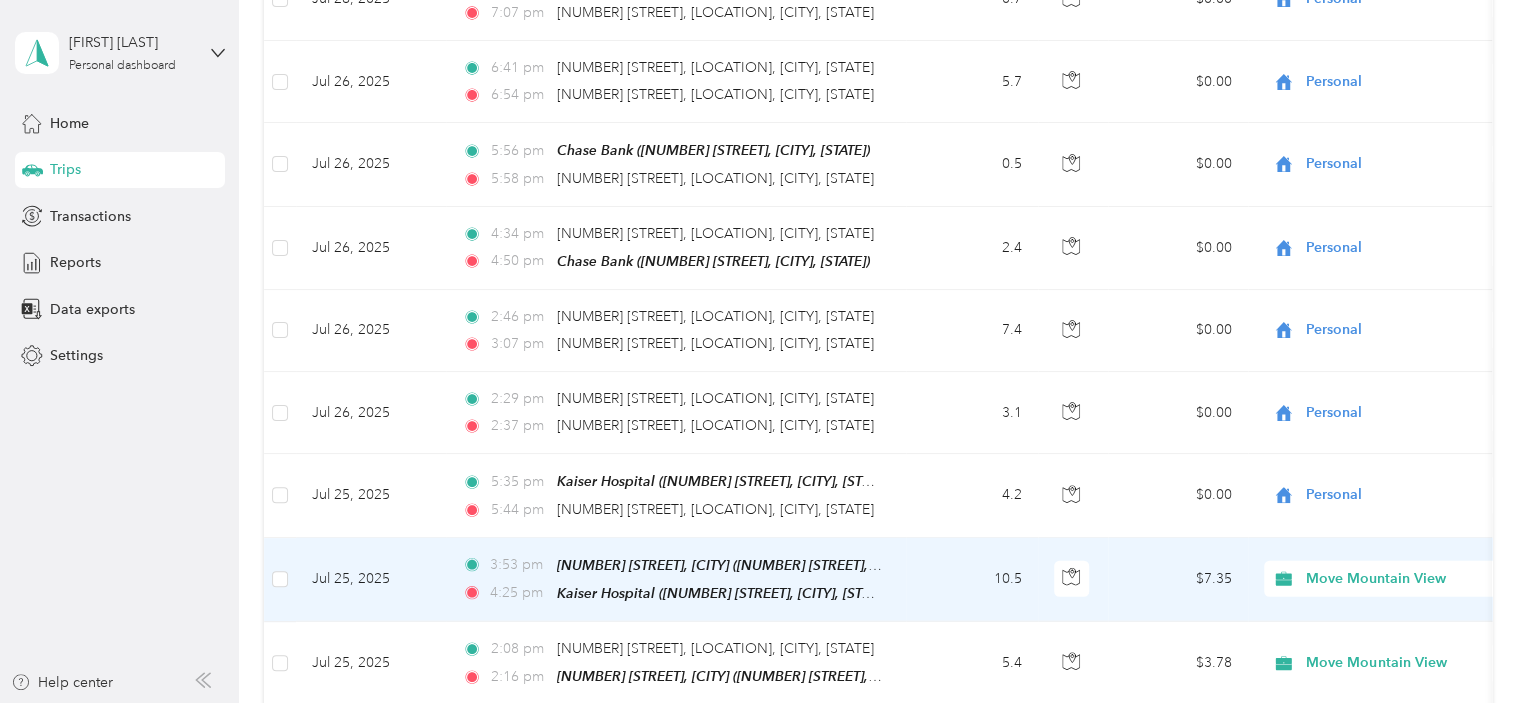click on "Move Mountain View" at bounding box center [1397, 579] 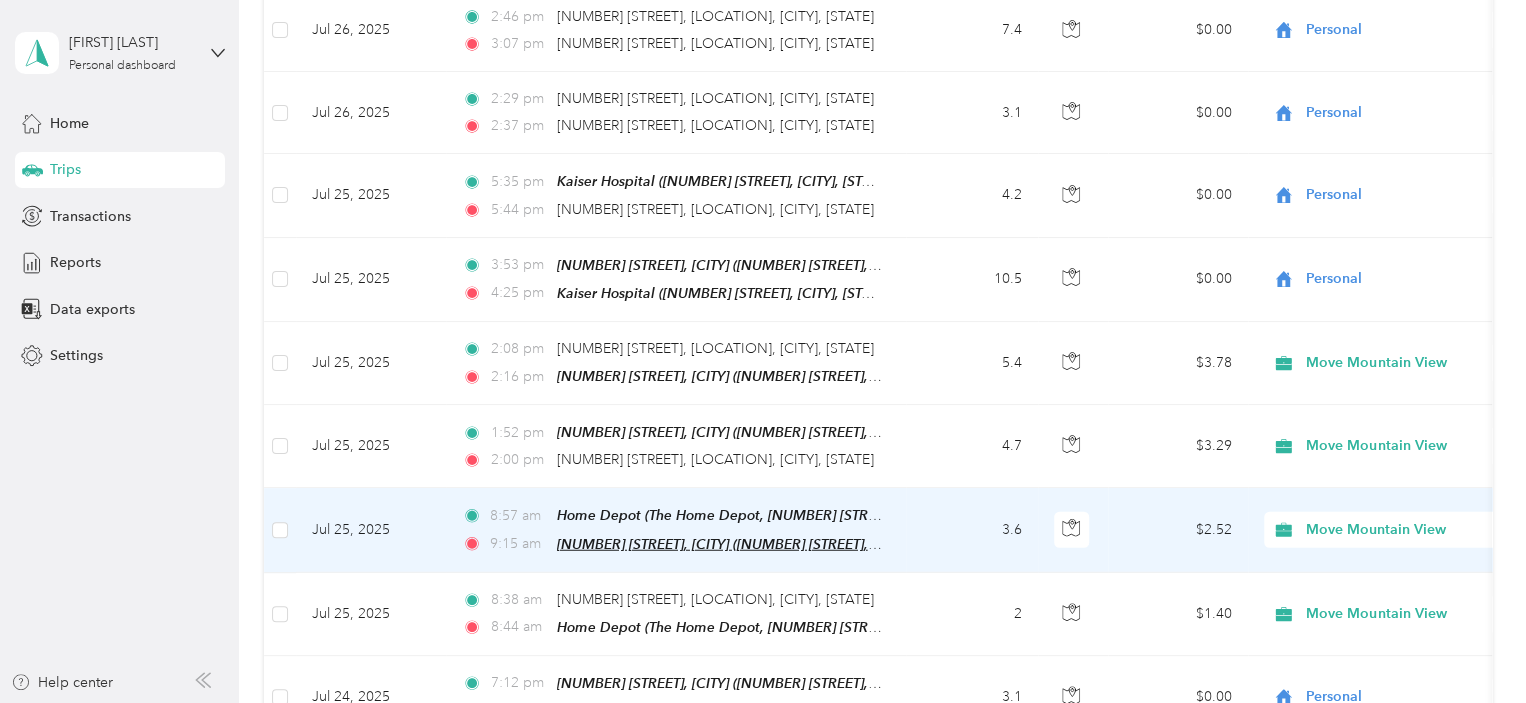 scroll, scrollTop: 2700, scrollLeft: 0, axis: vertical 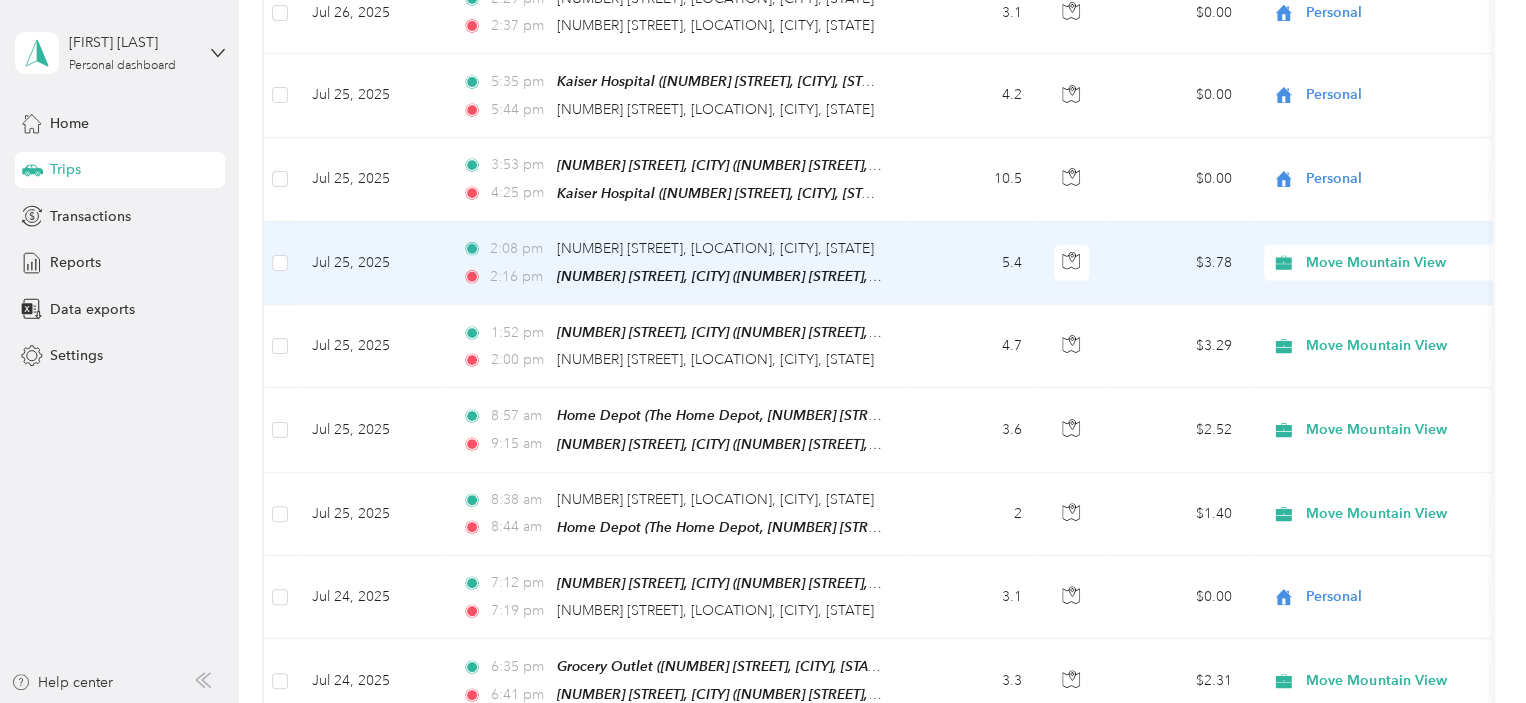 click on "Move Mountain View" at bounding box center (1397, 263) 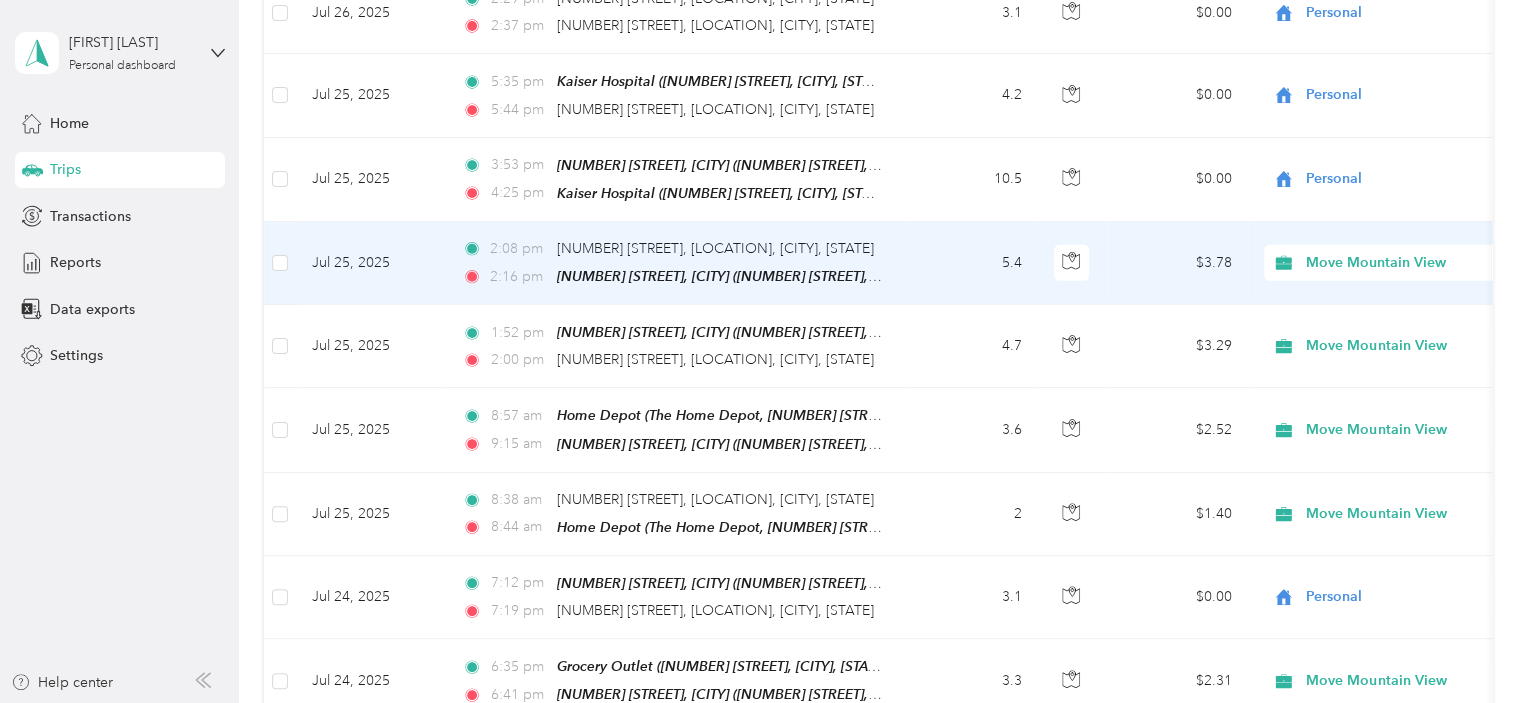 click on "Personal" at bounding box center [1405, 293] 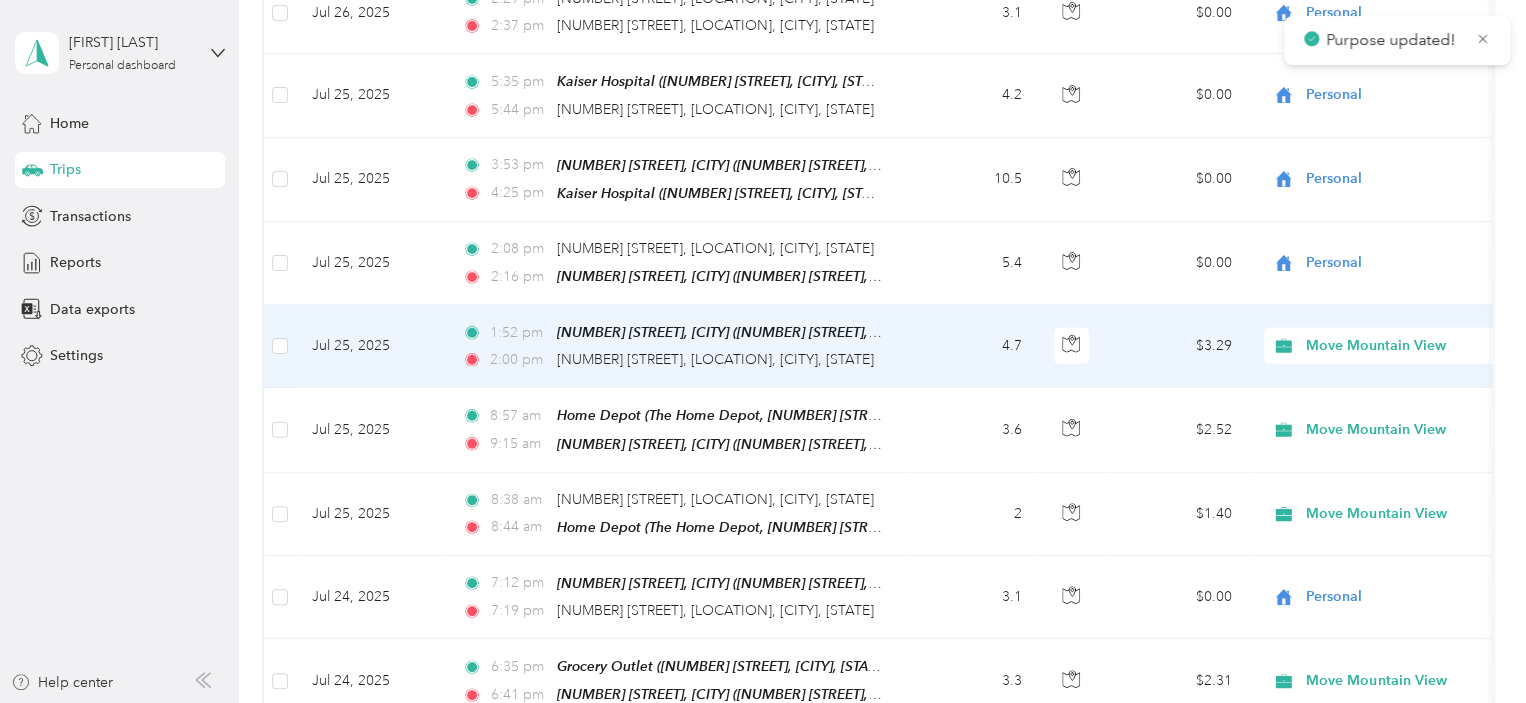 click on "Move Mountain View" at bounding box center [1397, 346] 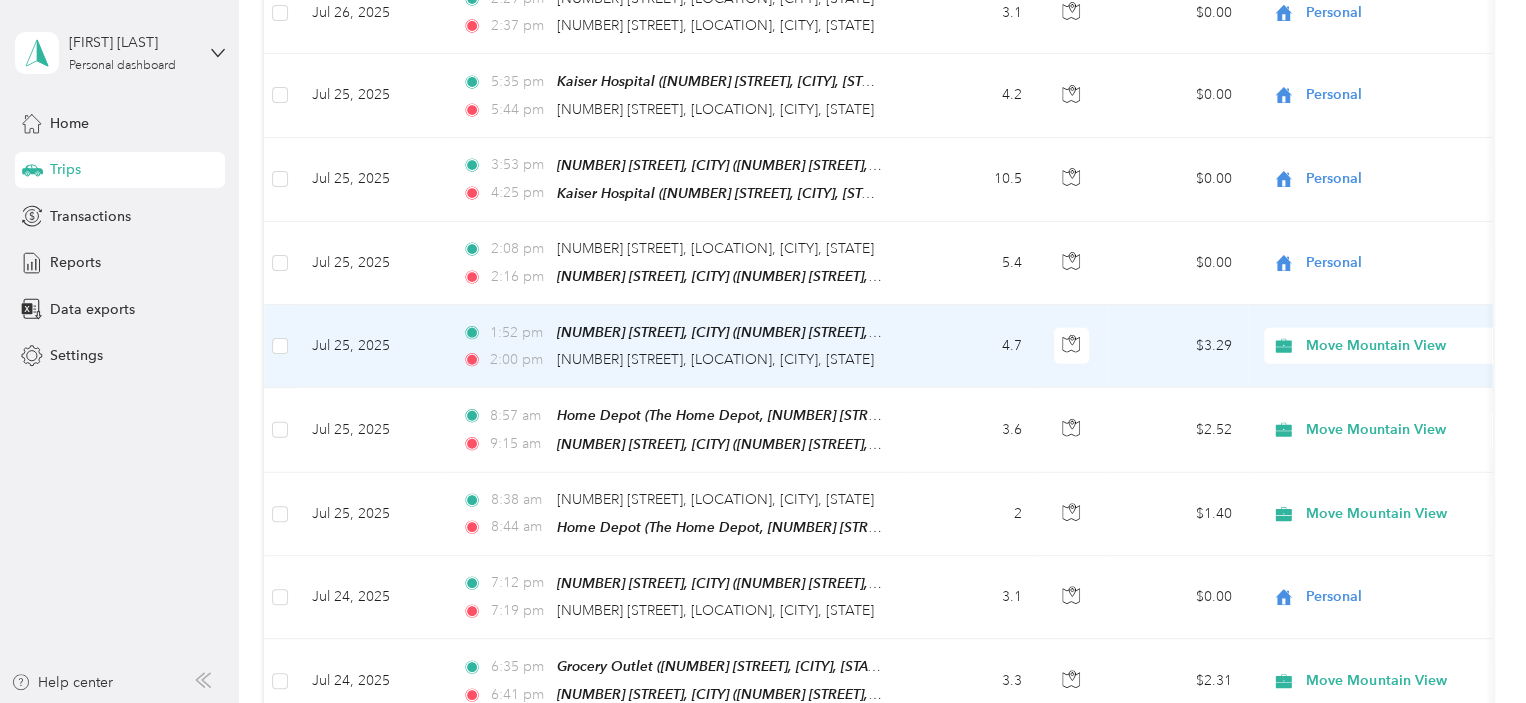 click on "Personal" at bounding box center (1405, 375) 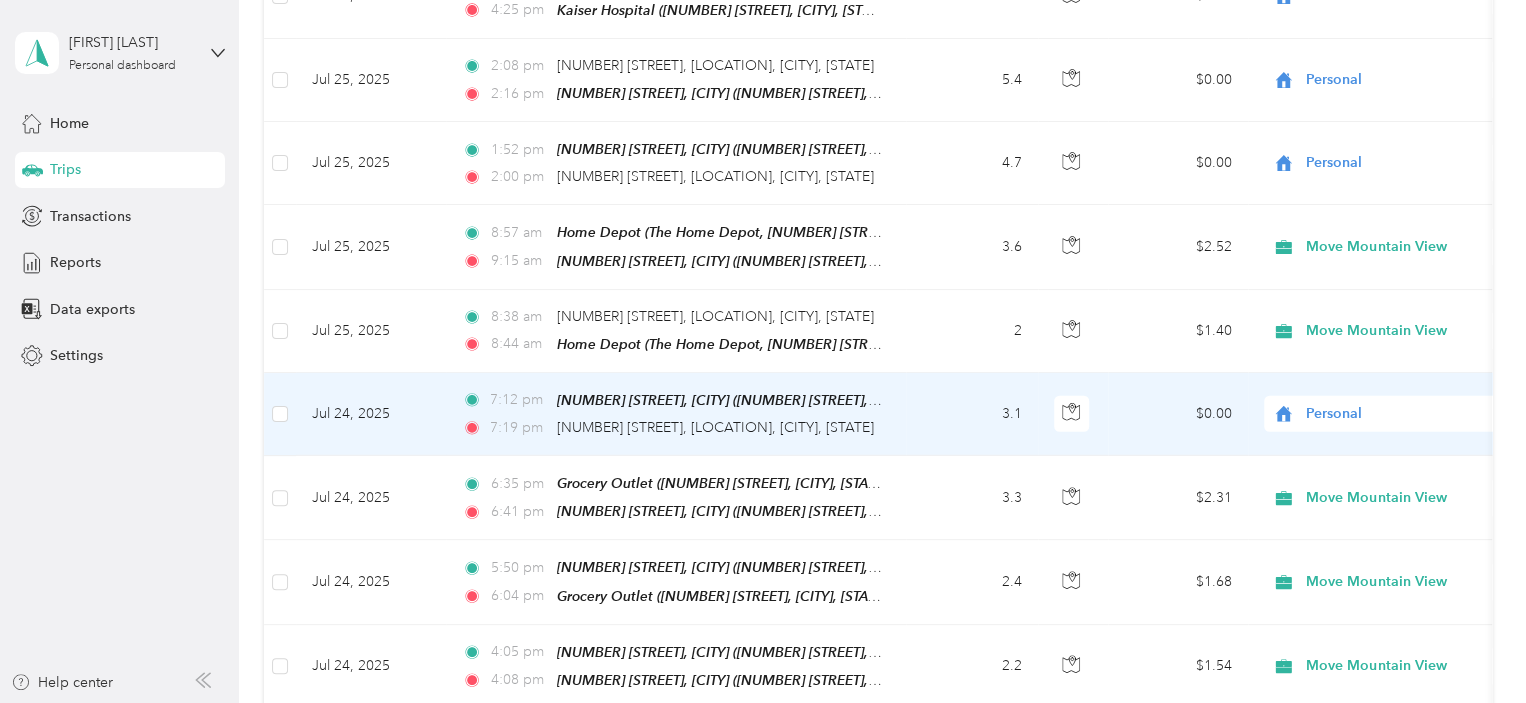 scroll, scrollTop: 2900, scrollLeft: 0, axis: vertical 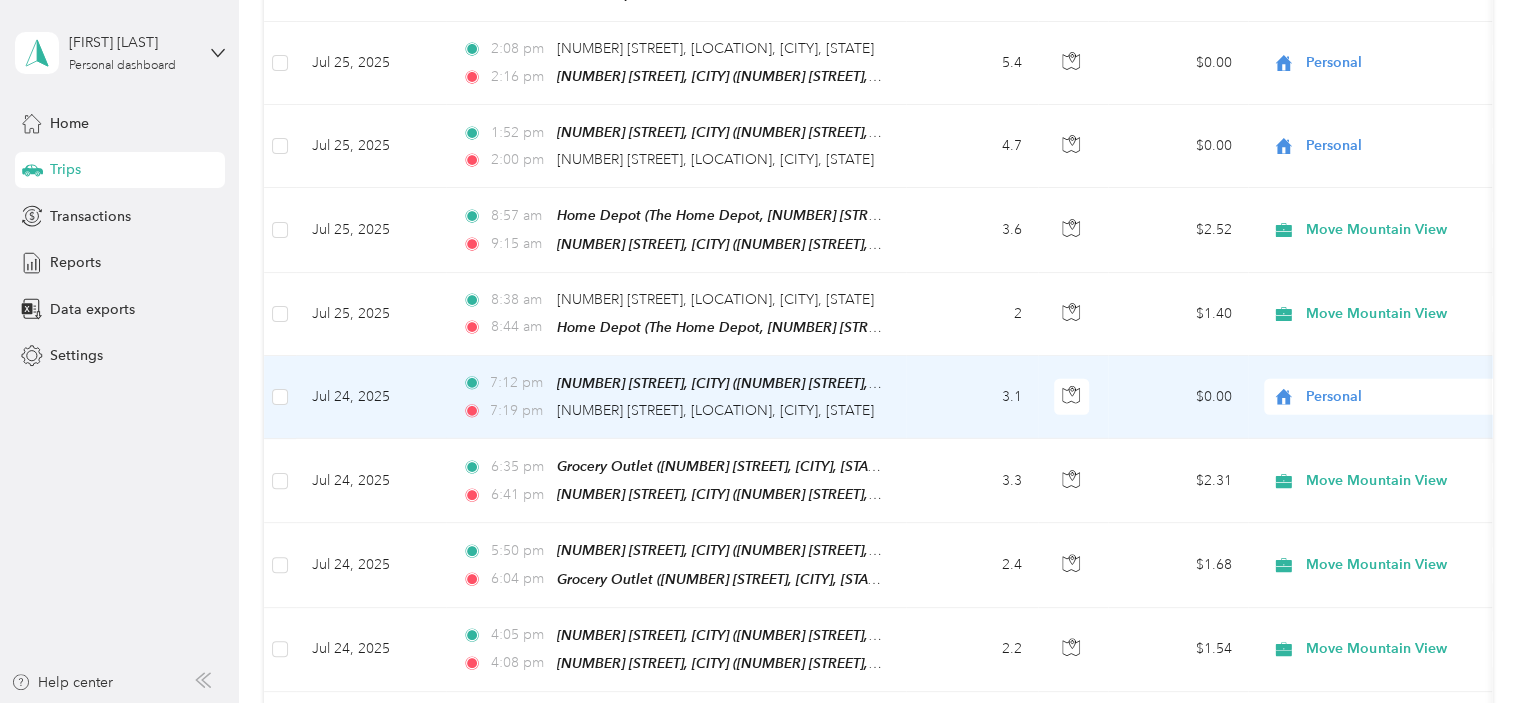 click on "Personal" at bounding box center [1397, 397] 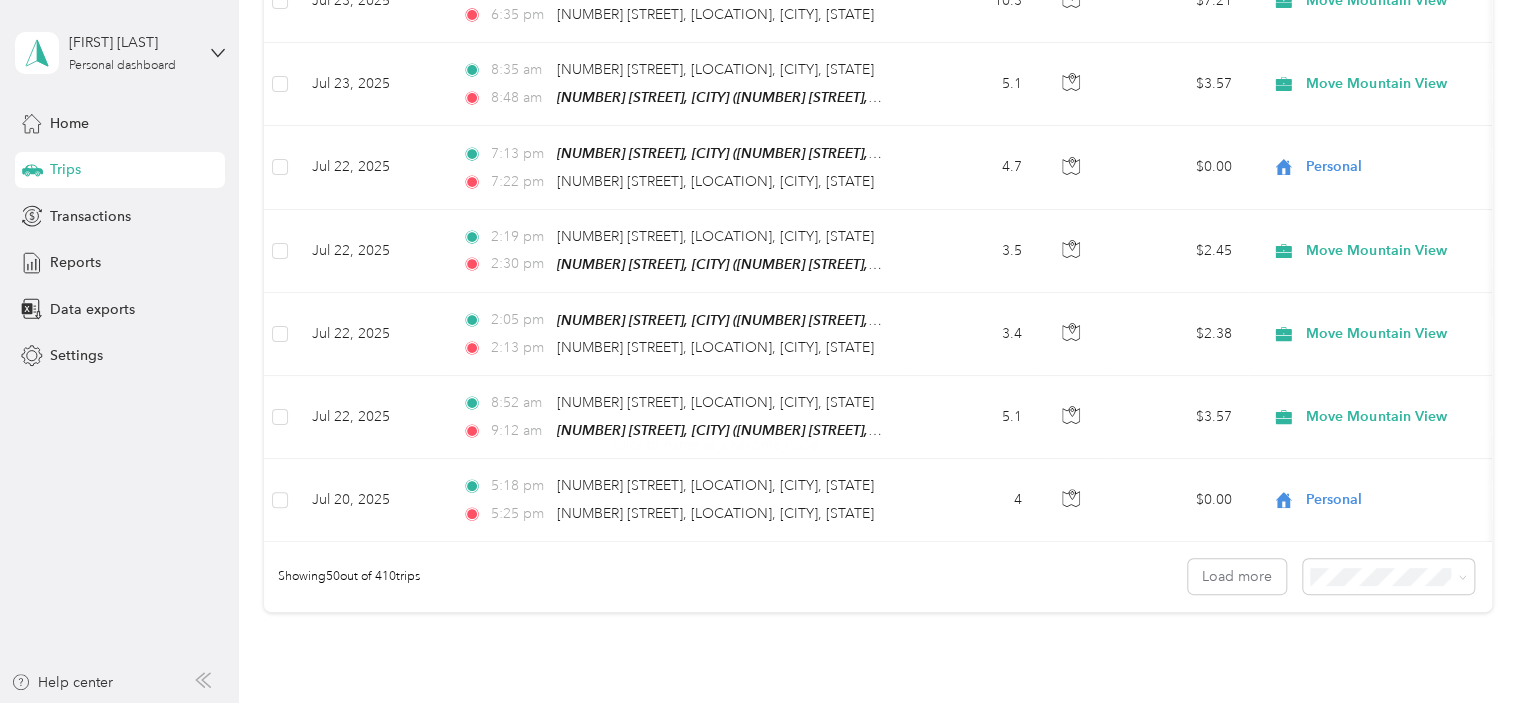 scroll, scrollTop: 4000, scrollLeft: 0, axis: vertical 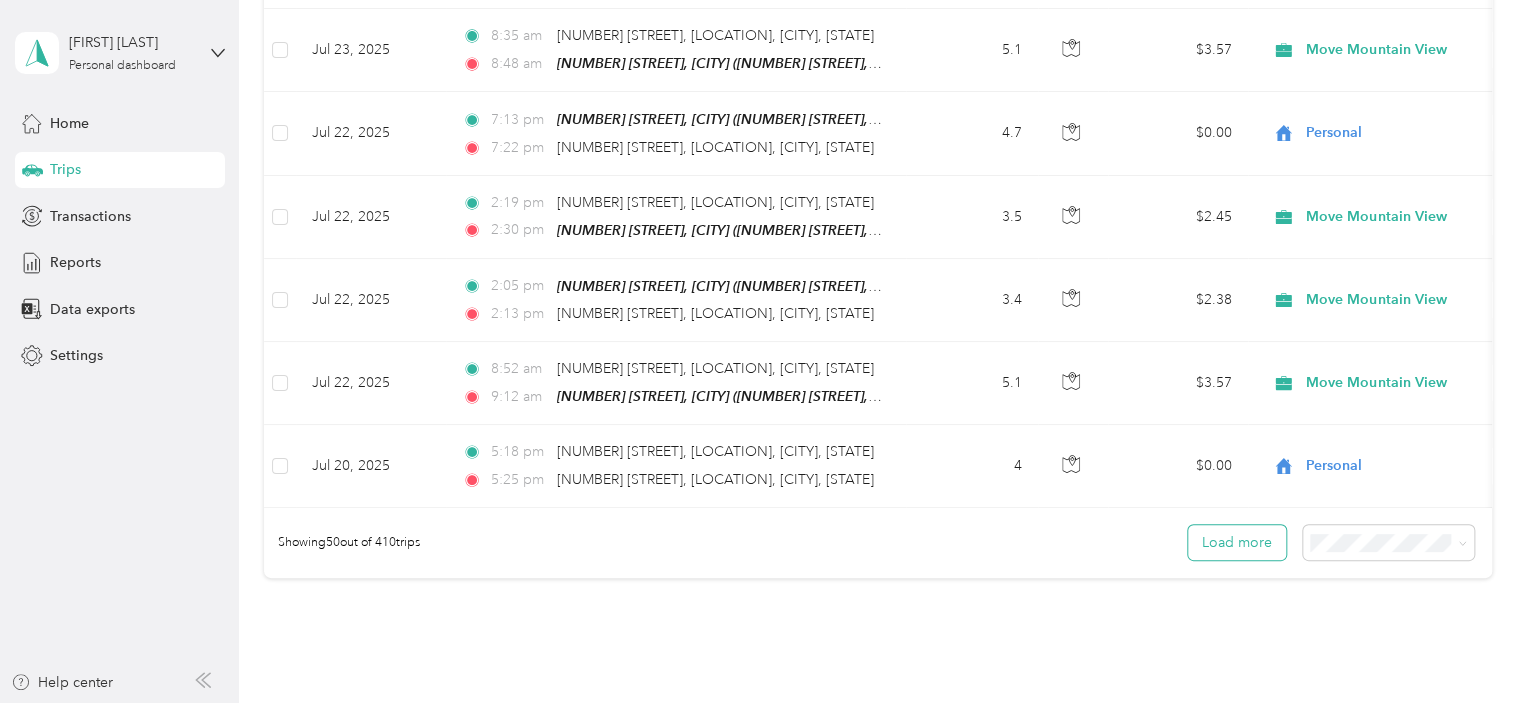 click on "Load more" at bounding box center [1237, 542] 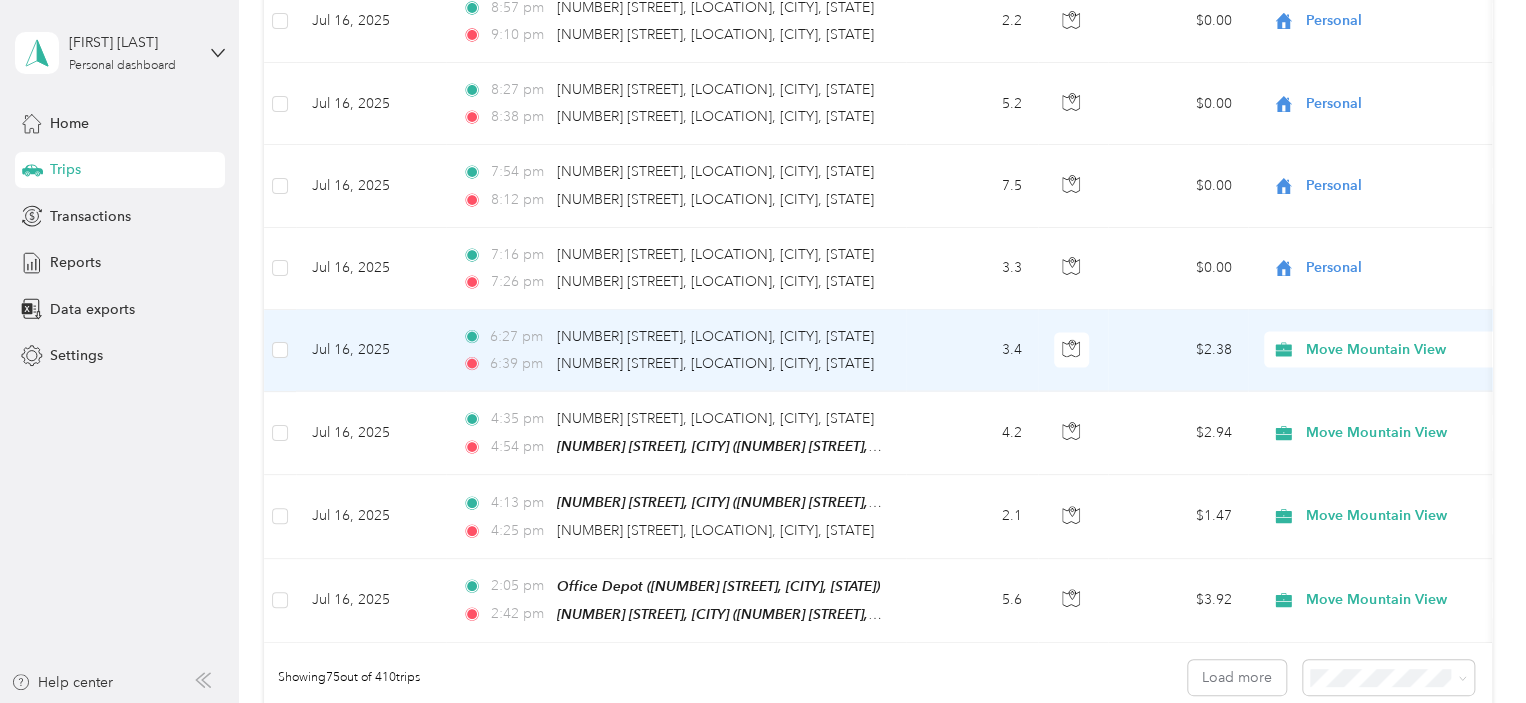 scroll, scrollTop: 6000, scrollLeft: 0, axis: vertical 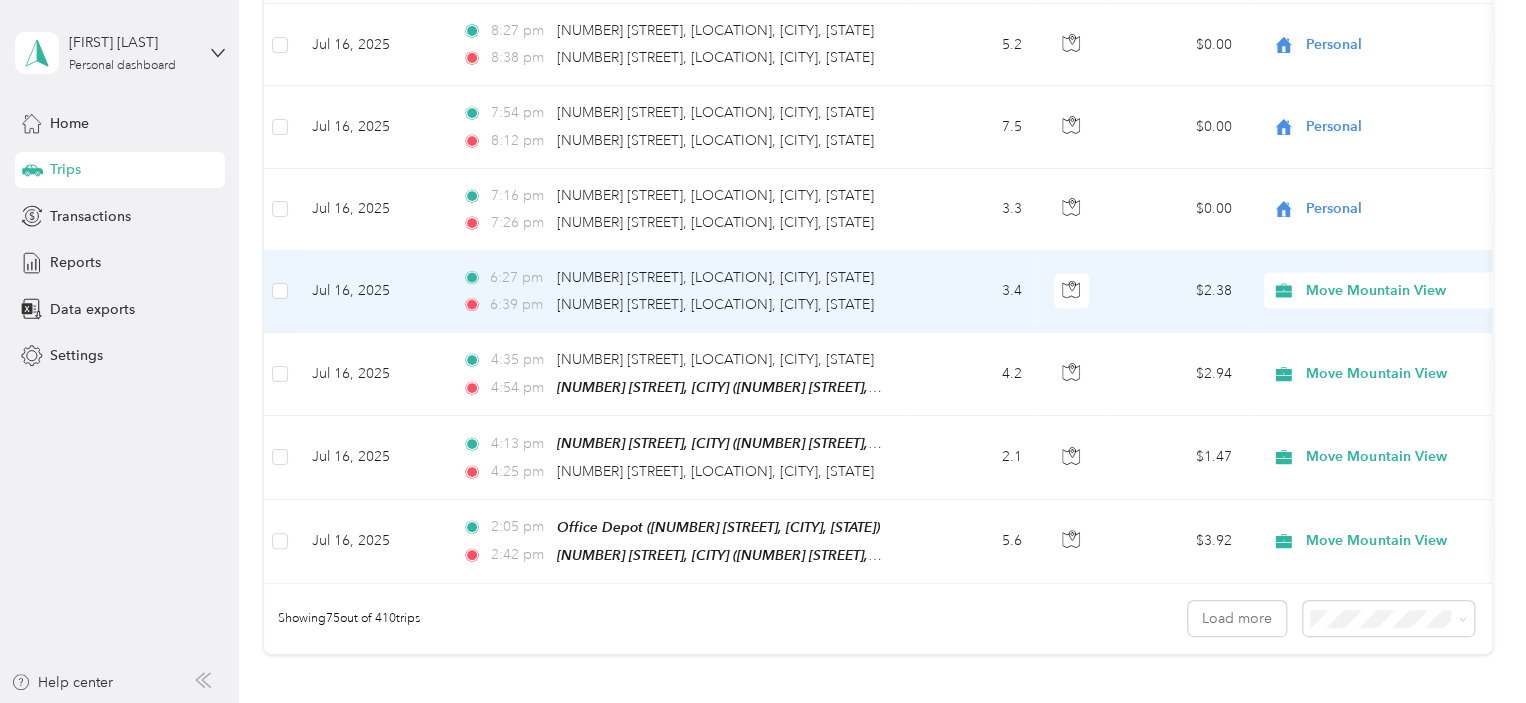 click on "Move Mountain View" at bounding box center (1397, 291) 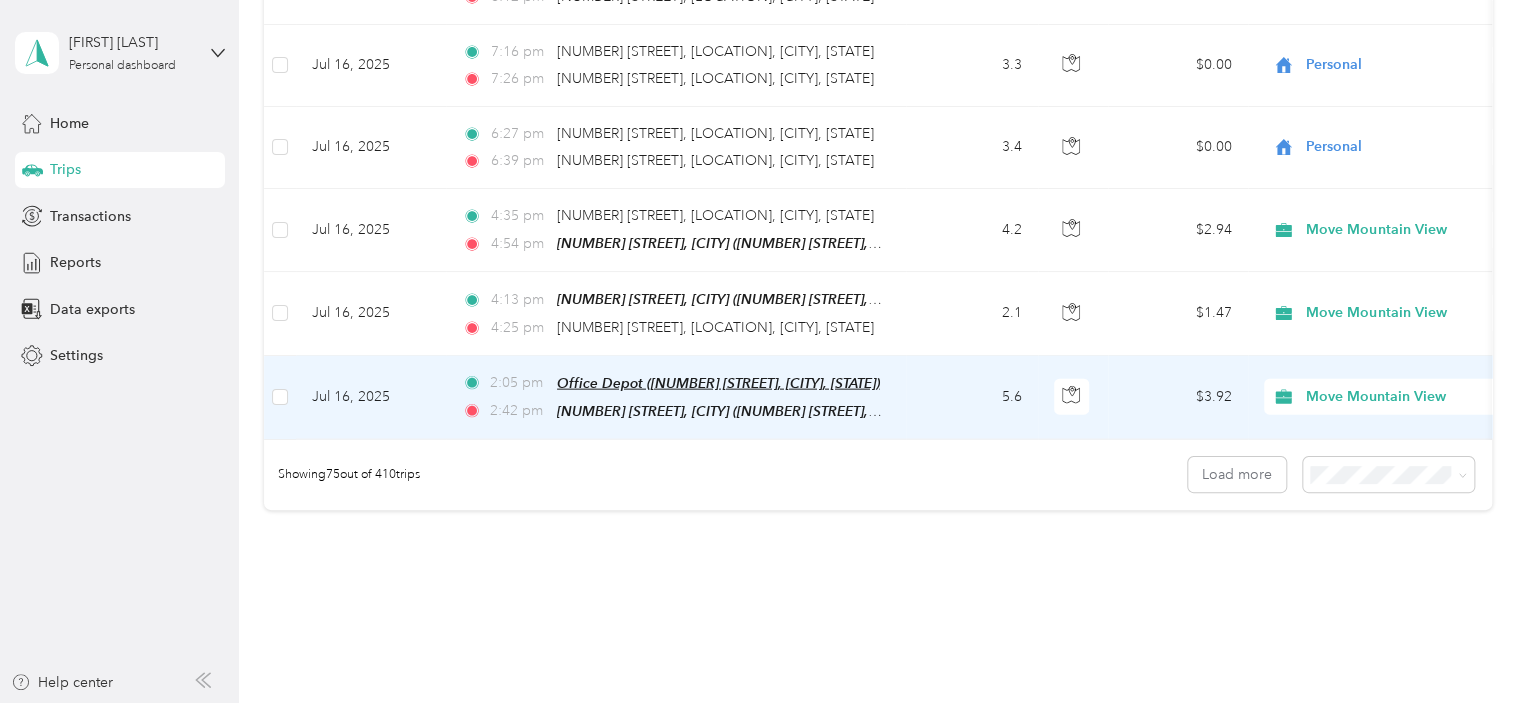 scroll, scrollTop: 6148, scrollLeft: 0, axis: vertical 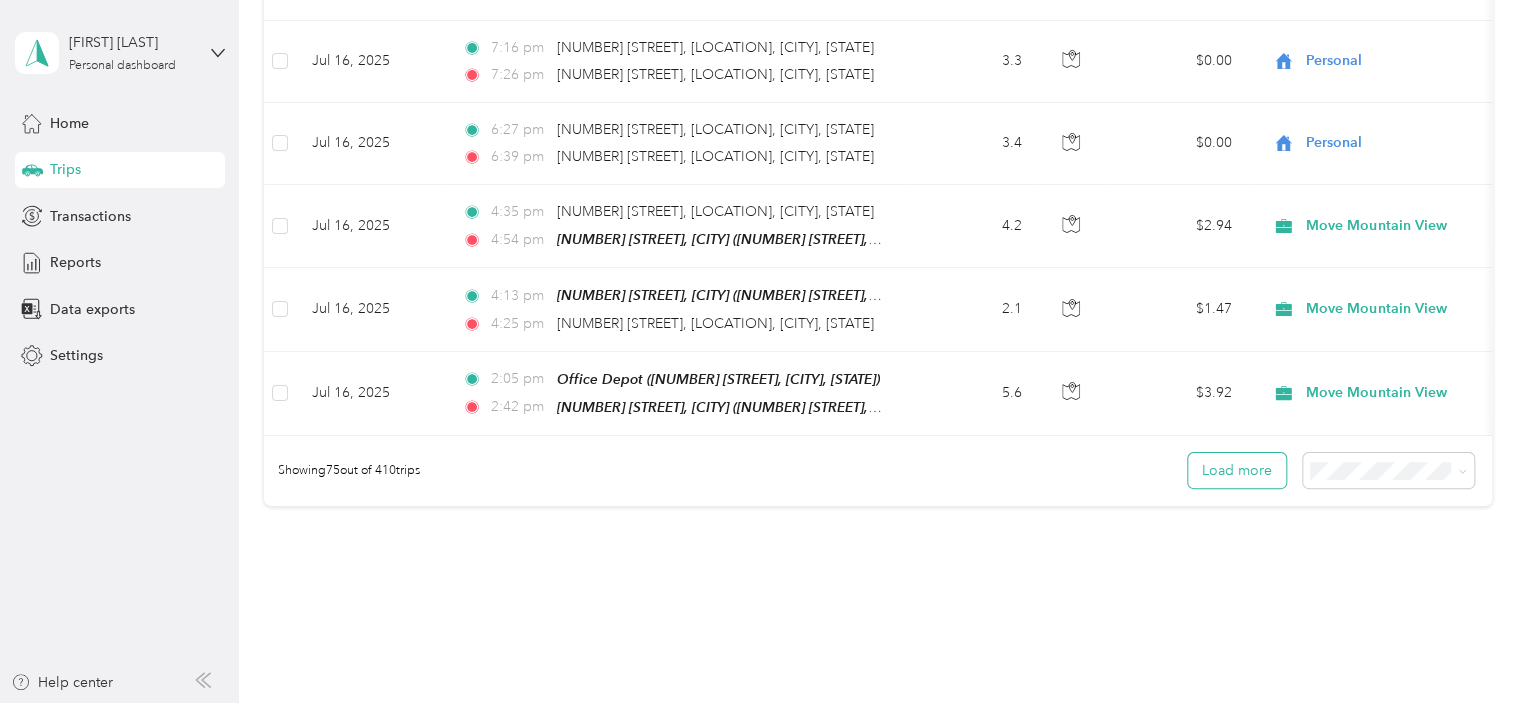 click on "Load more" at bounding box center (1237, 470) 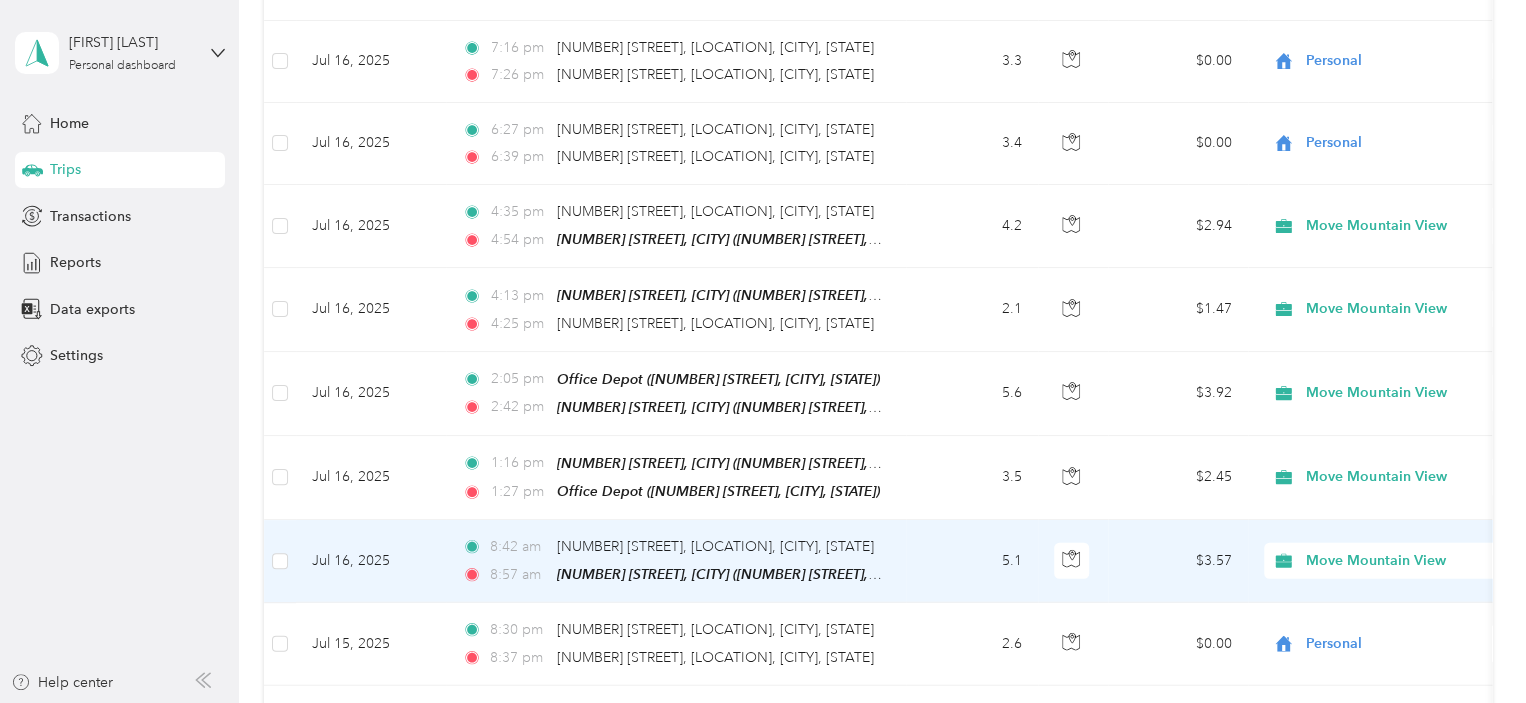 scroll, scrollTop: 6248, scrollLeft: 0, axis: vertical 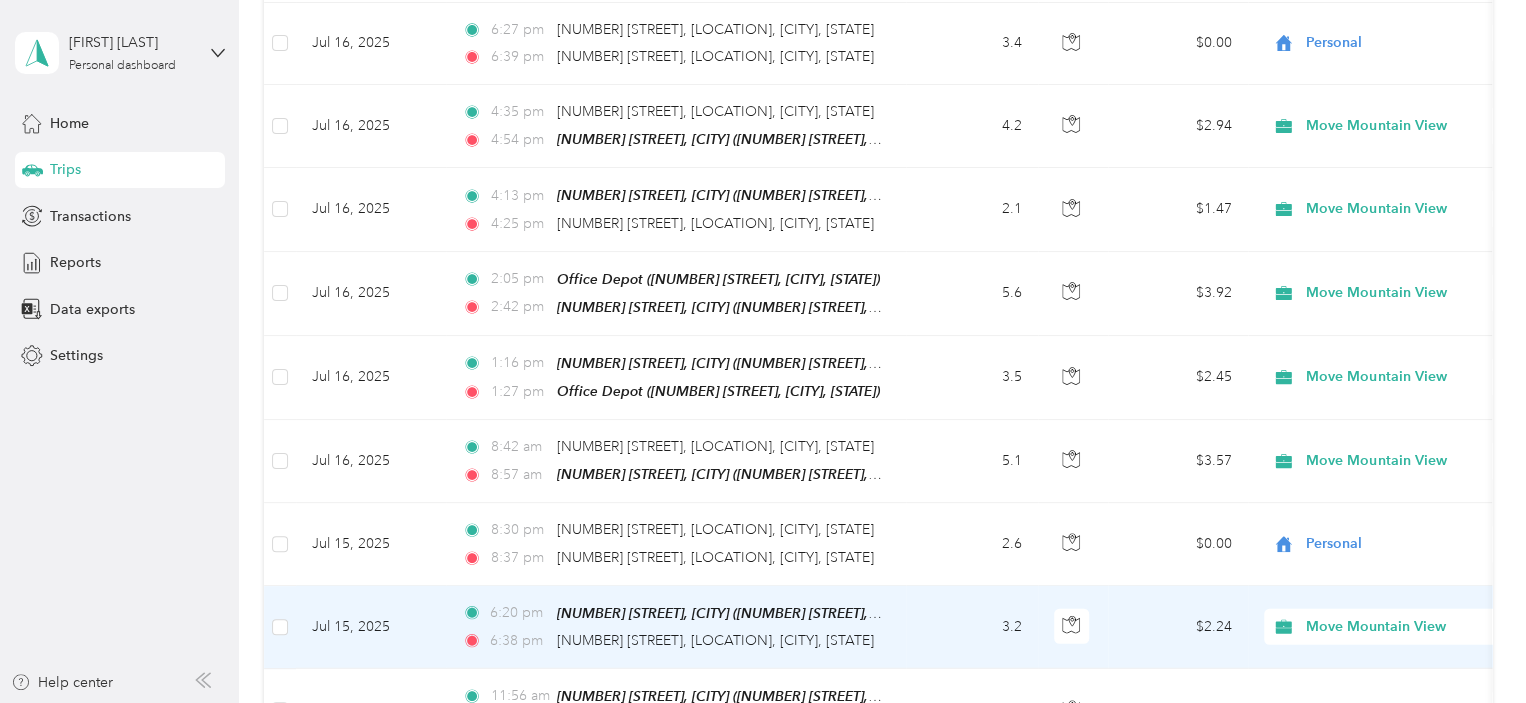 click on "Move Mountain View" at bounding box center (1397, 627) 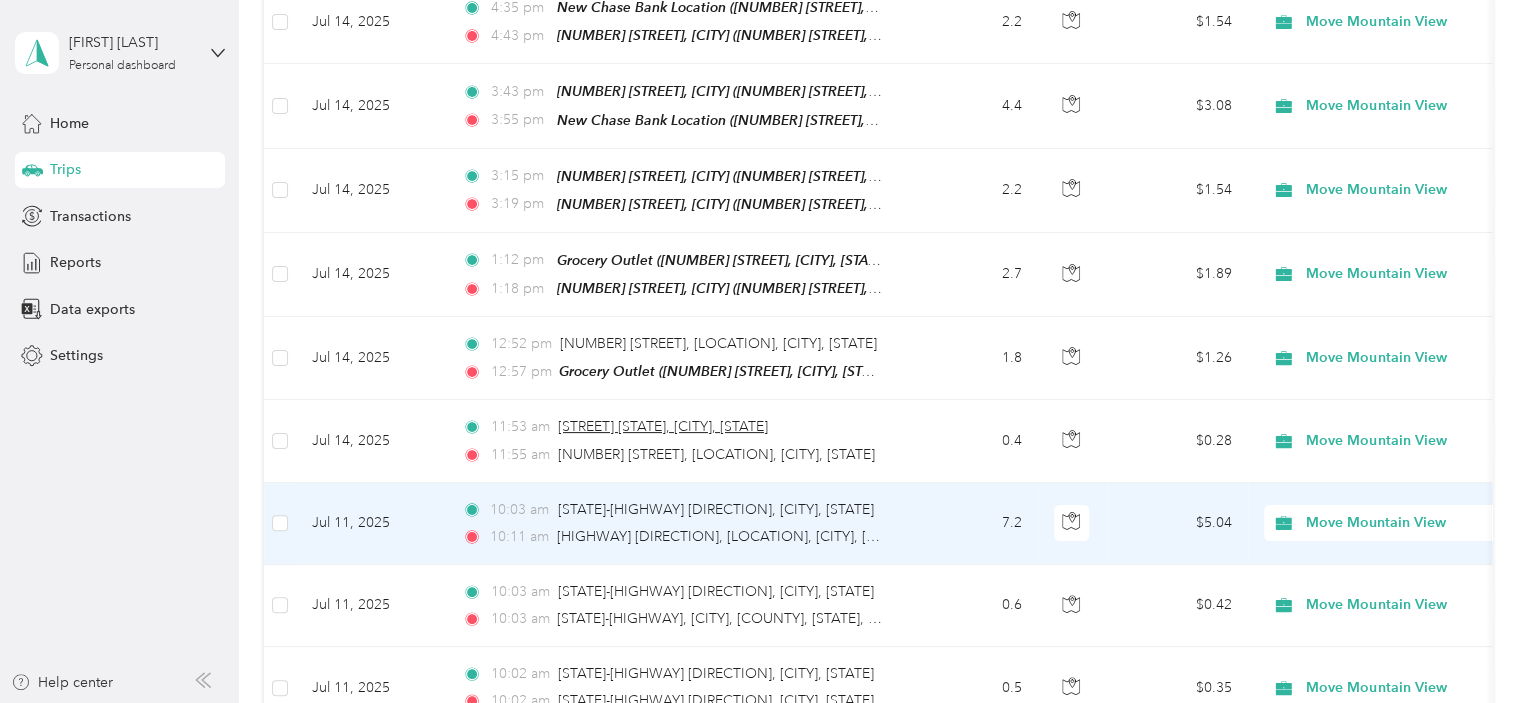 scroll, scrollTop: 7448, scrollLeft: 0, axis: vertical 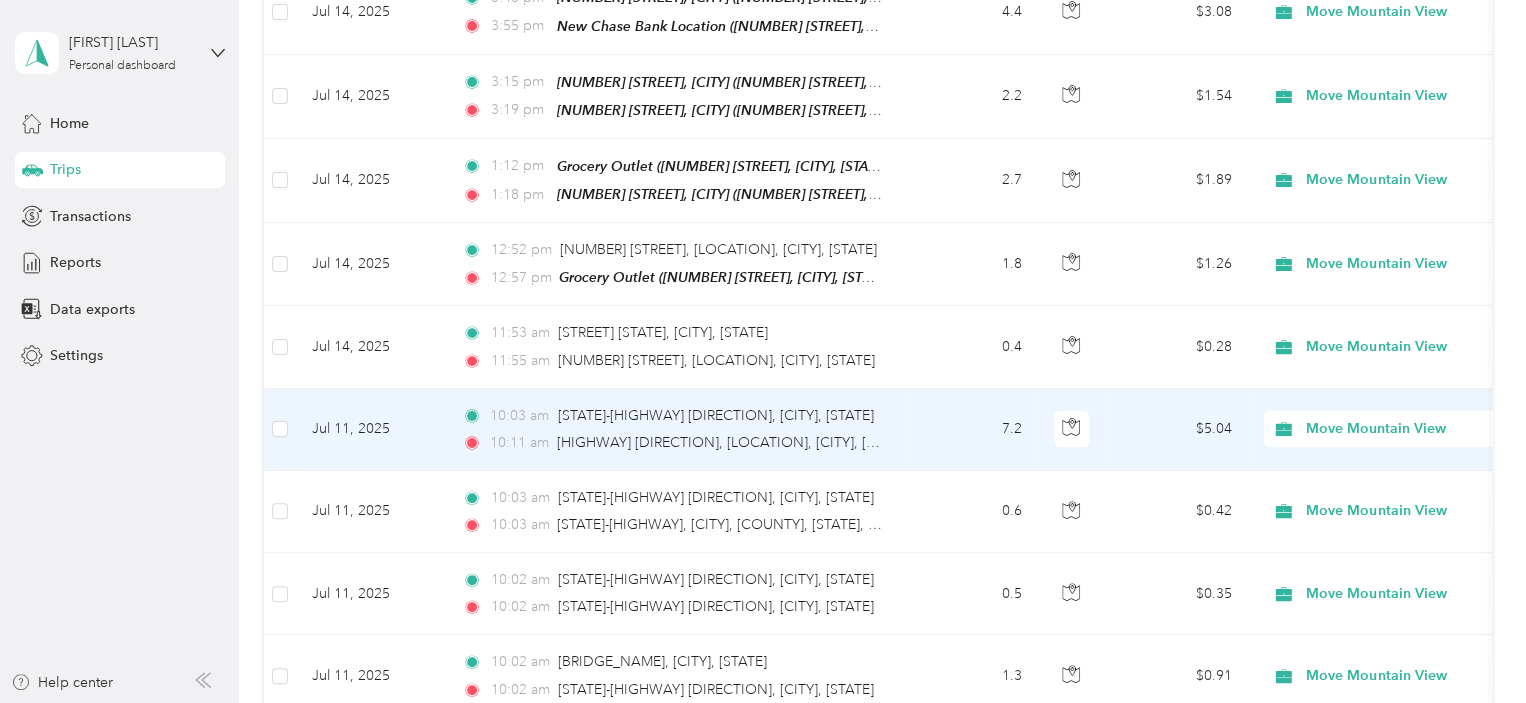 click on "Move Mountain View" at bounding box center (1397, 429) 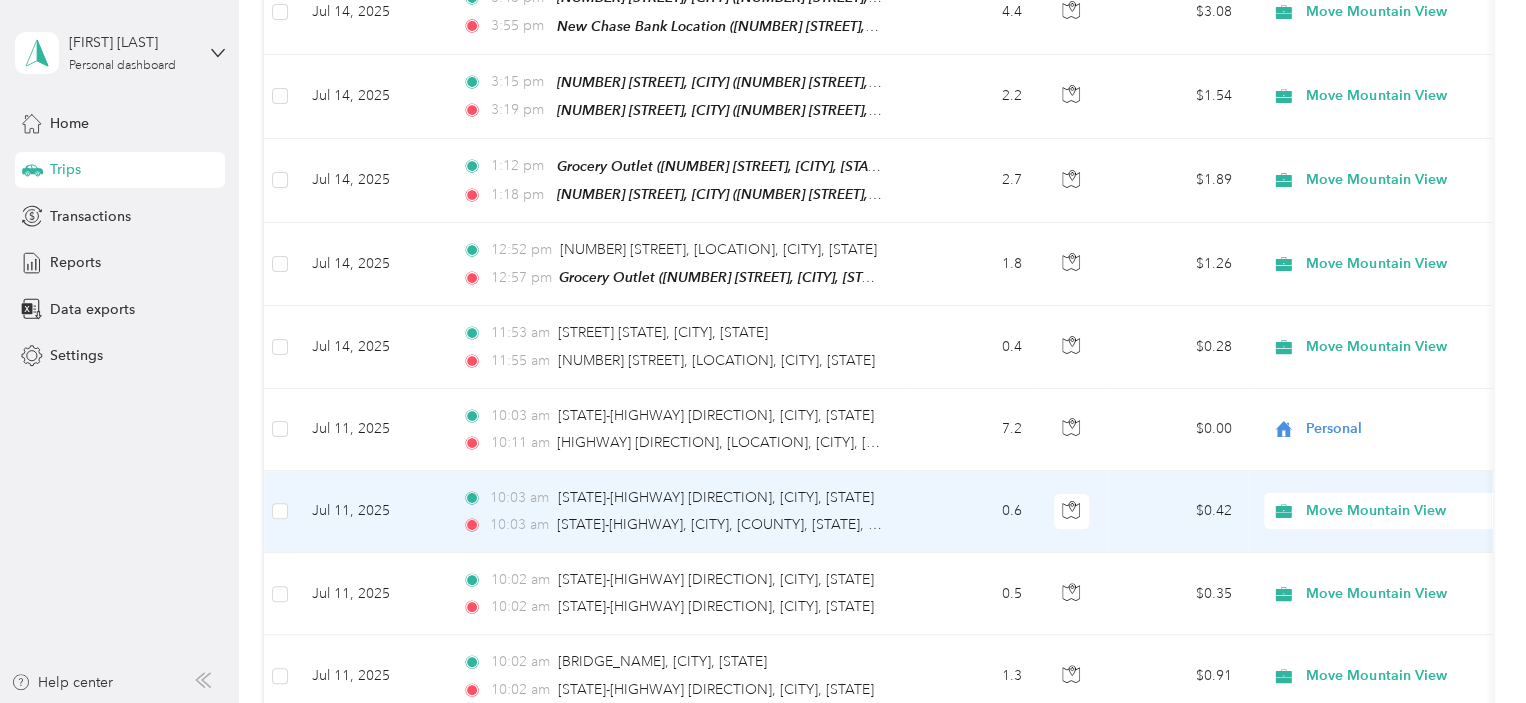 click on "Move Mountain View" at bounding box center [1397, 511] 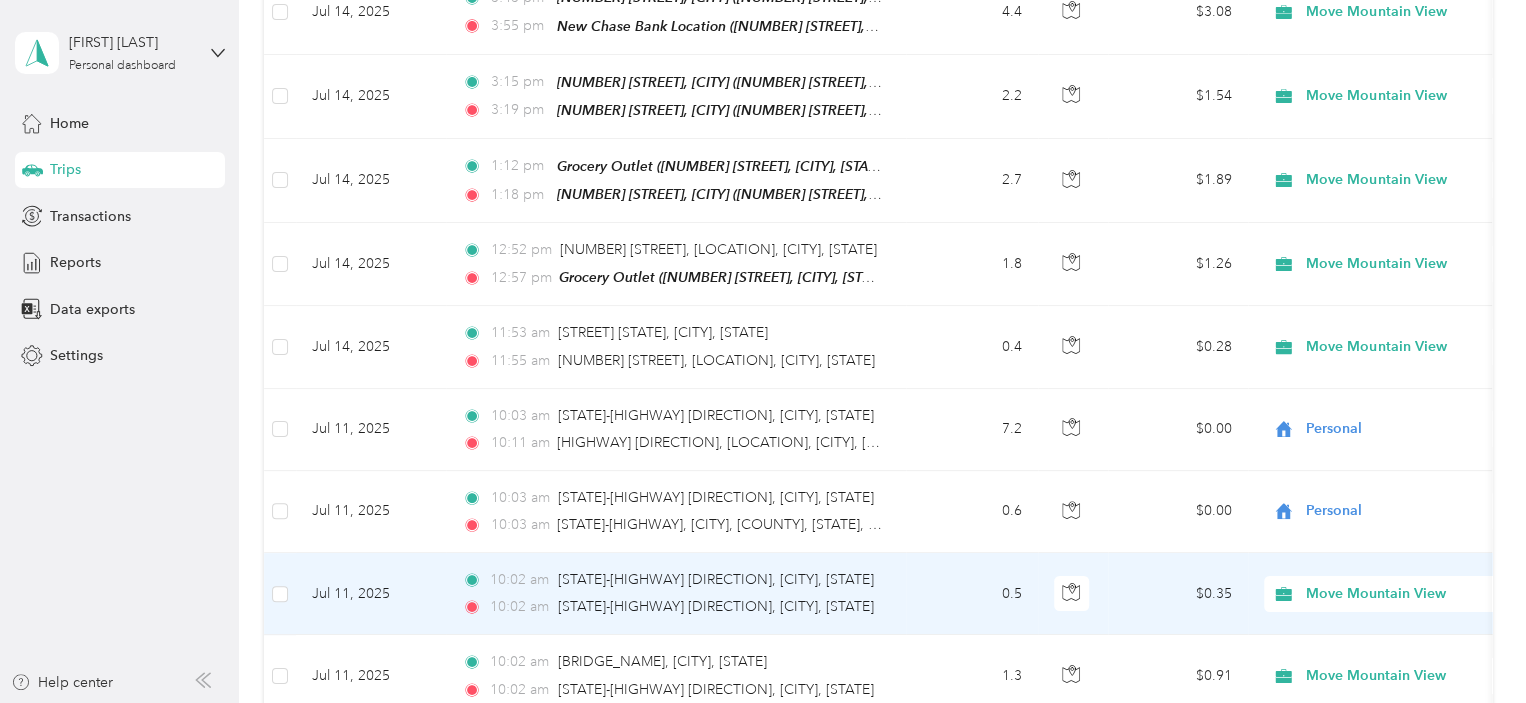 click on "Move Mountain View" at bounding box center [1397, 594] 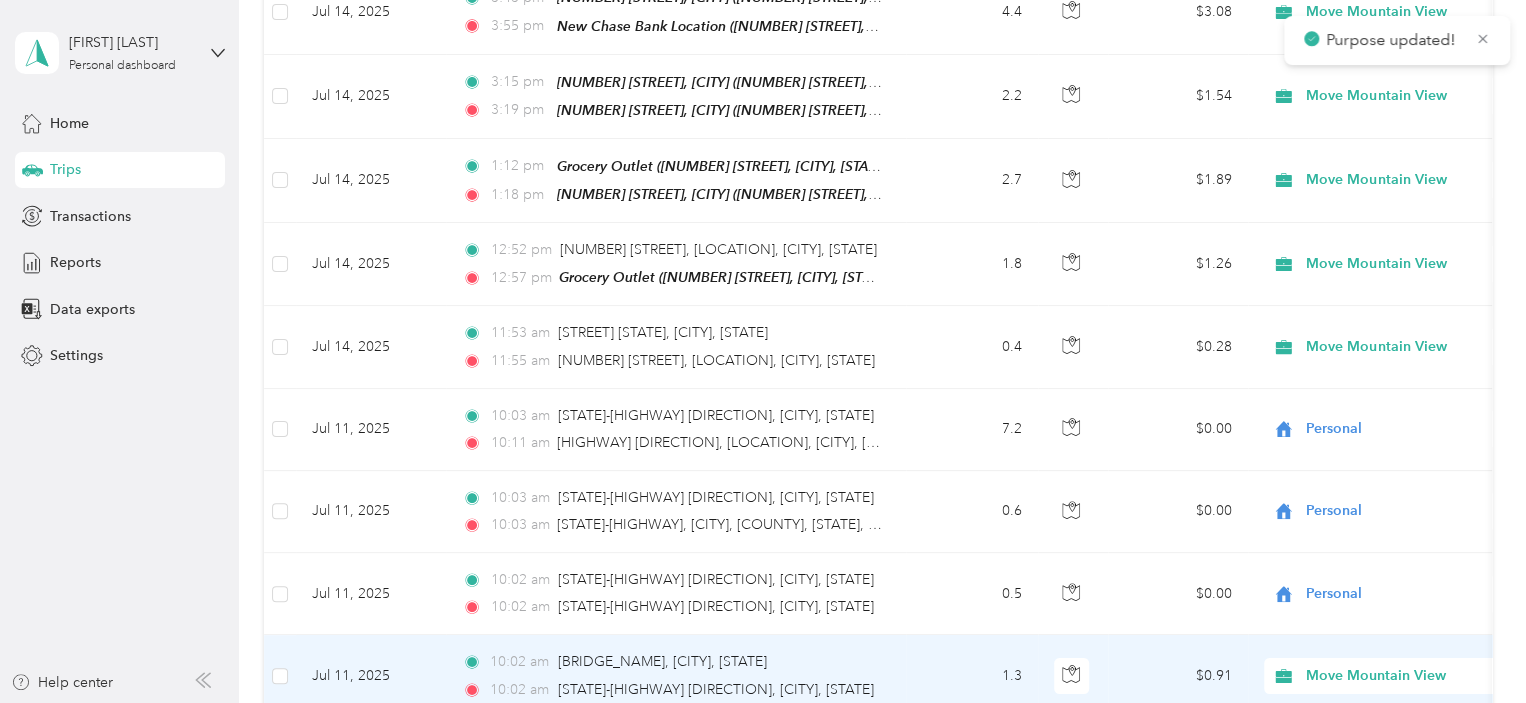 click on "Move Mountain View" at bounding box center [1397, 676] 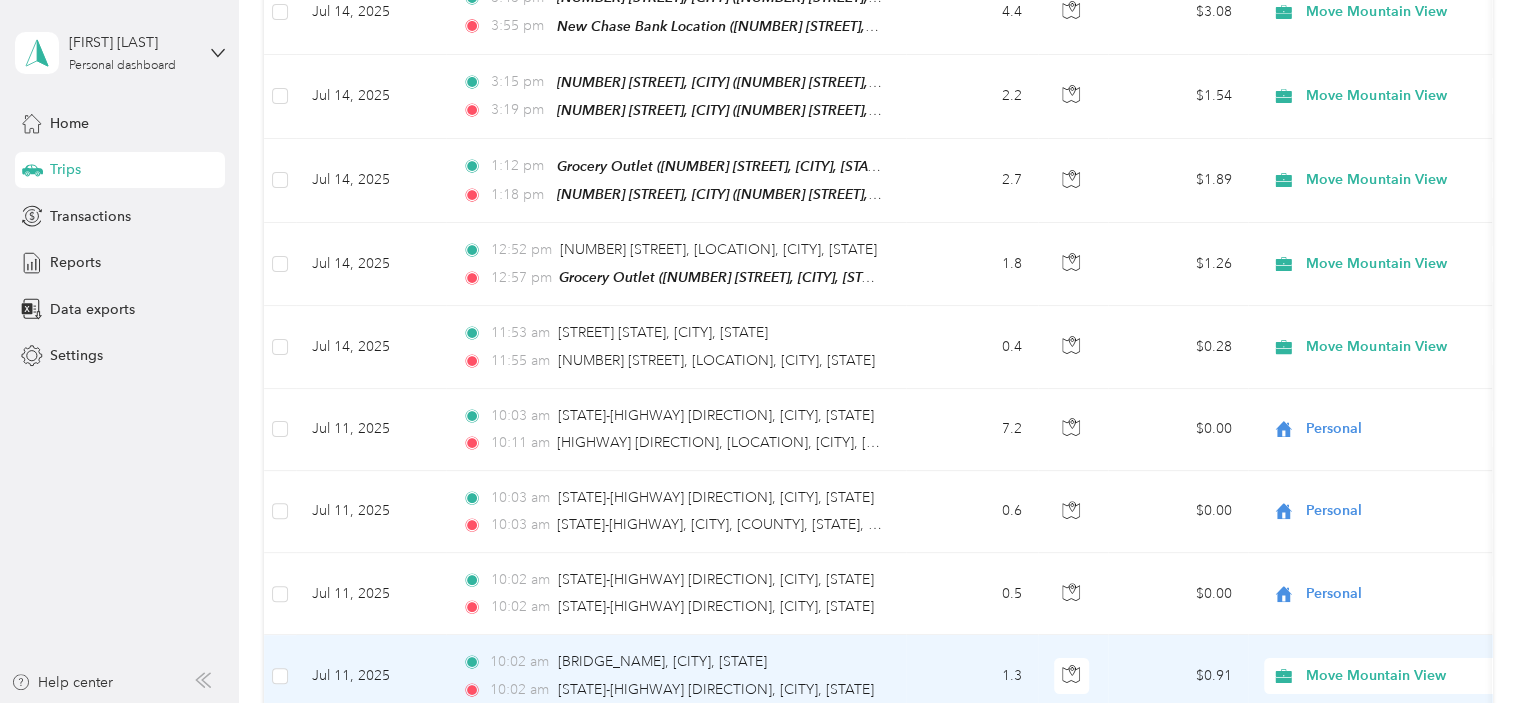 click on "Personal" at bounding box center (1405, 631) 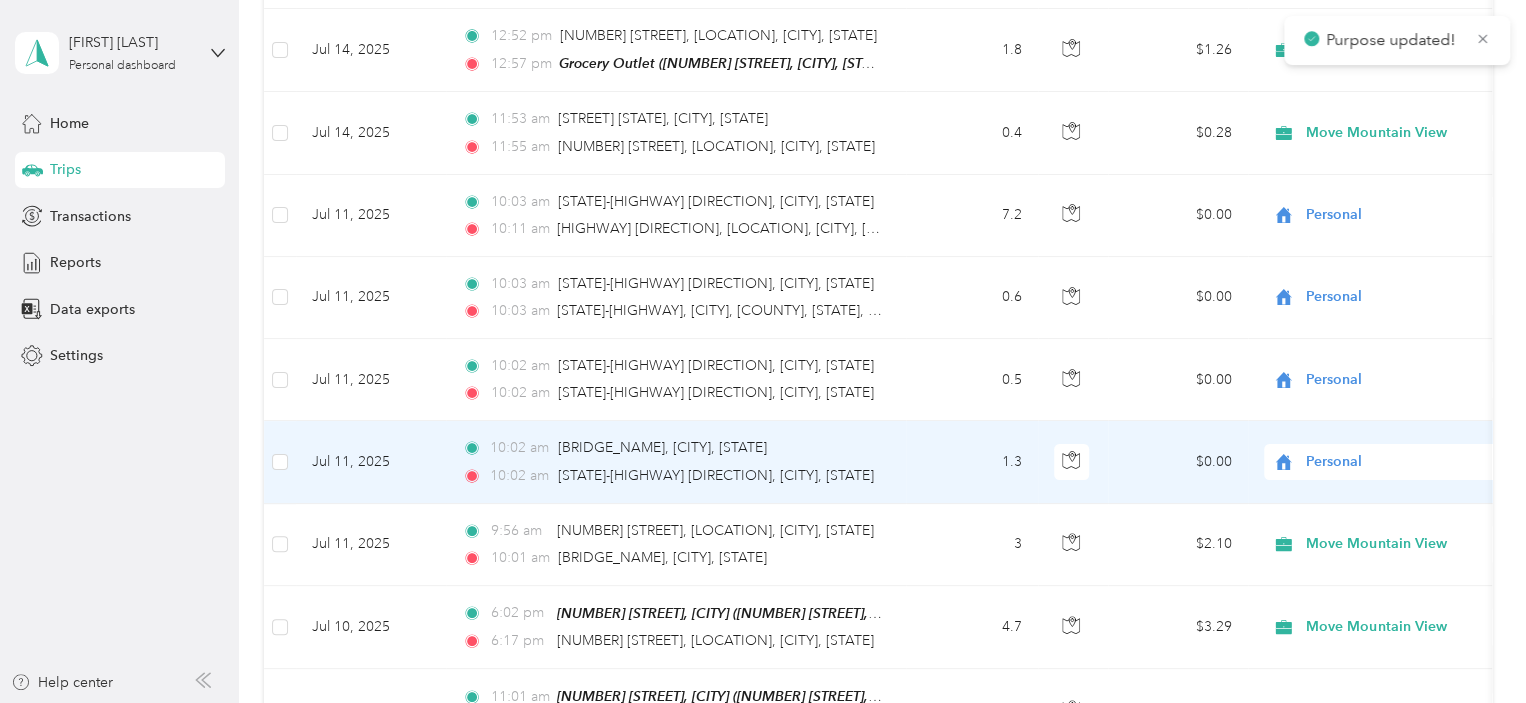 scroll, scrollTop: 7748, scrollLeft: 0, axis: vertical 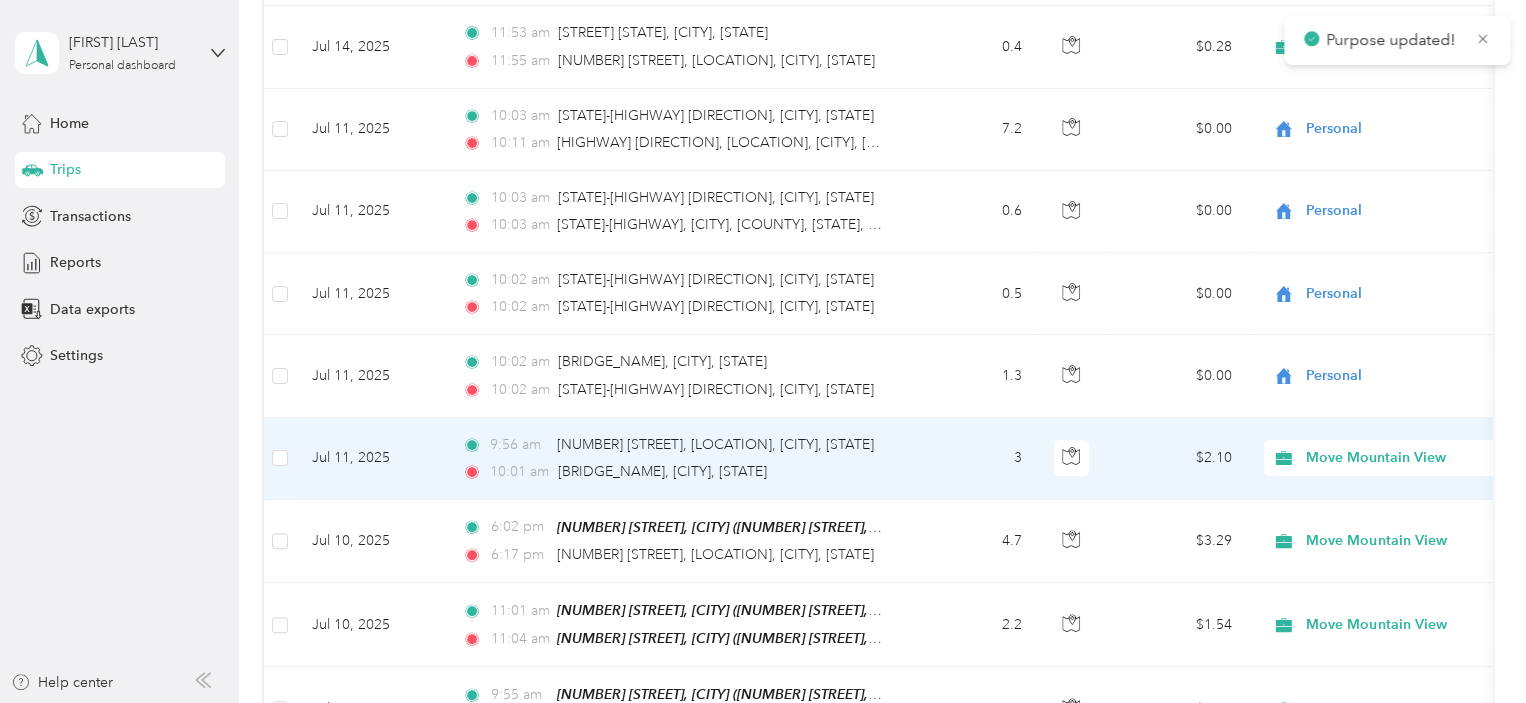 click on "Move Mountain View" at bounding box center [1397, 458] 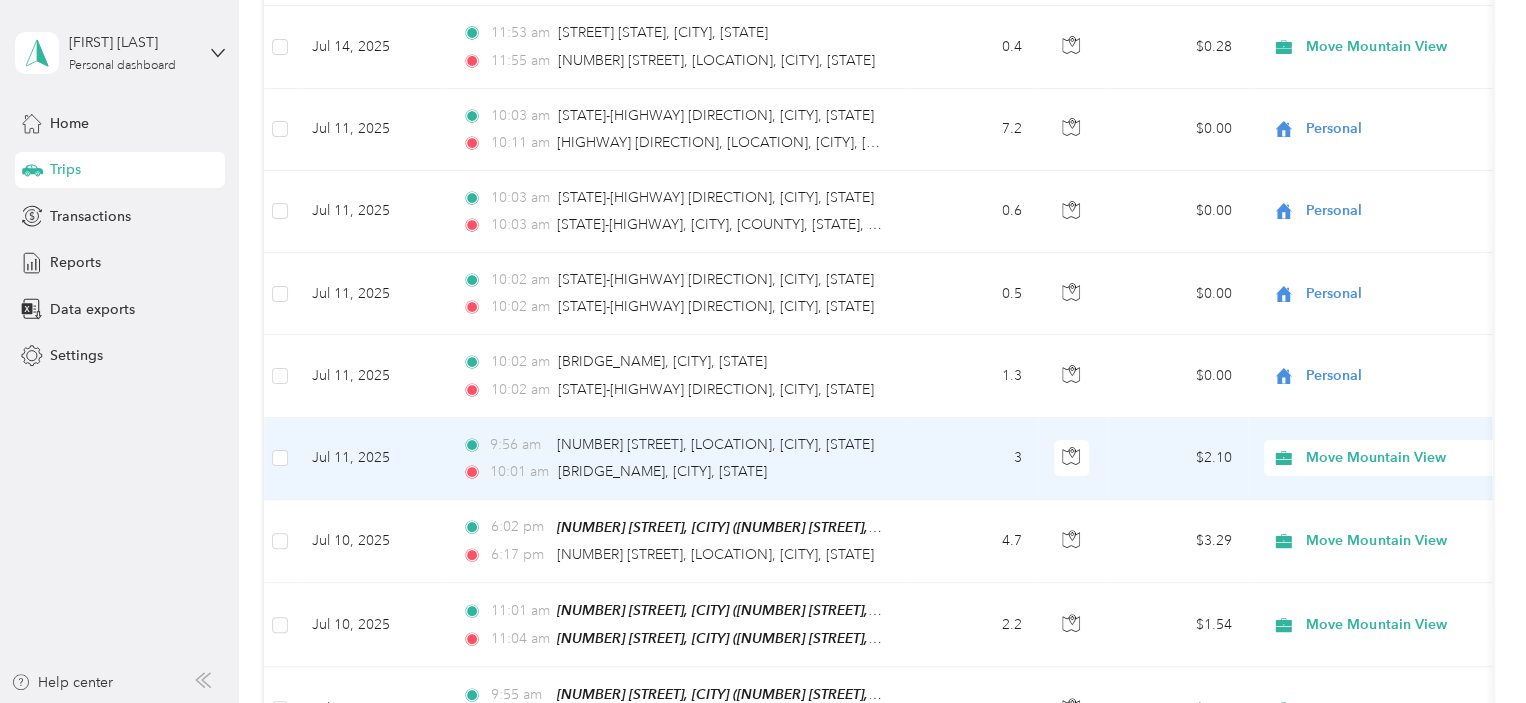 click on "Personal" at bounding box center (1405, 413) 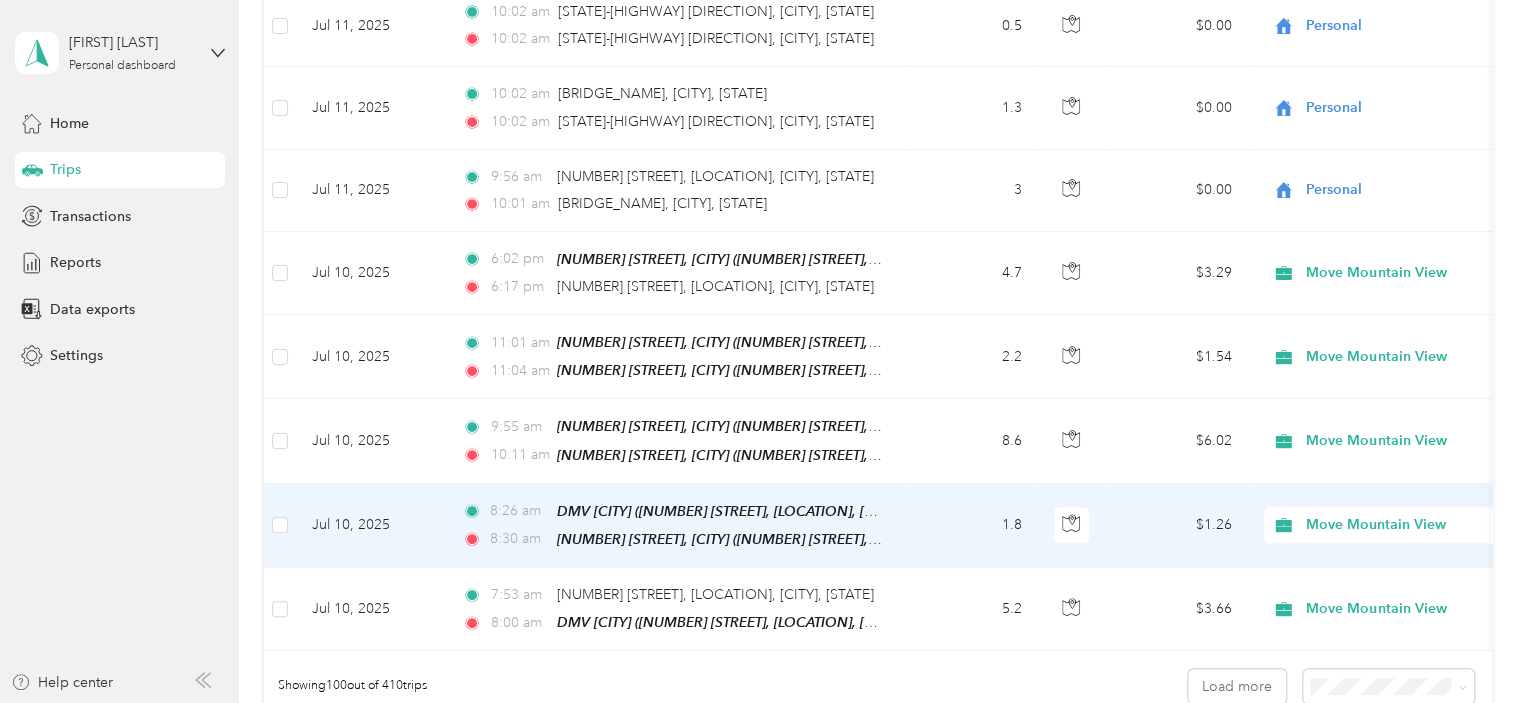 scroll, scrollTop: 8048, scrollLeft: 0, axis: vertical 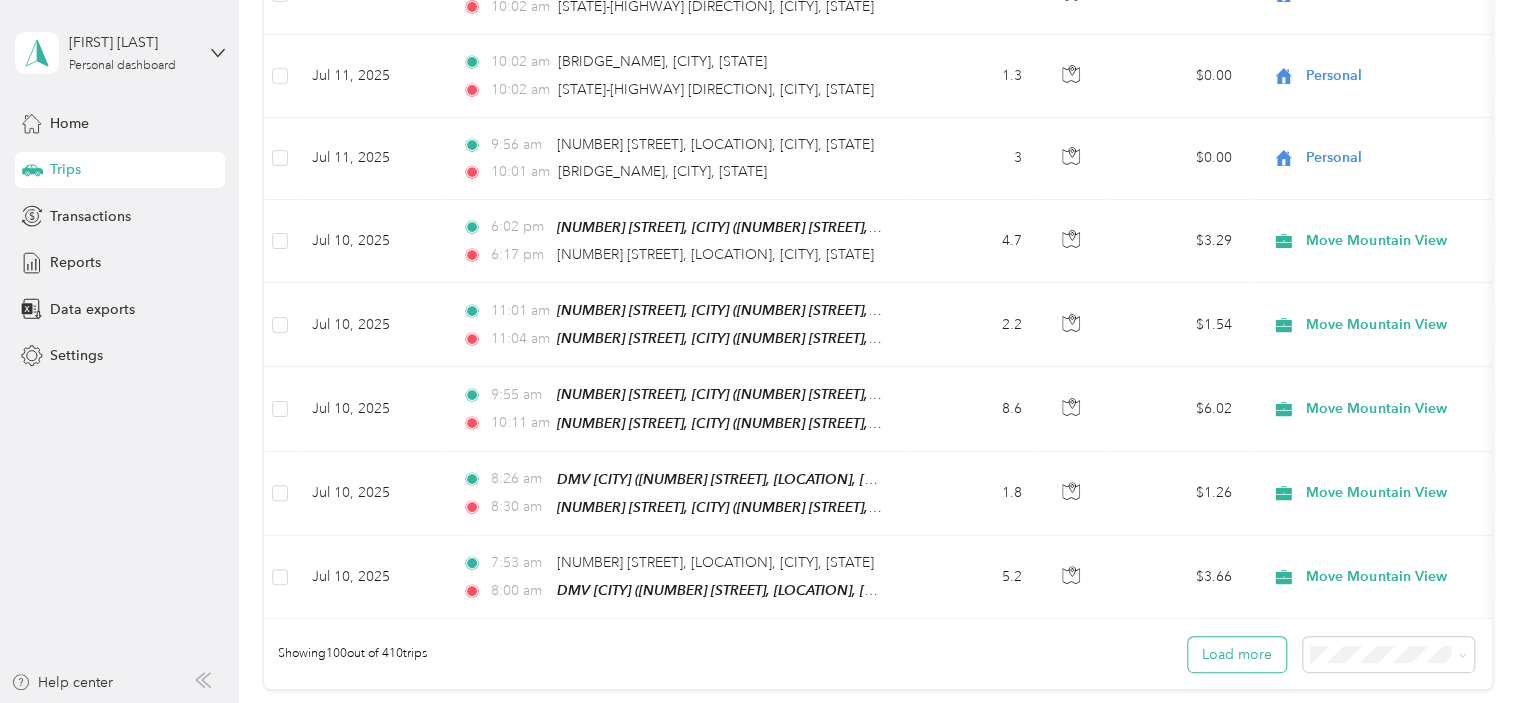 click on "Load more" at bounding box center [1237, 654] 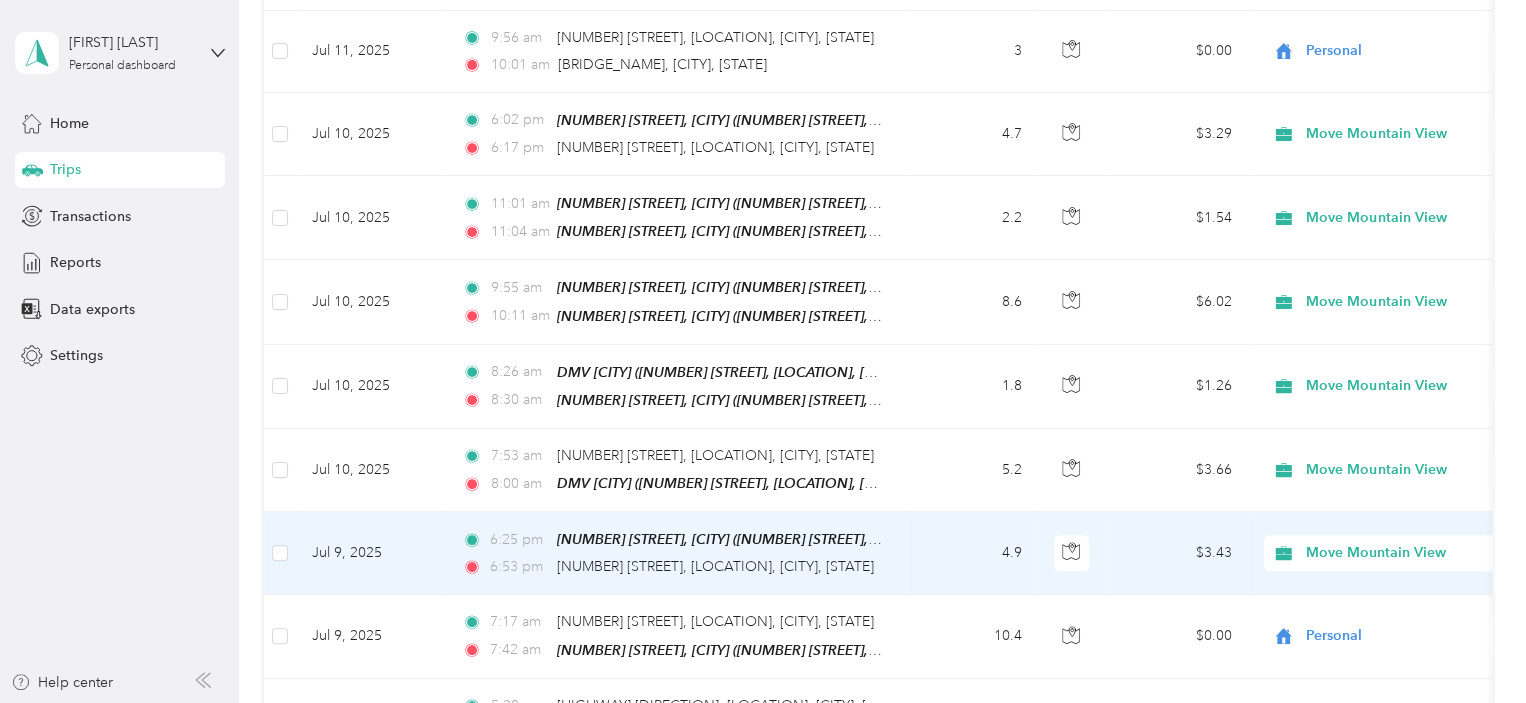 scroll, scrollTop: 8248, scrollLeft: 0, axis: vertical 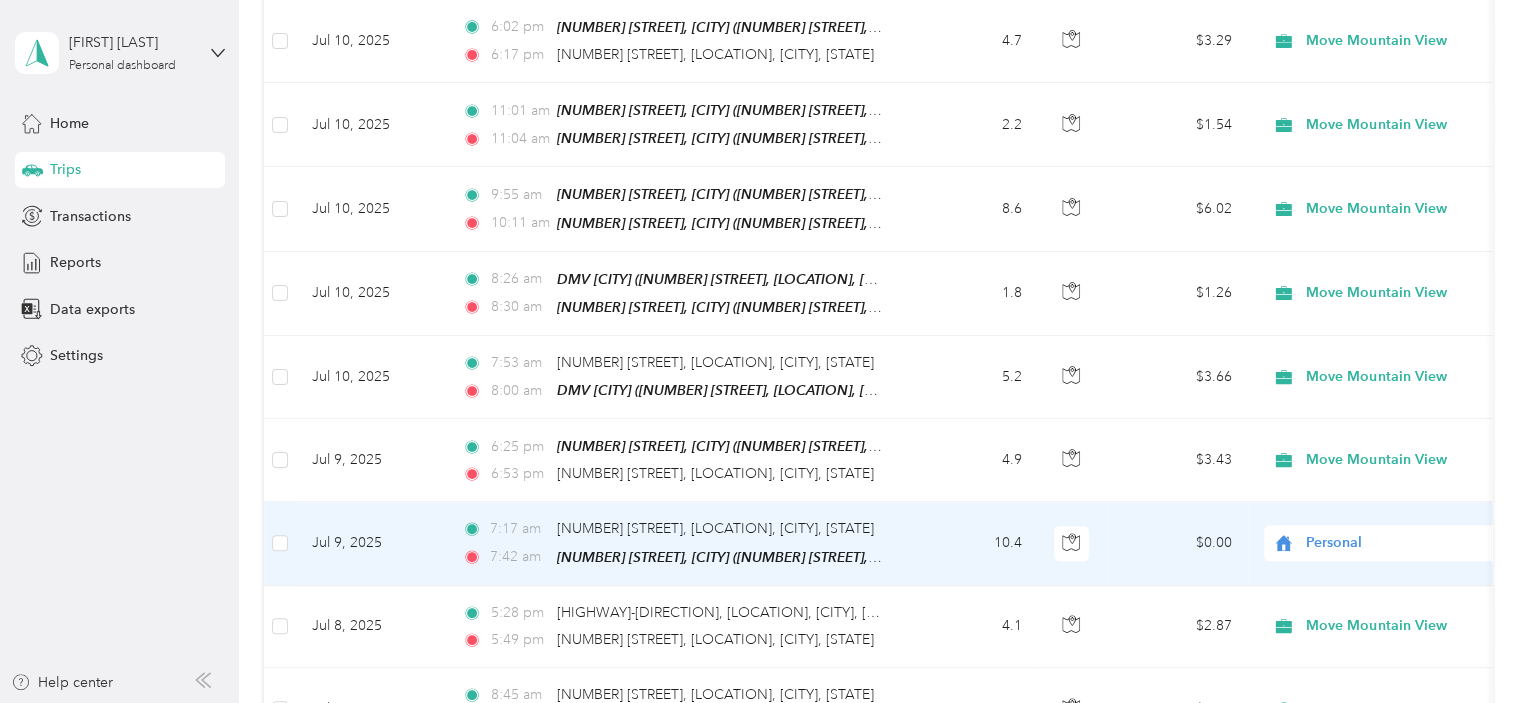 click on "Personal" at bounding box center [1397, 543] 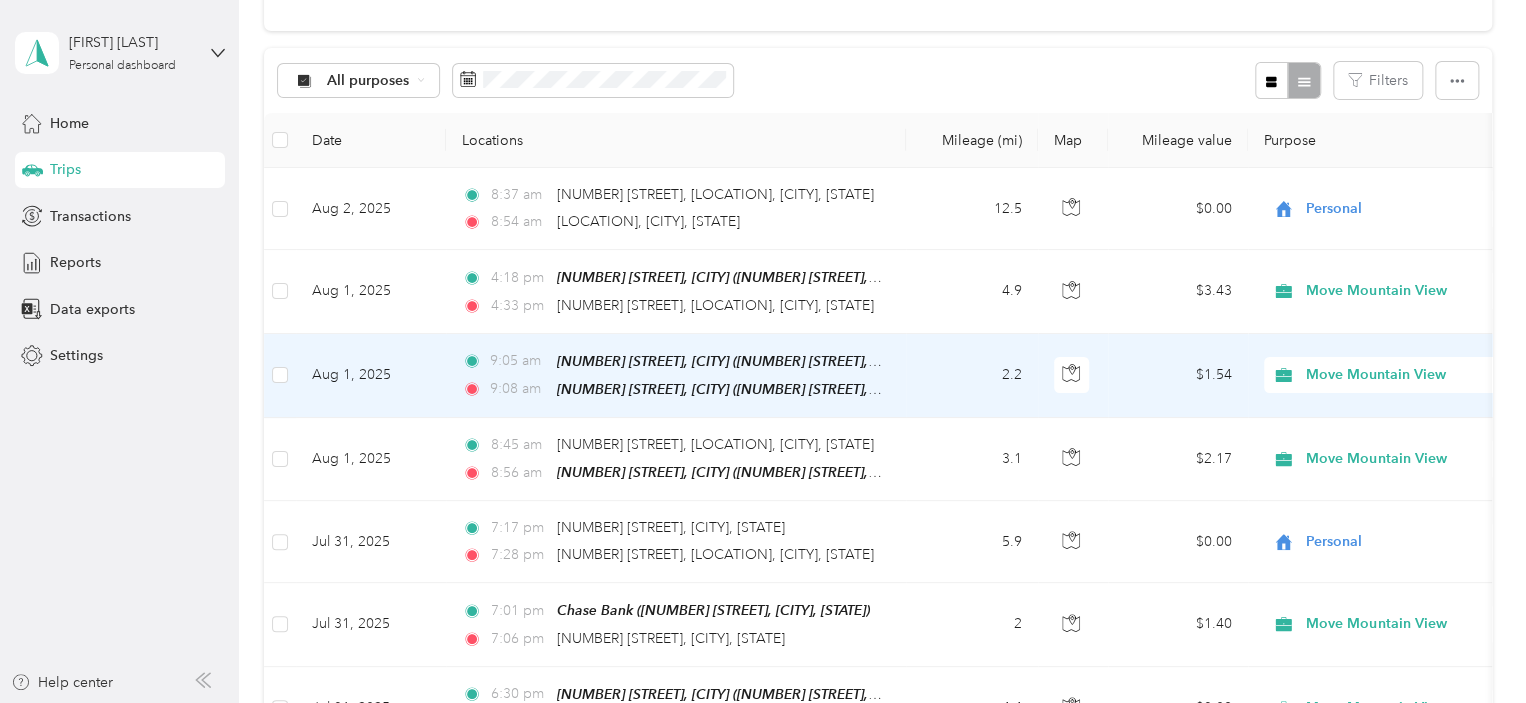 scroll, scrollTop: 200, scrollLeft: 0, axis: vertical 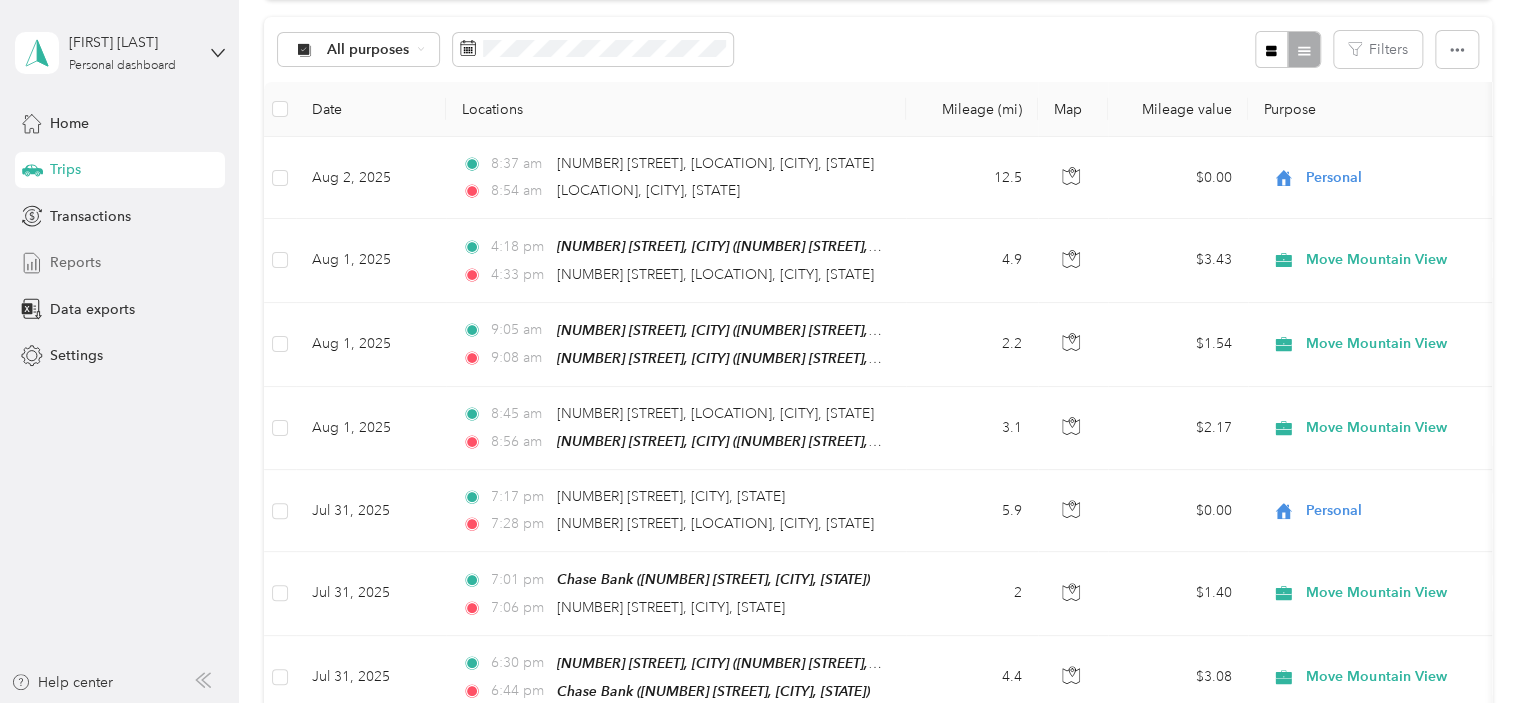 click on "Reports" at bounding box center (75, 262) 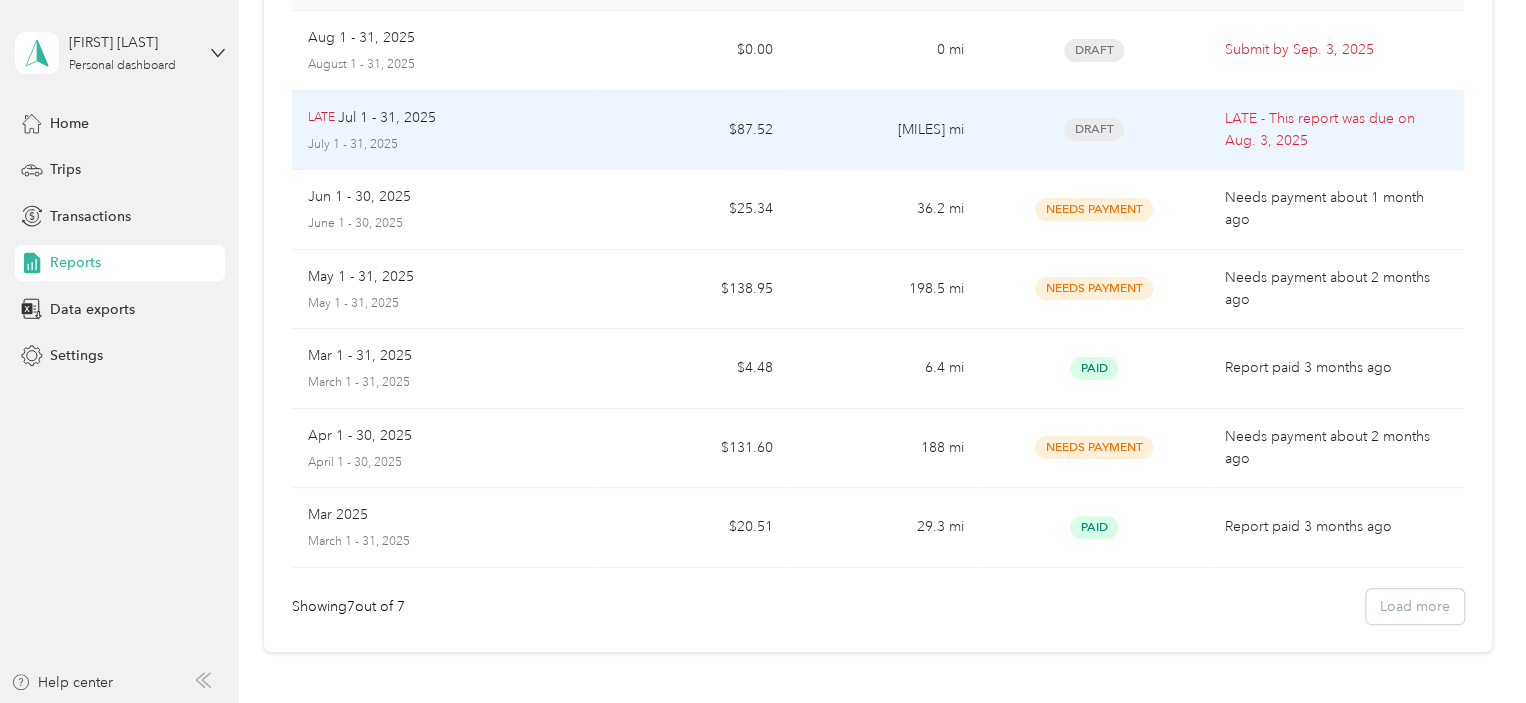 click on "Jul 1 - 31, 2025" at bounding box center (387, 118) 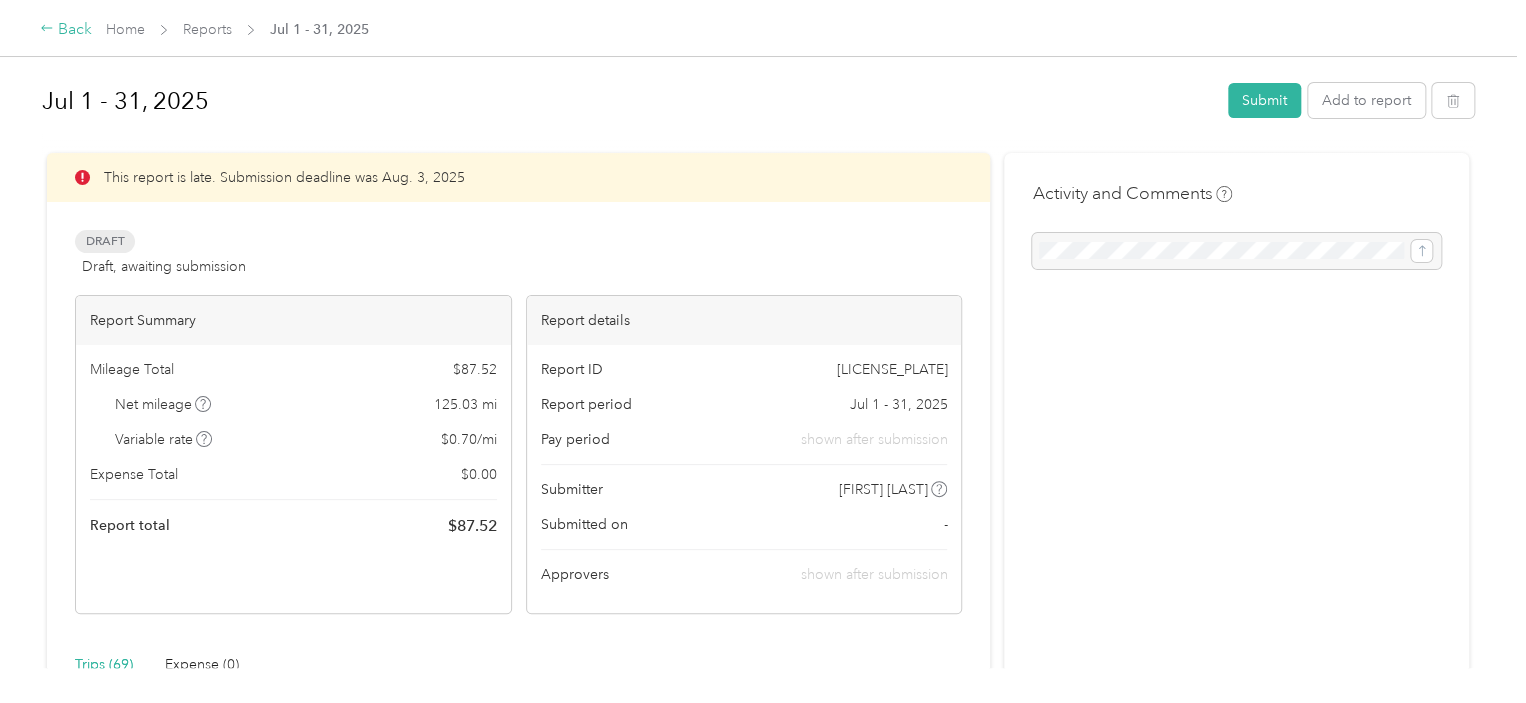 click on "Back" at bounding box center [66, 30] 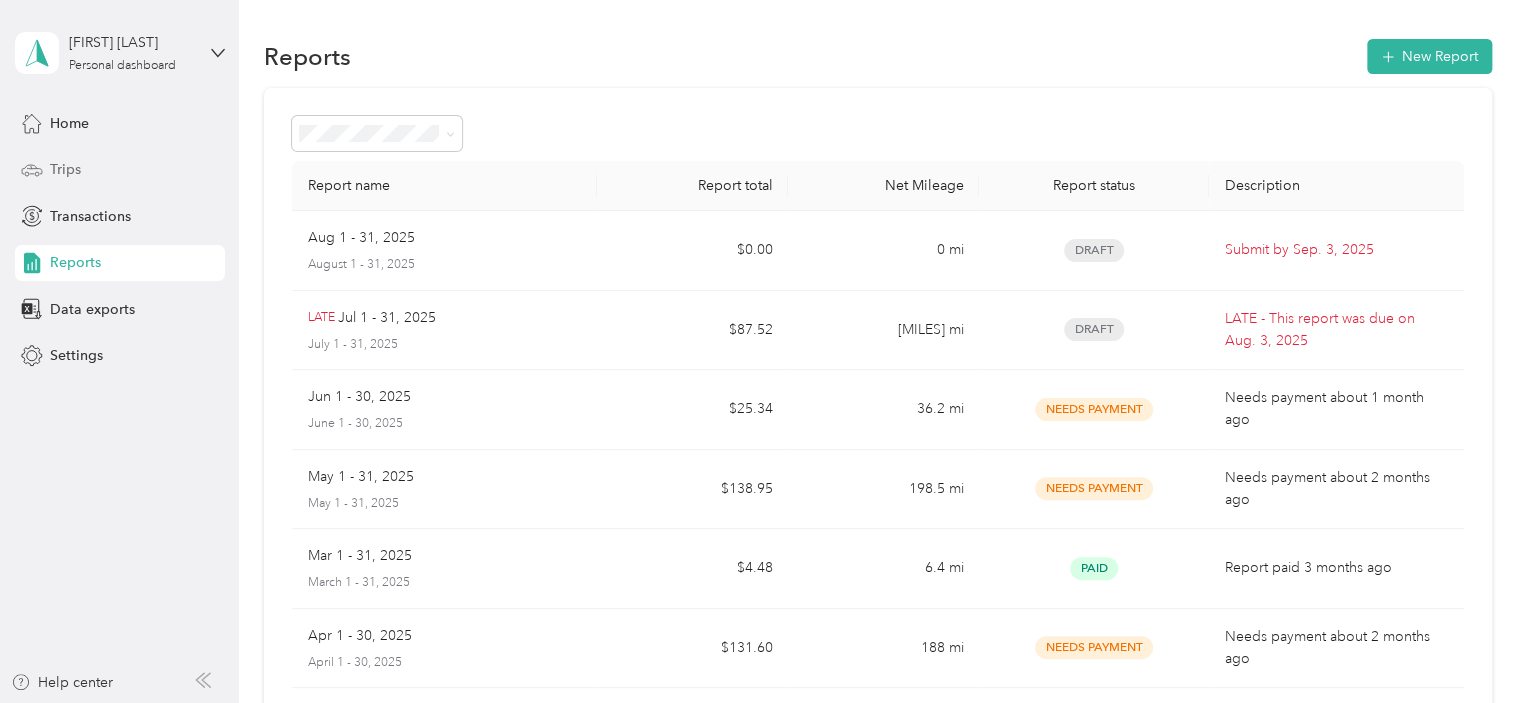 click on "Trips" at bounding box center [120, 170] 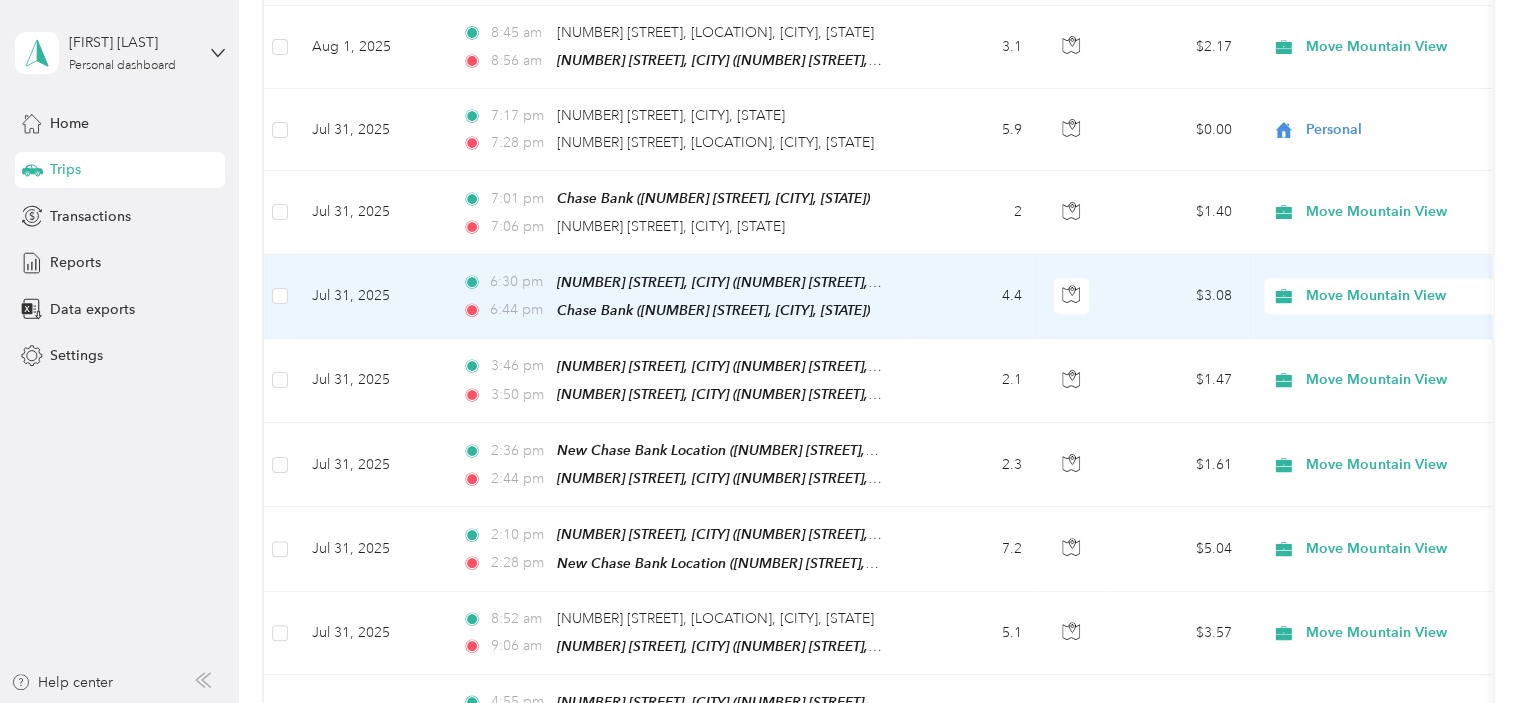 scroll, scrollTop: 600, scrollLeft: 0, axis: vertical 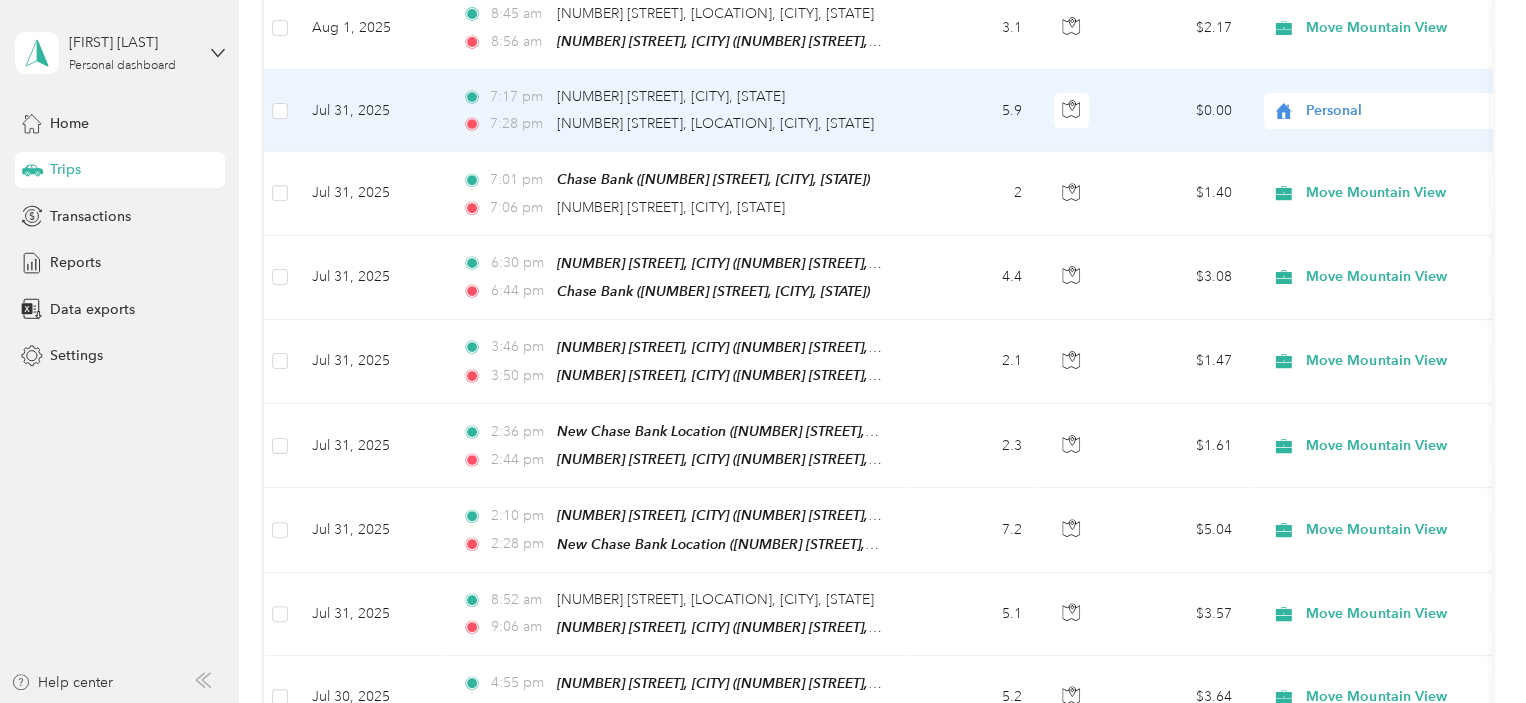 click on "Personal" at bounding box center (1397, 111) 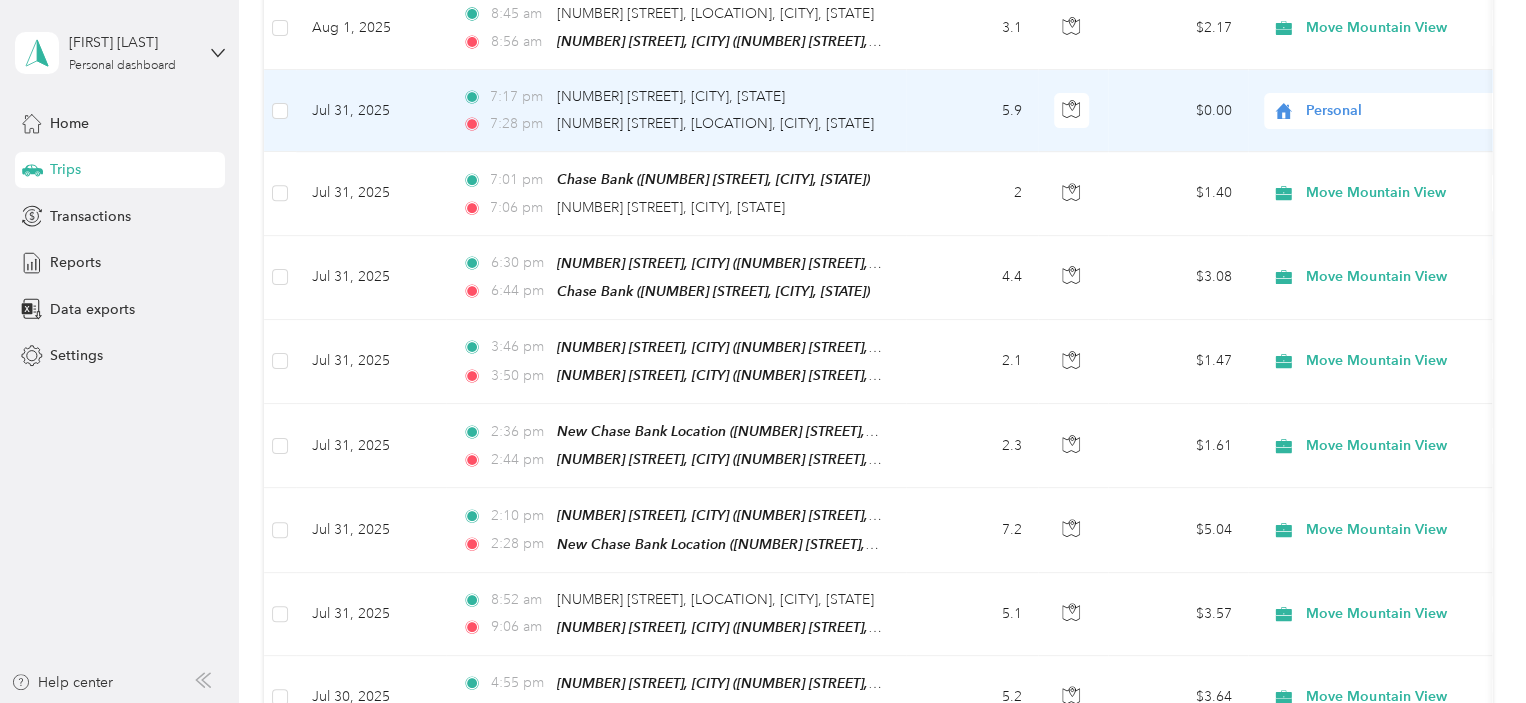 click on "Move Mountain View" at bounding box center [1405, 142] 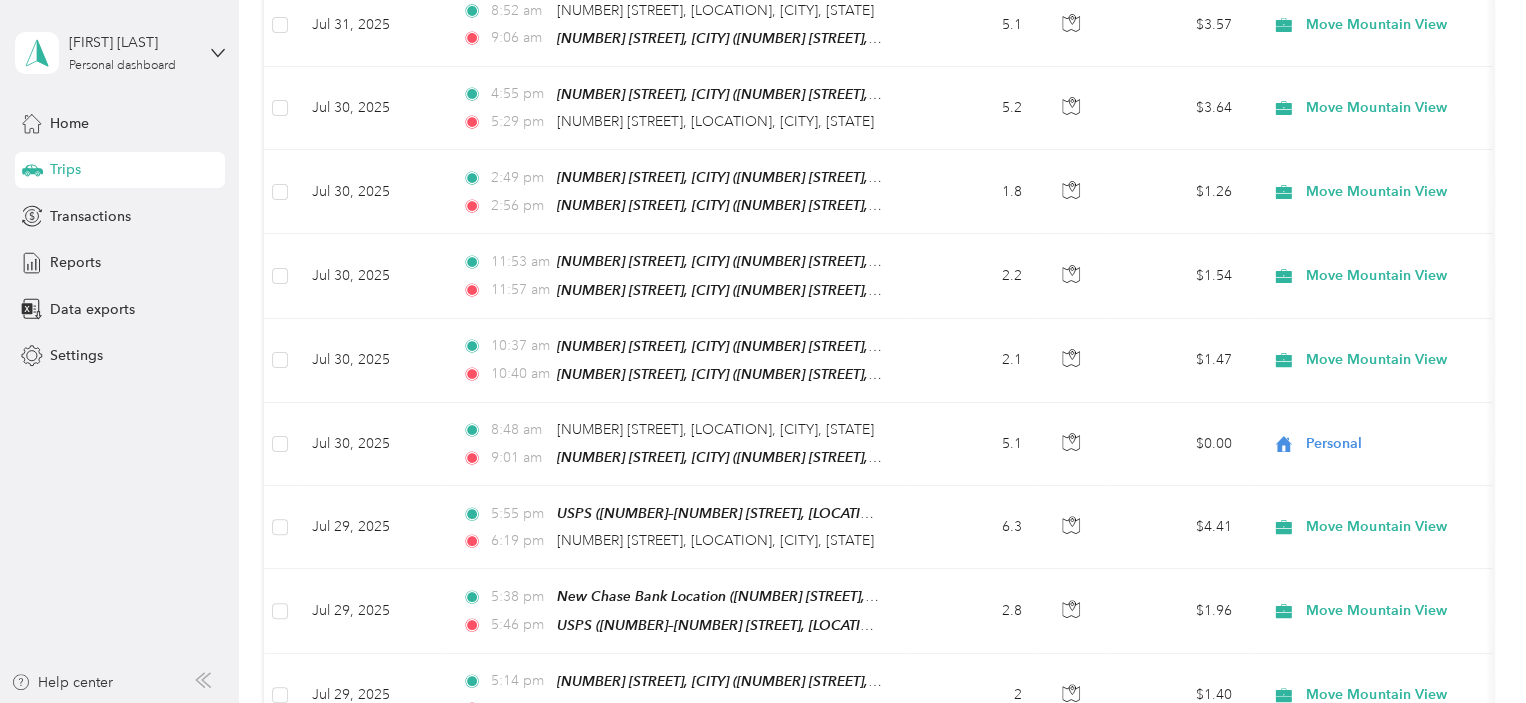 scroll, scrollTop: 1200, scrollLeft: 0, axis: vertical 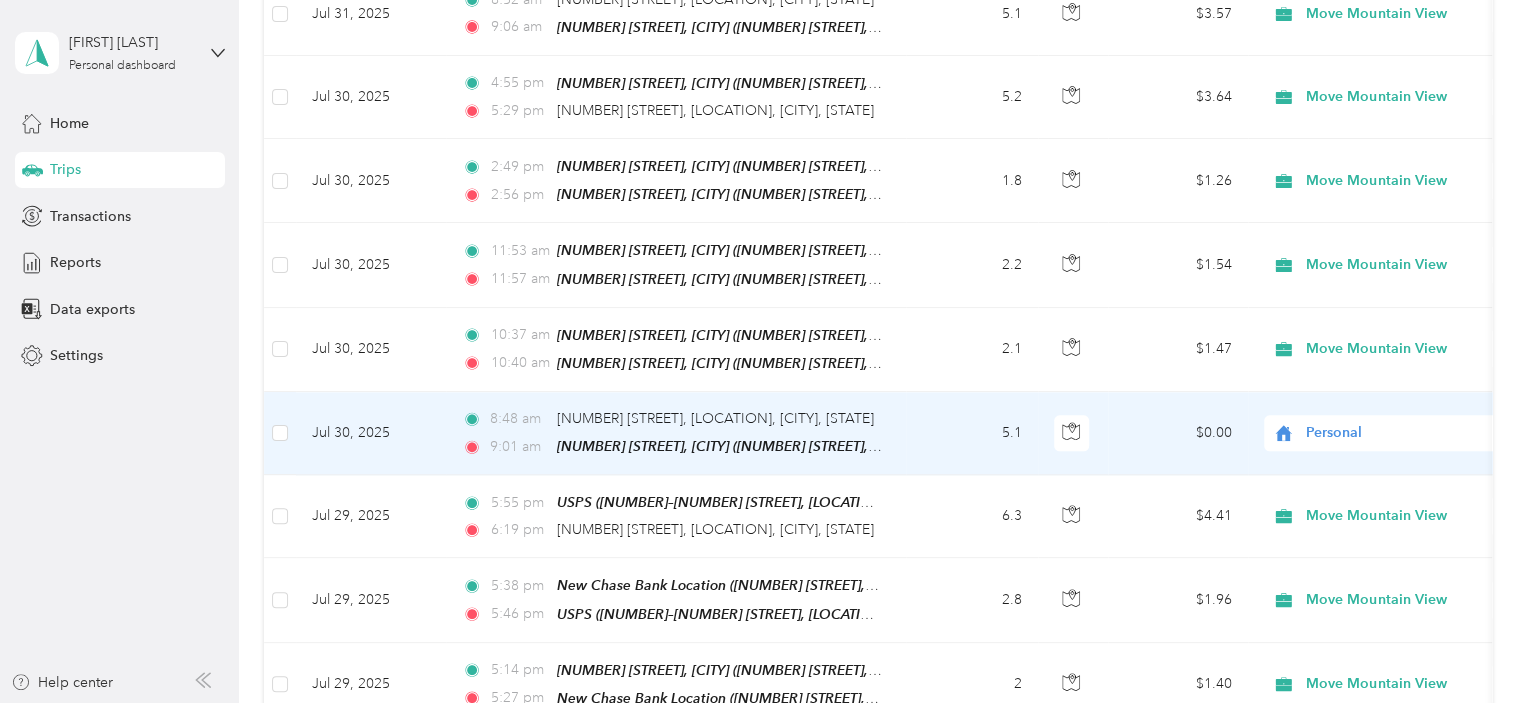 click on "Personal" at bounding box center [1397, 433] 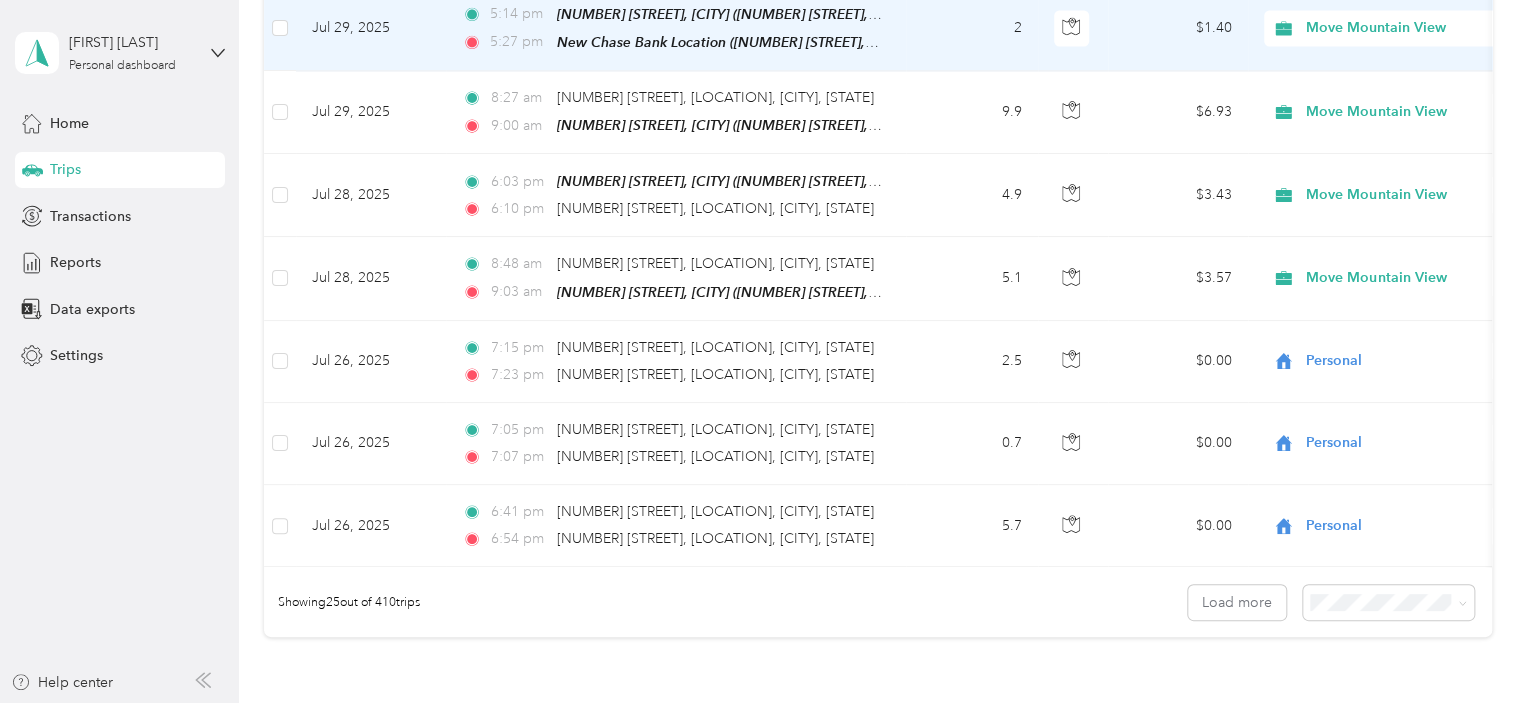 scroll, scrollTop: 1900, scrollLeft: 0, axis: vertical 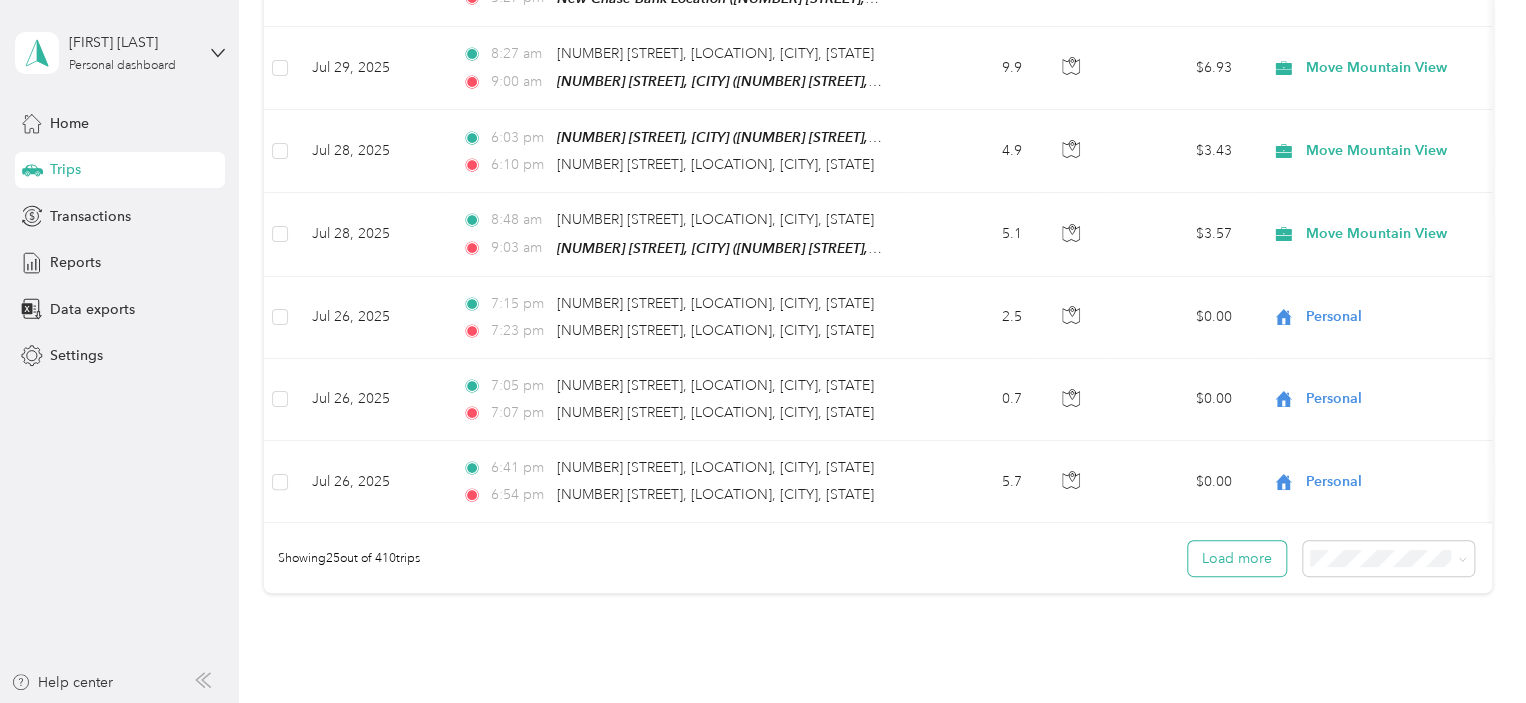 click on "Load more" at bounding box center (1237, 558) 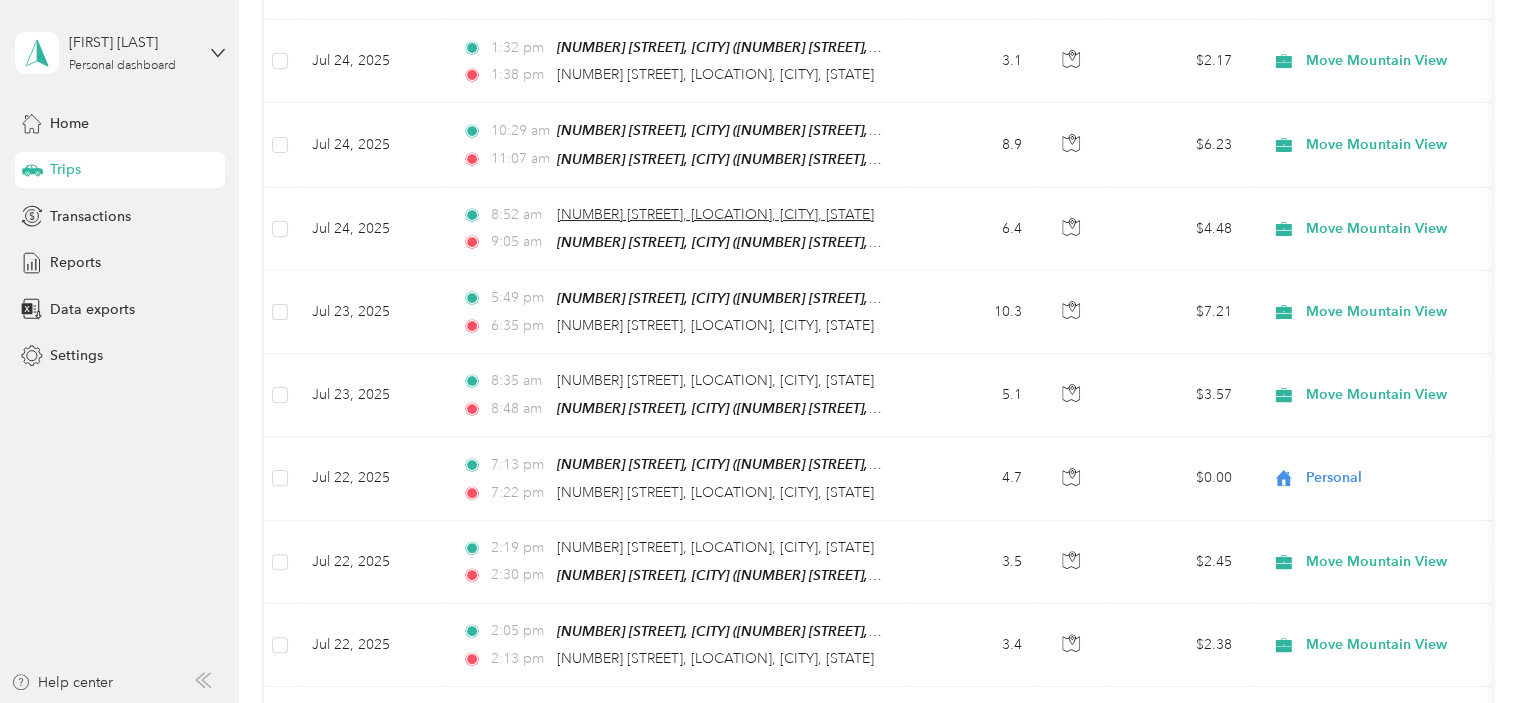scroll, scrollTop: 3700, scrollLeft: 0, axis: vertical 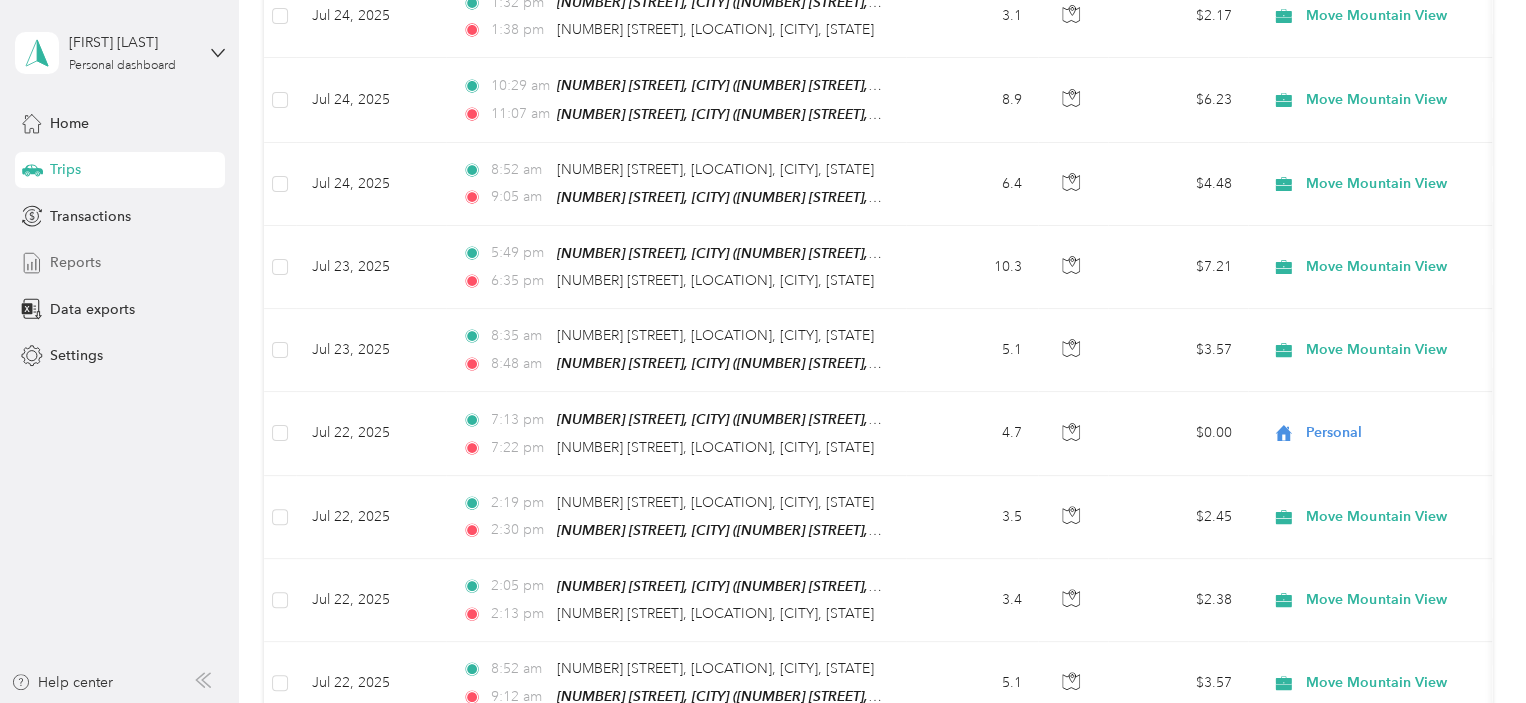 click on "Reports" at bounding box center [75, 262] 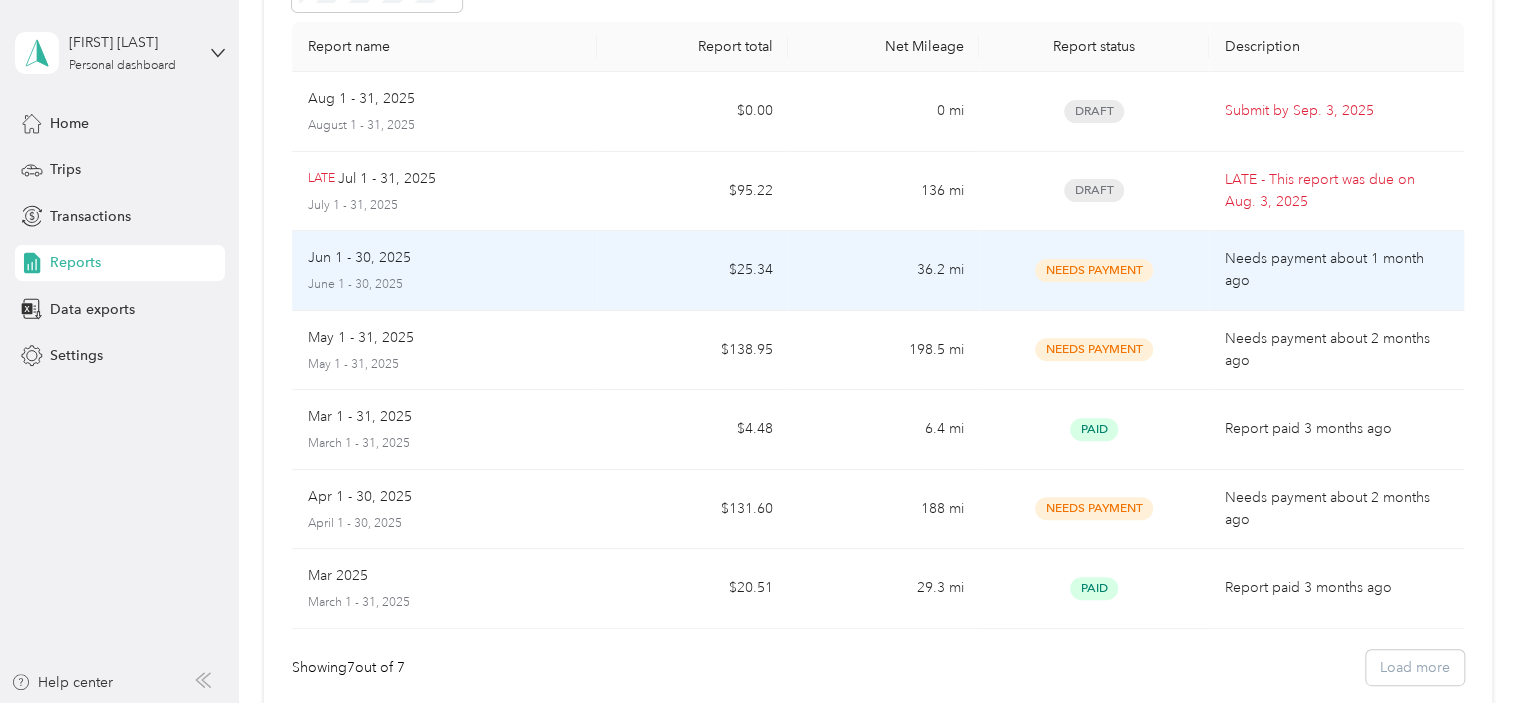 scroll, scrollTop: 0, scrollLeft: 0, axis: both 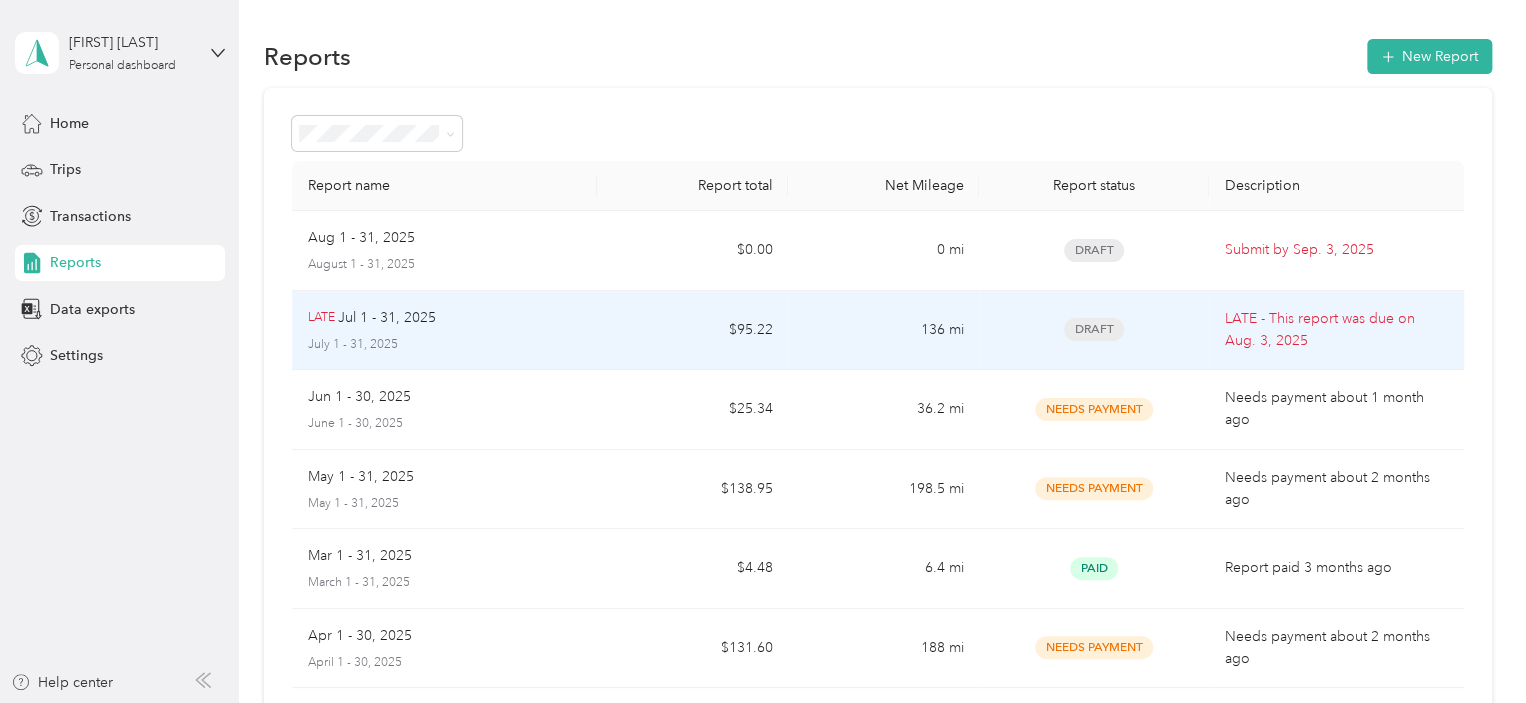 click on "Jul 1 - 31, 2025" at bounding box center [387, 318] 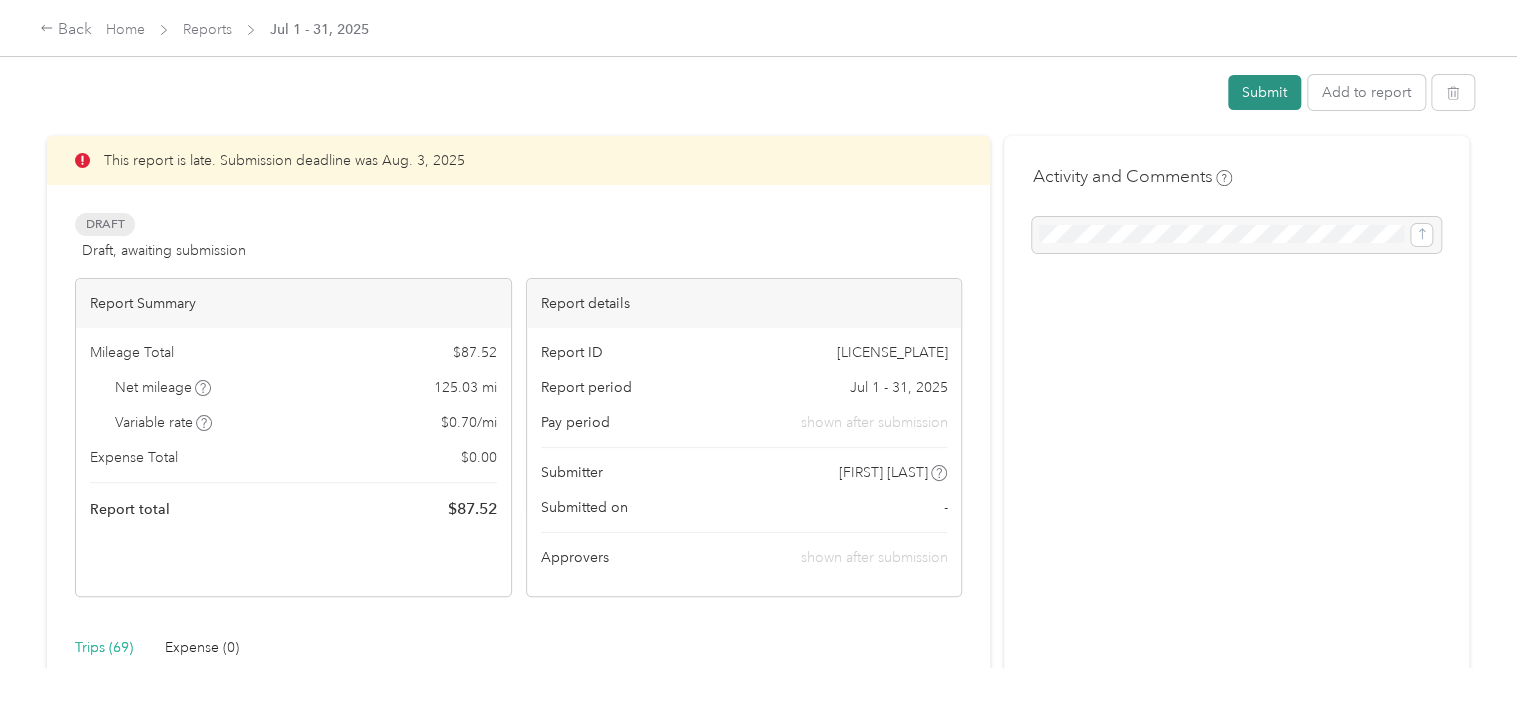 click on "Submit" at bounding box center (1264, 92) 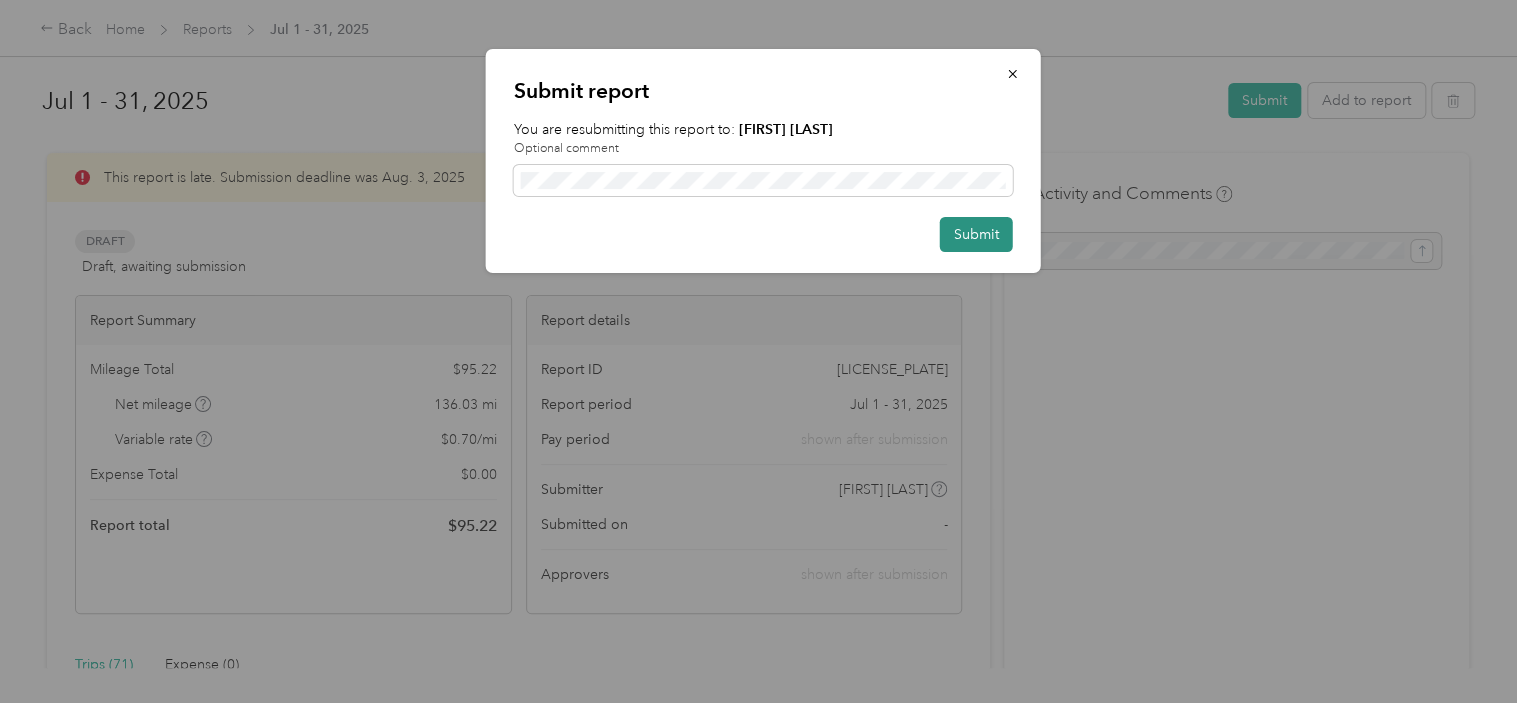 click on "Submit" at bounding box center [976, 234] 